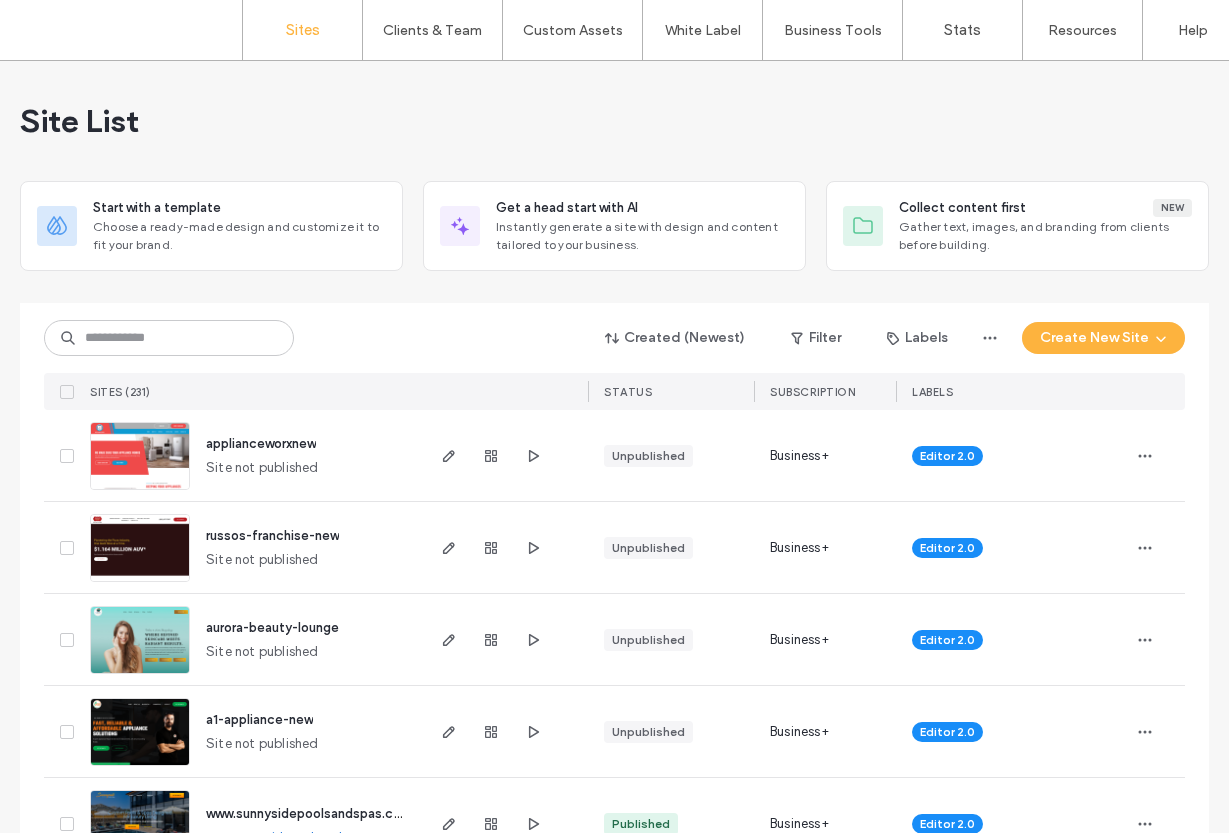 scroll, scrollTop: 0, scrollLeft: 0, axis: both 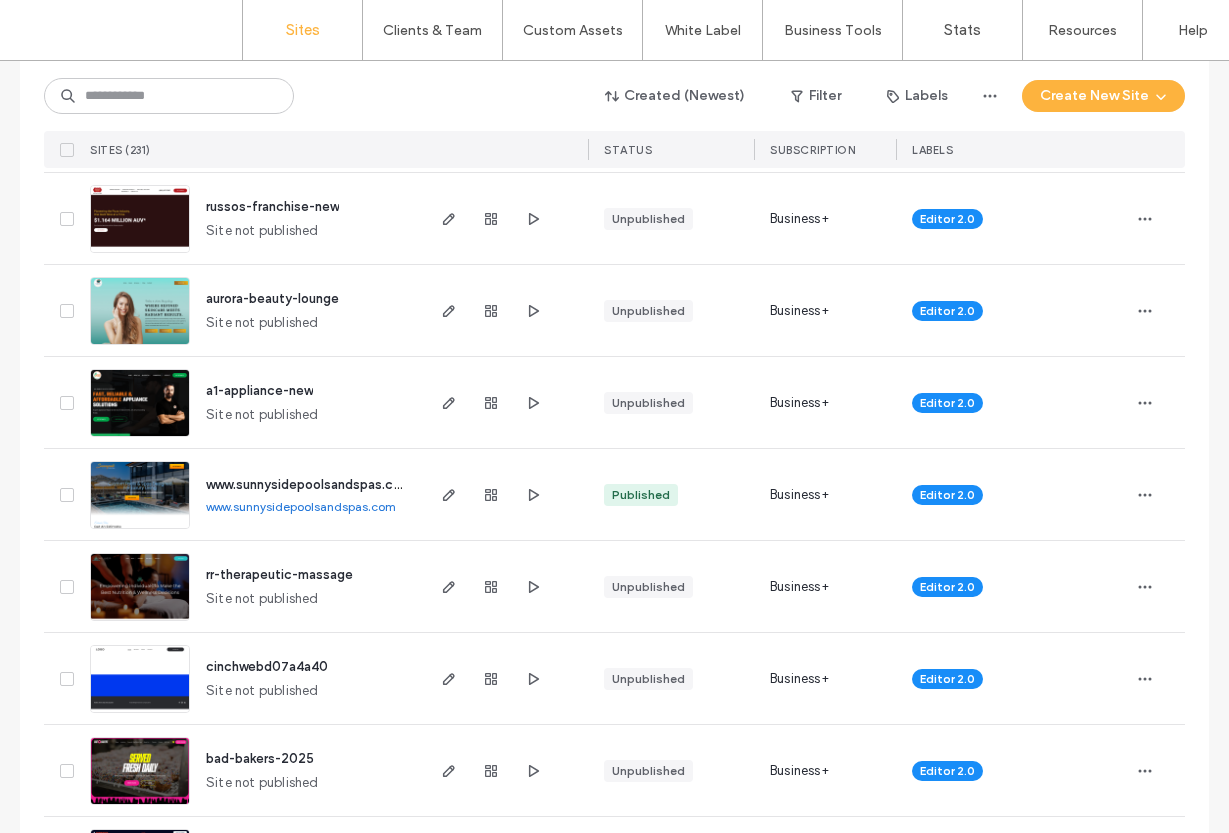 click on "www.sunnysidepoolsandspas.com" at bounding box center (301, 506) 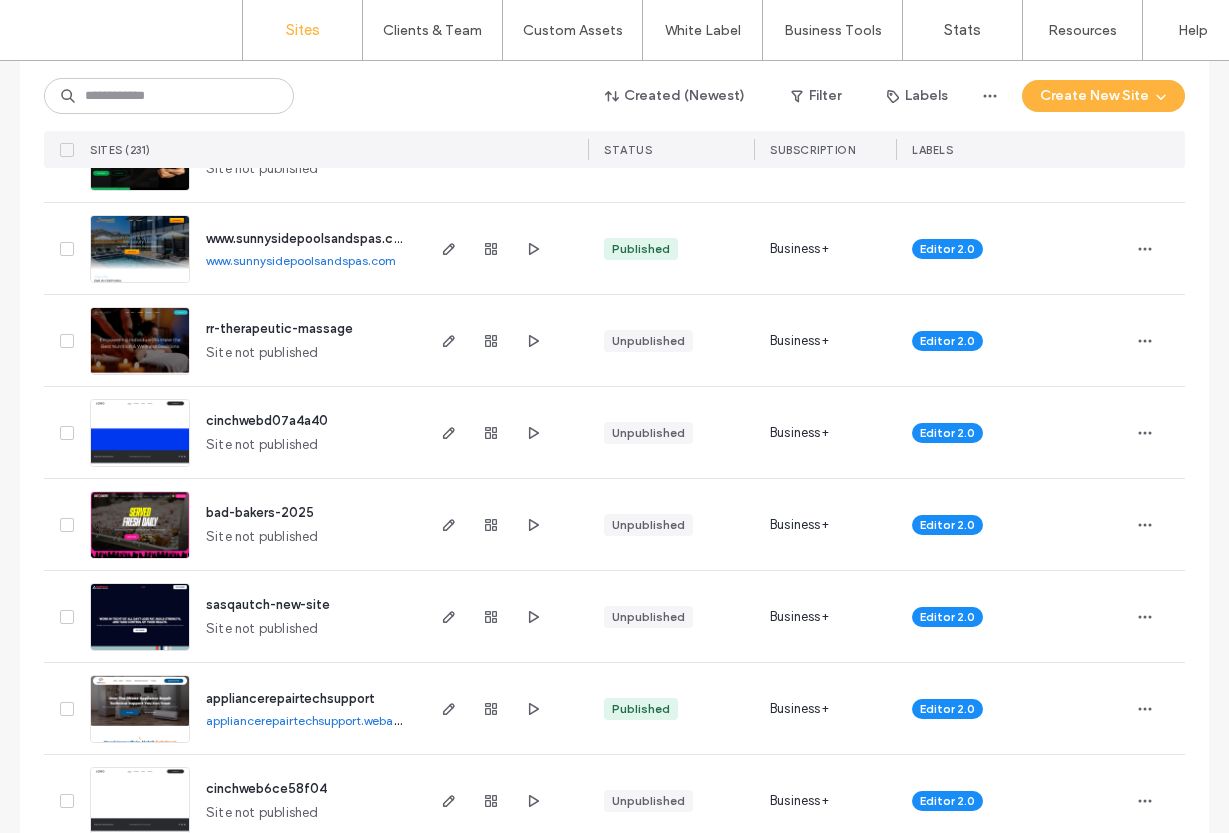 scroll, scrollTop: 586, scrollLeft: 0, axis: vertical 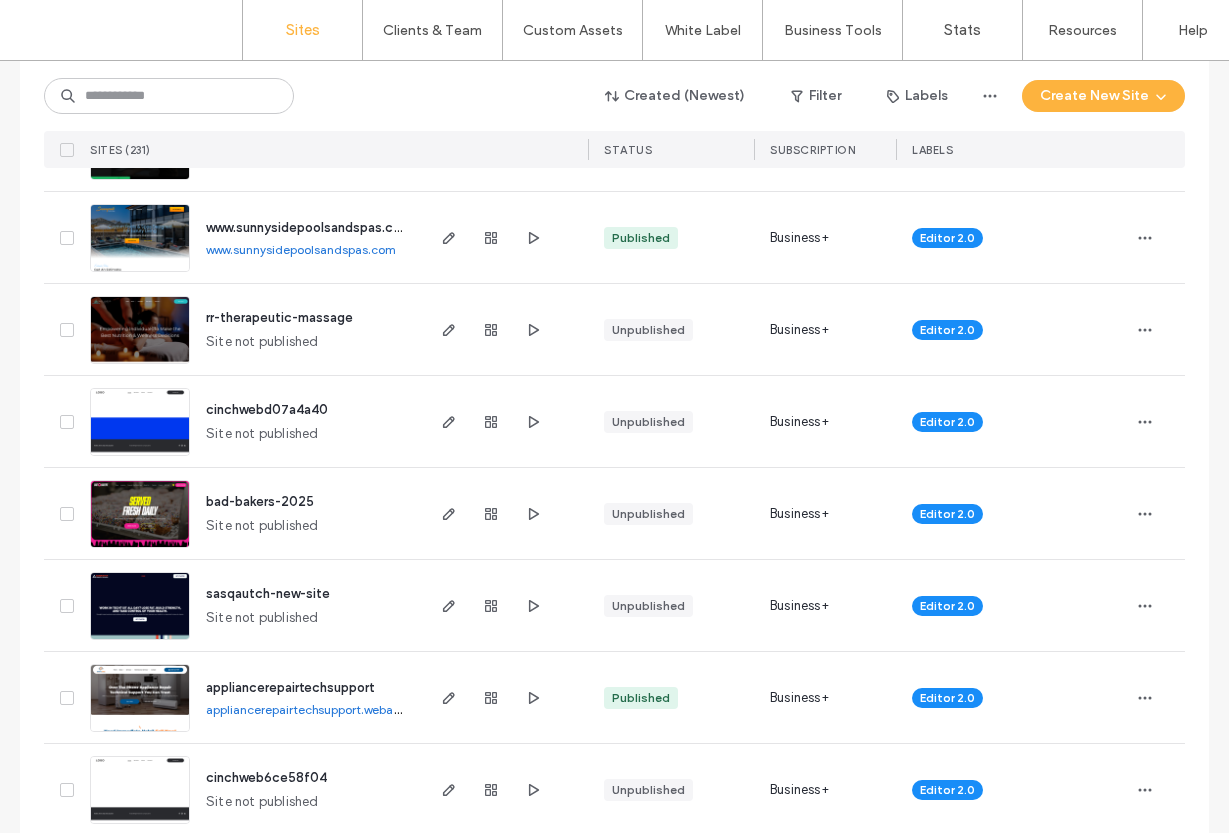 click on "www.sunnysidepoolsandspas.com" at bounding box center [301, 249] 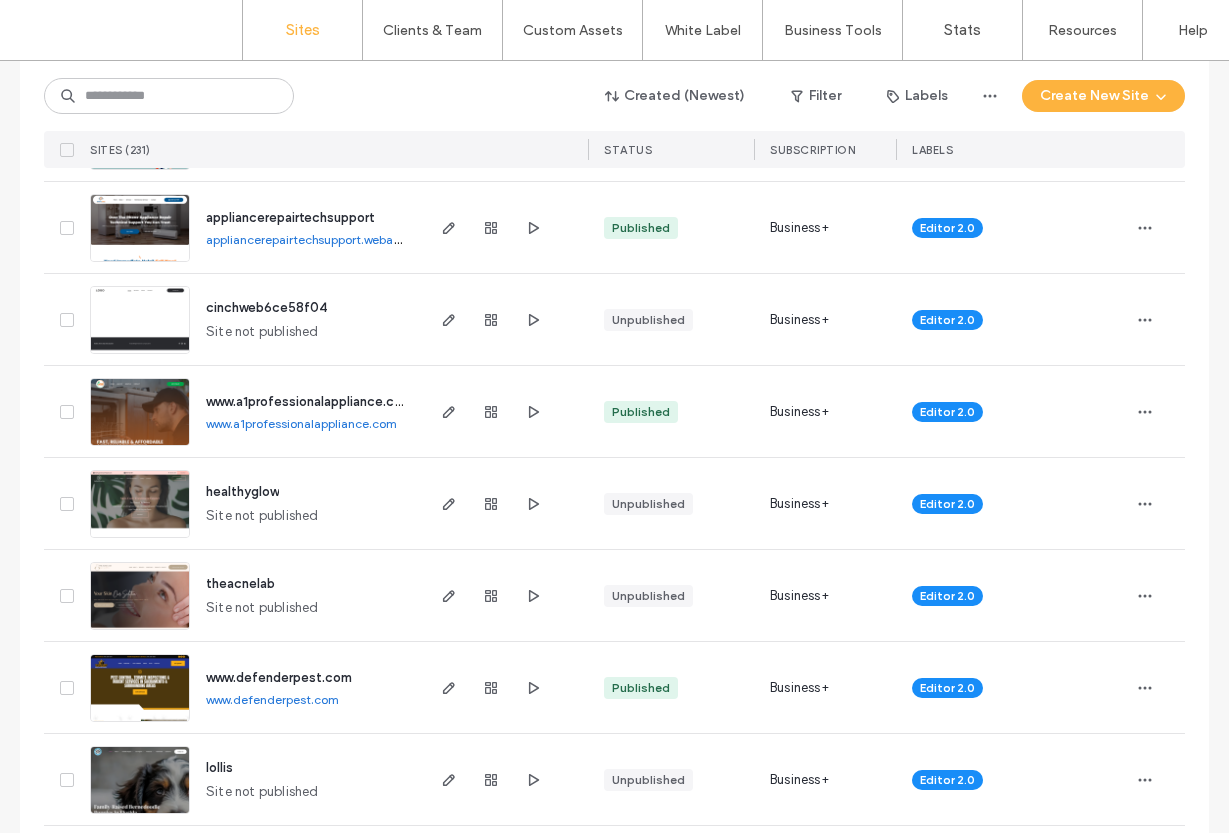 scroll, scrollTop: 1060, scrollLeft: 0, axis: vertical 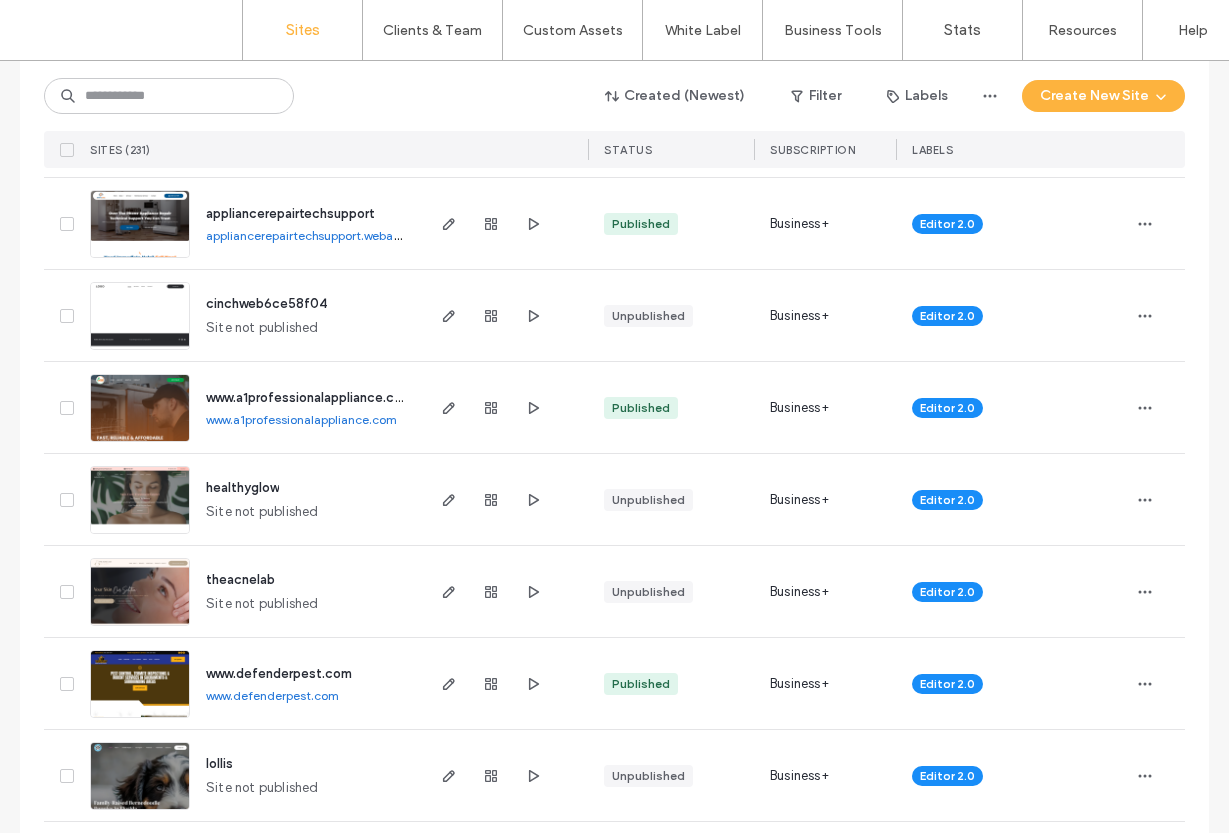 click on "appliancerepairtechsupport.webagencyteam.com" at bounding box center [346, 235] 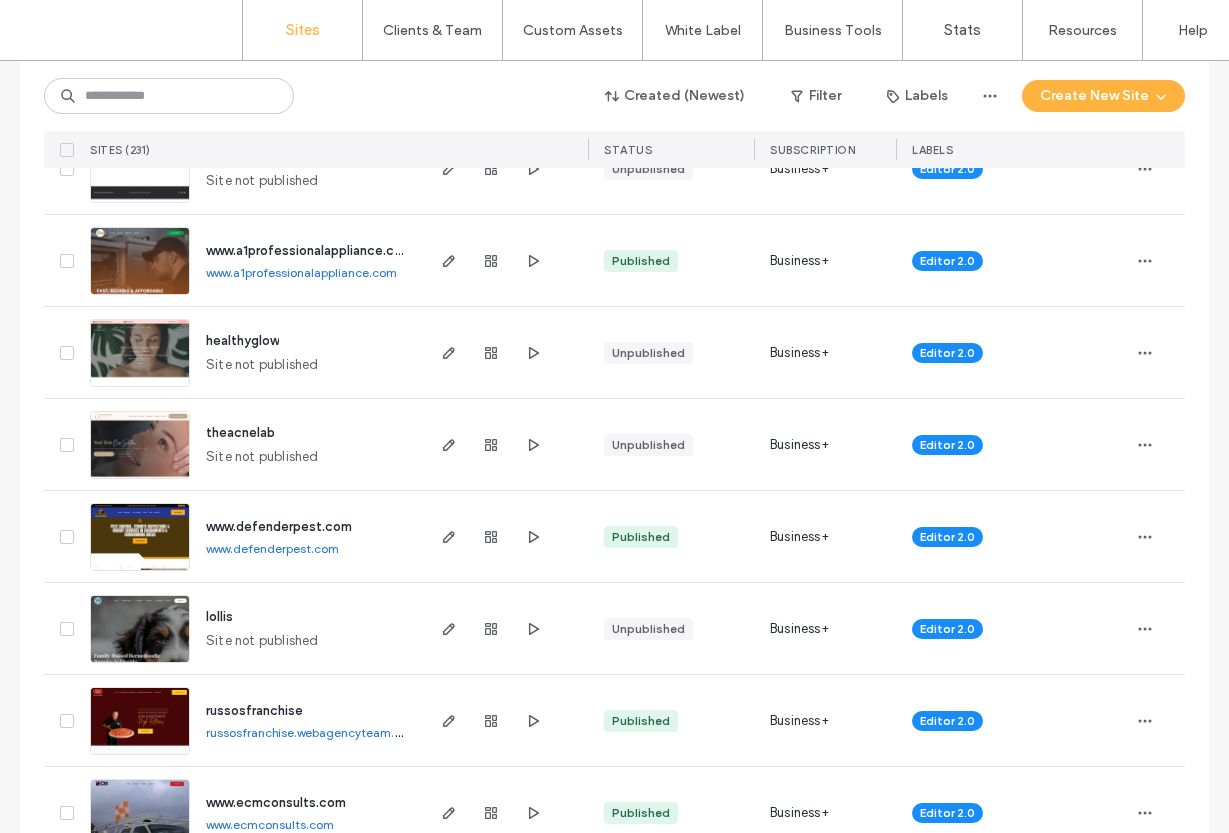 scroll, scrollTop: 1230, scrollLeft: 0, axis: vertical 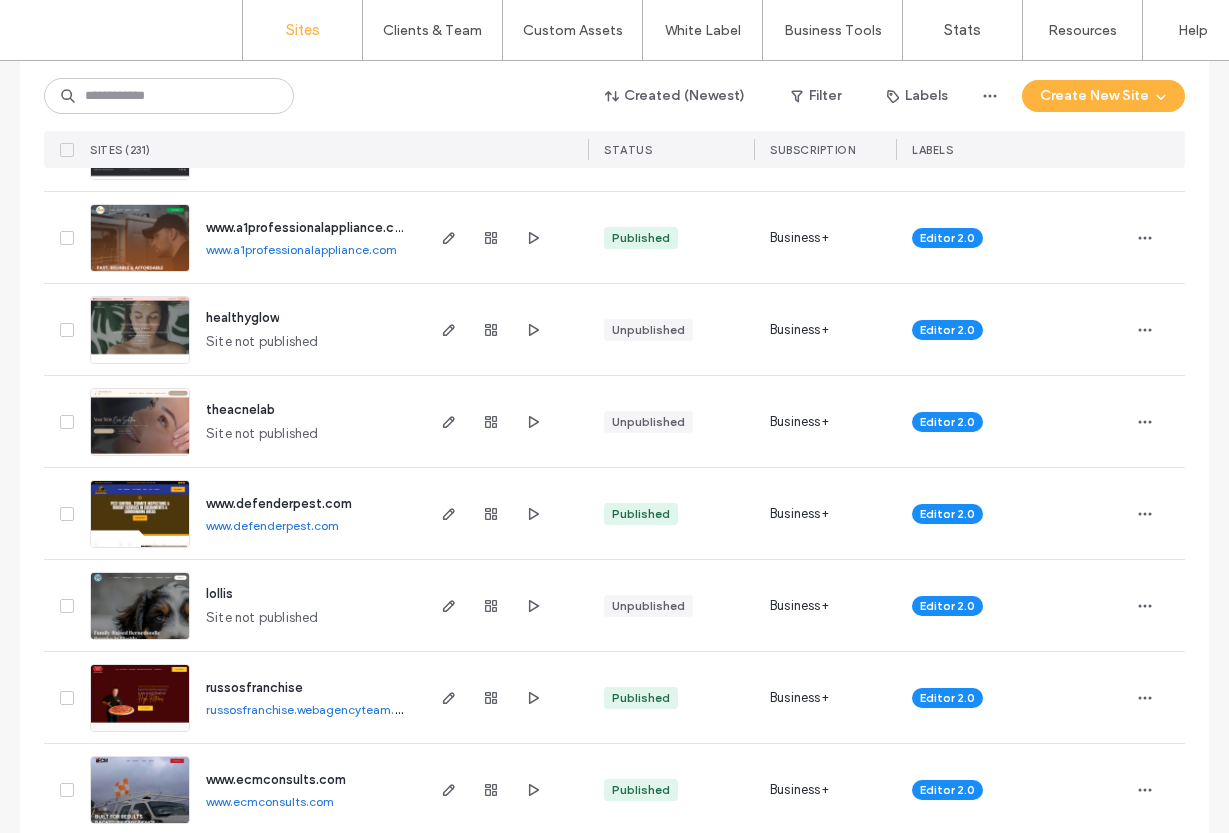 click on "www.a1professionalappliance.com" at bounding box center [301, 249] 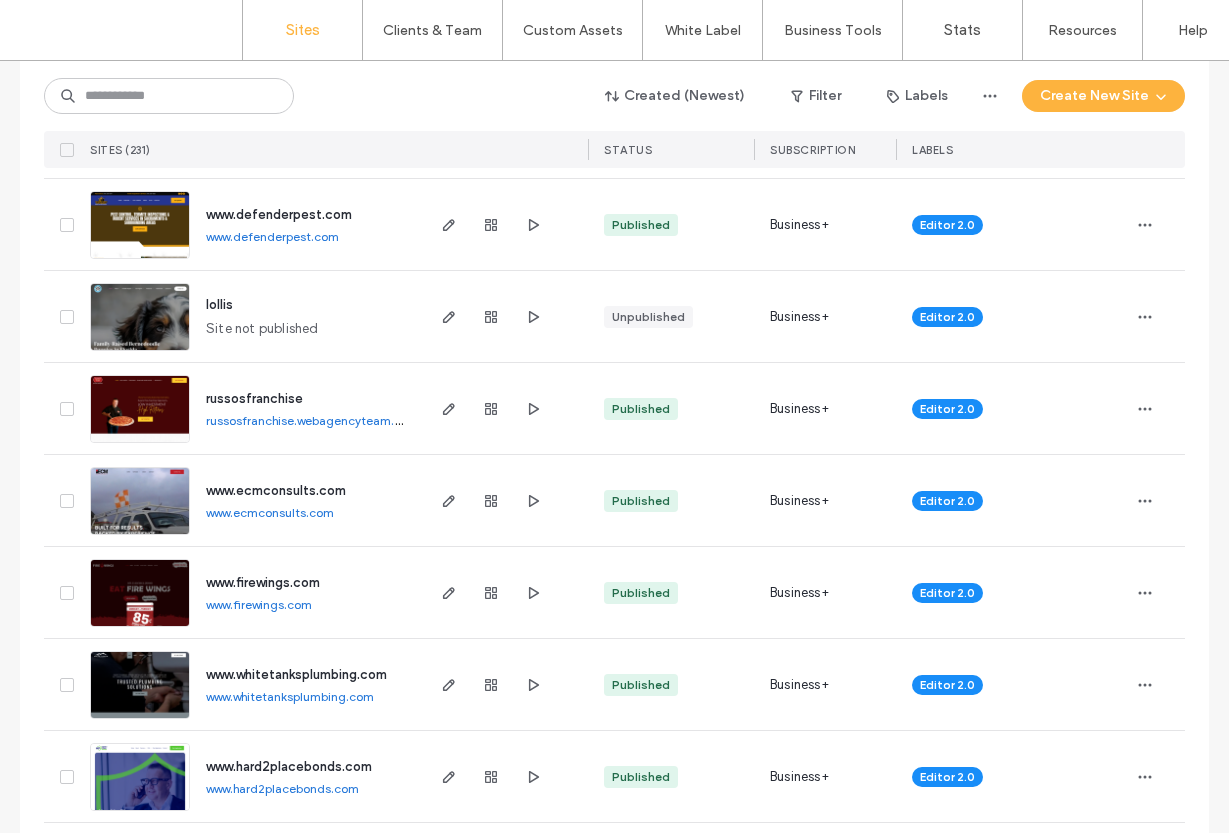 scroll, scrollTop: 1520, scrollLeft: 0, axis: vertical 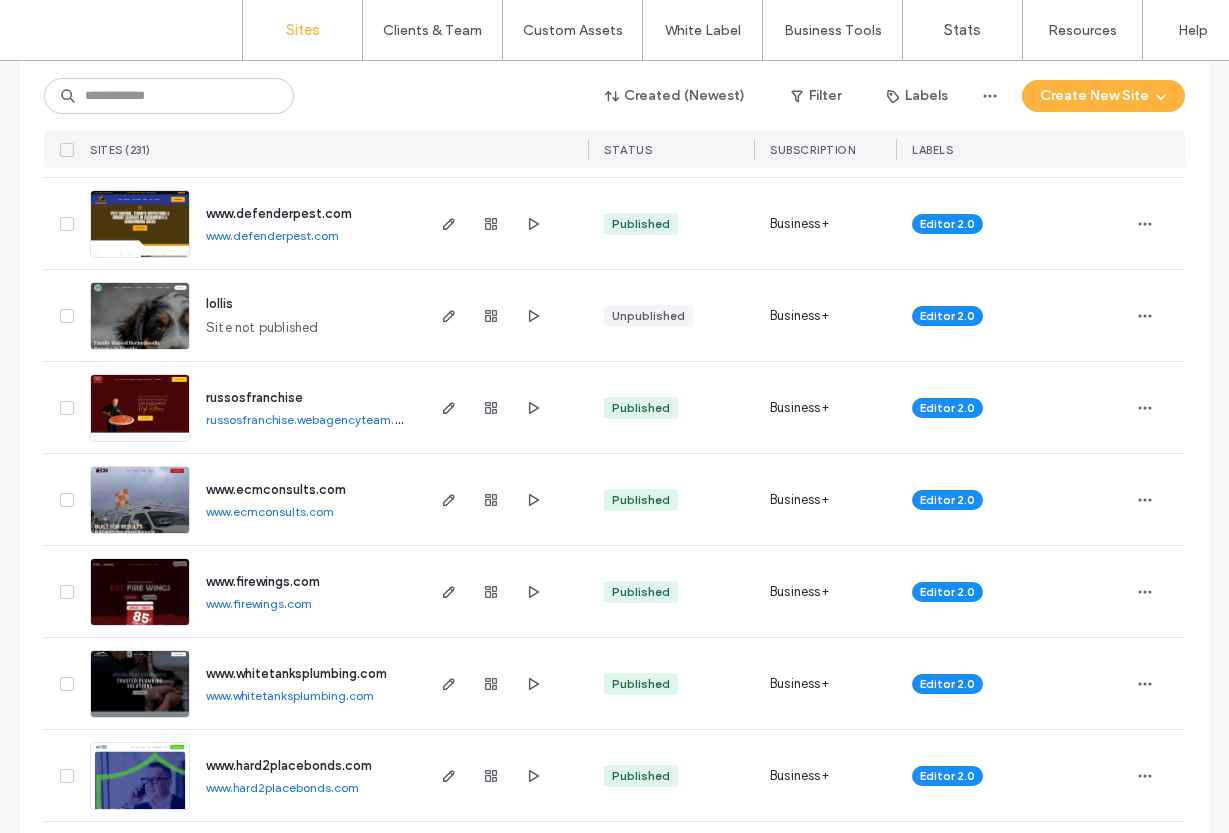 click on "www.defenderpest.com" at bounding box center [272, 235] 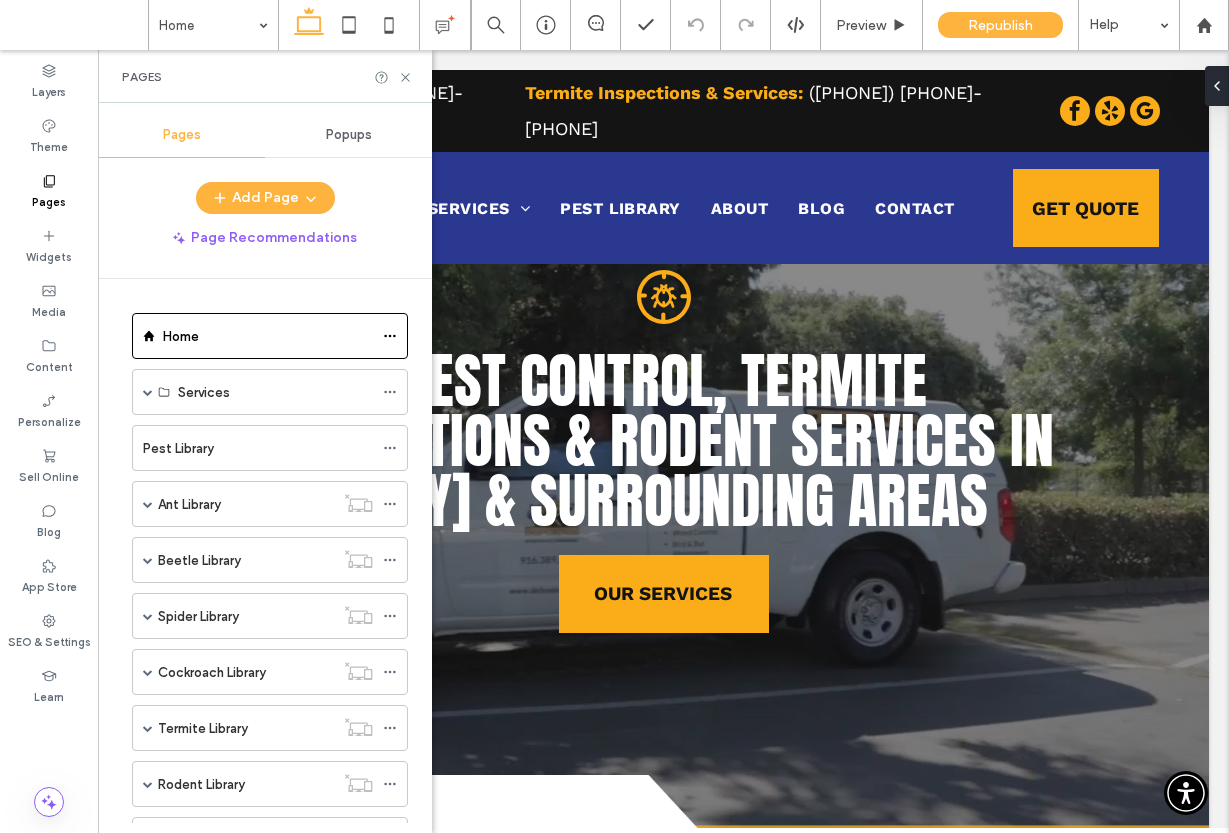 scroll, scrollTop: 0, scrollLeft: 0, axis: both 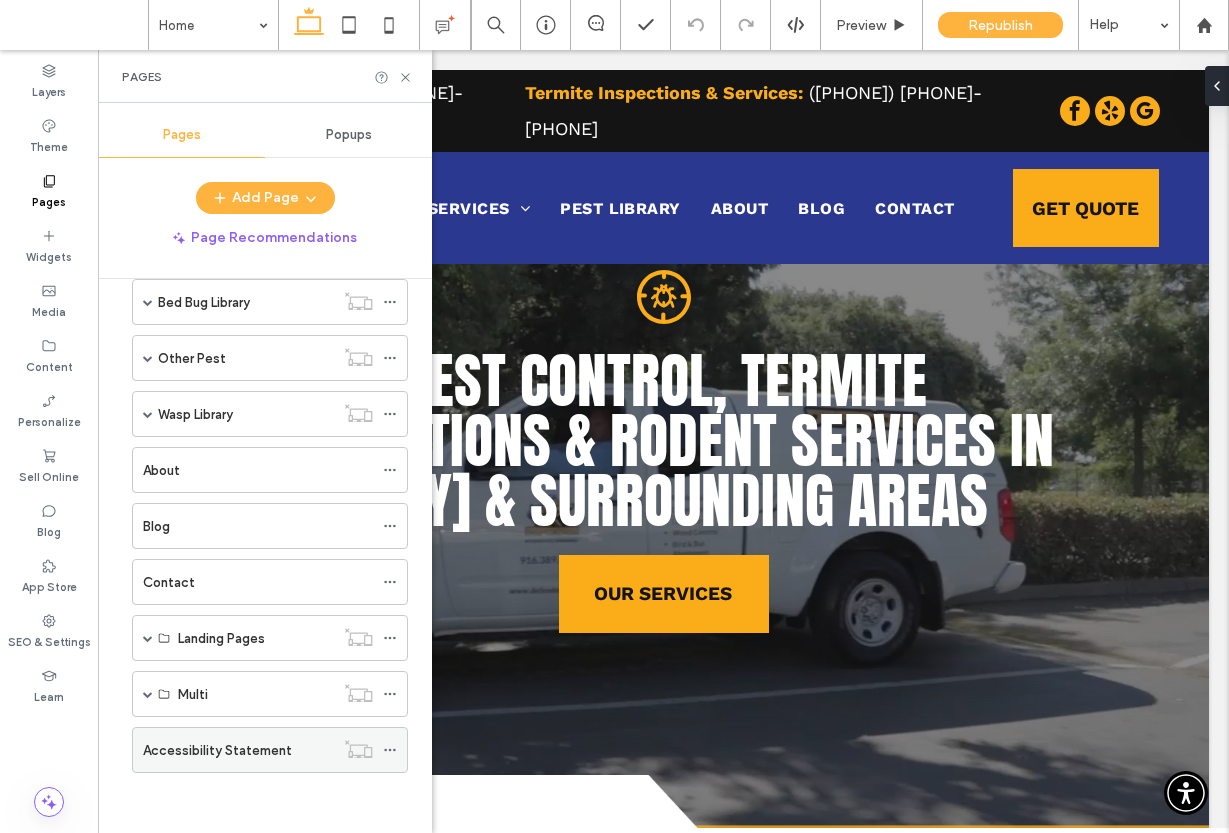 click on "Accessibility Statement" at bounding box center (217, 750) 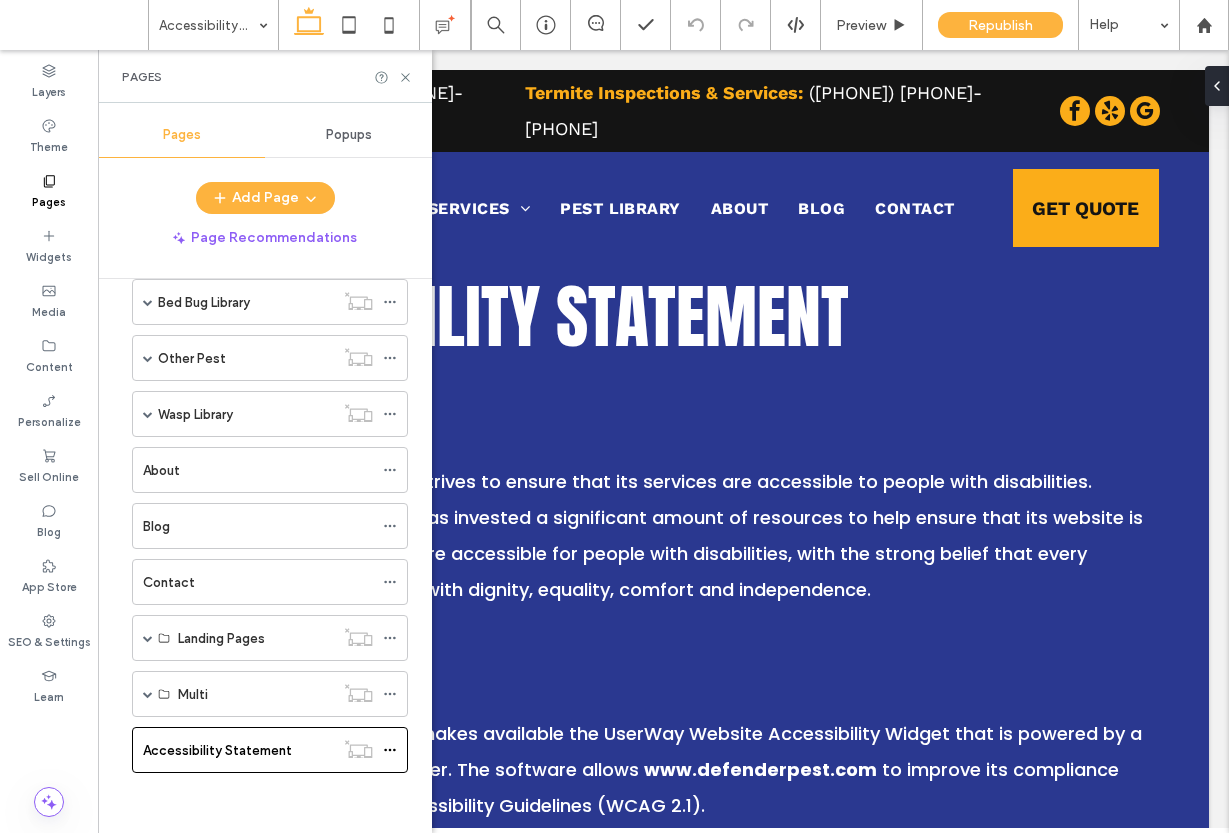 scroll, scrollTop: 0, scrollLeft: 0, axis: both 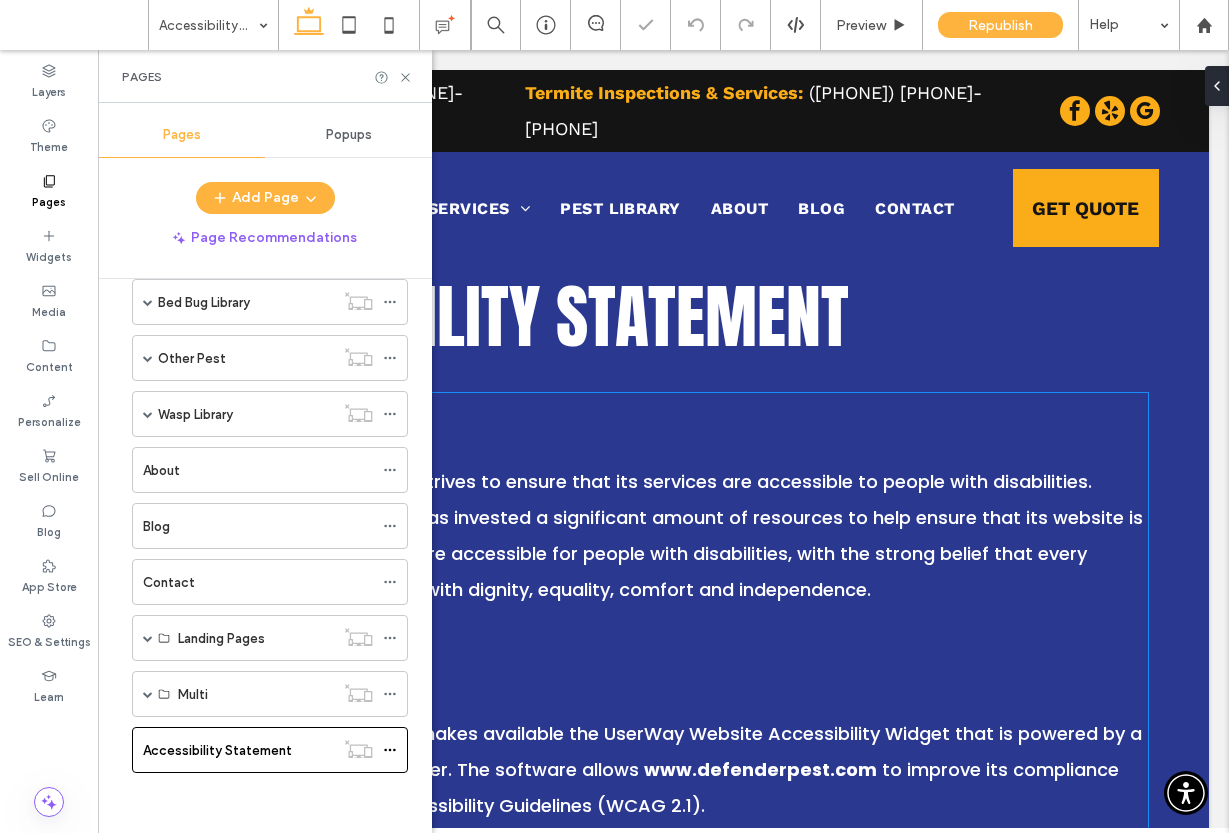 click on "to improve its compliance with the Web Content Accessibility Guidelines (WCAG 2.1)." at bounding box center [648, 787] 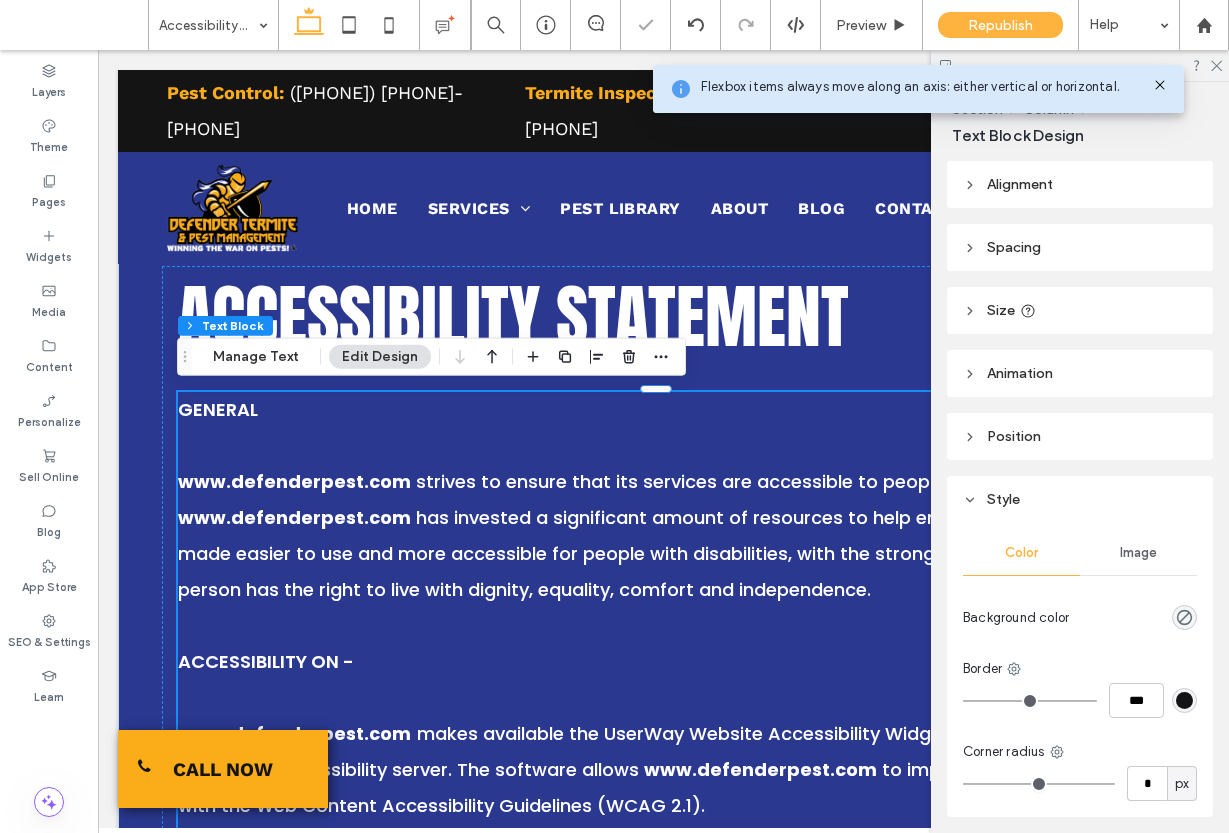 click on "to improve its compliance with the Web Content Accessibility Guidelines (WCAG 2.1)." at bounding box center (648, 787) 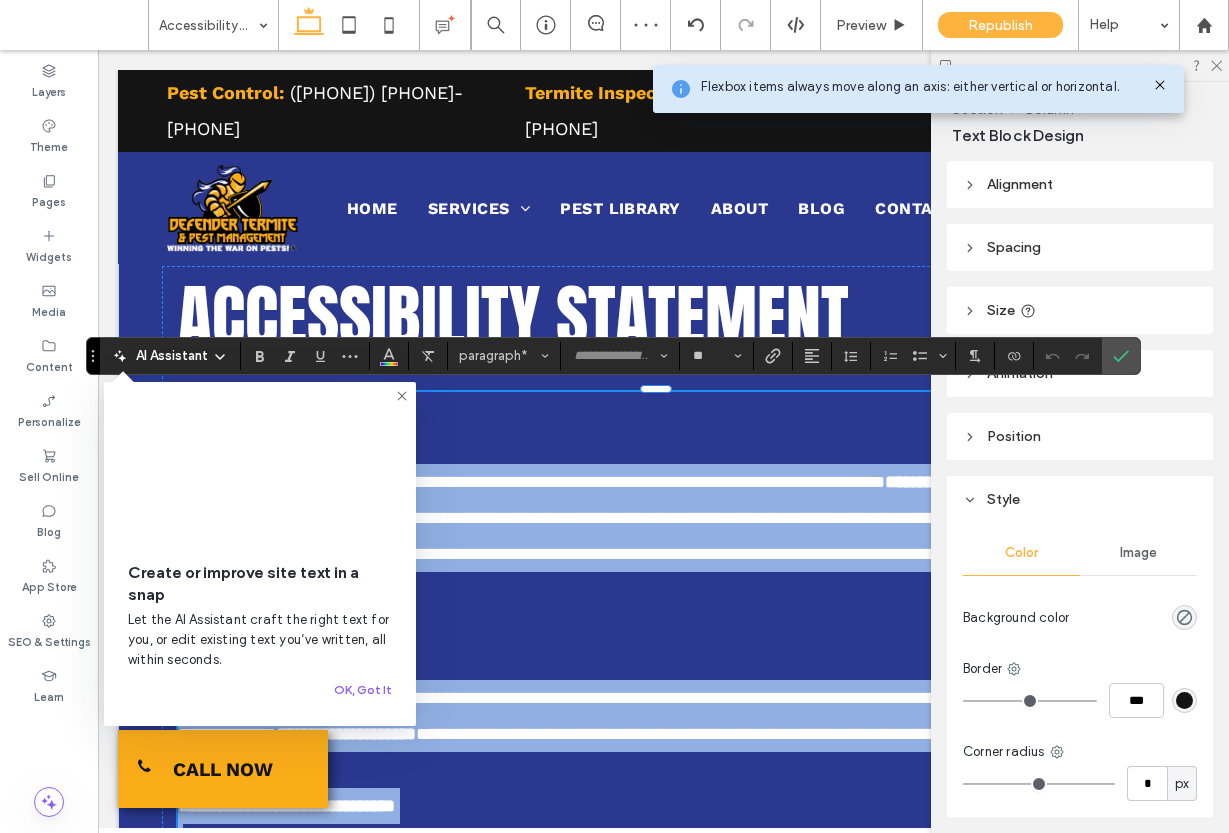 click on "**********" at bounding box center (717, 734) 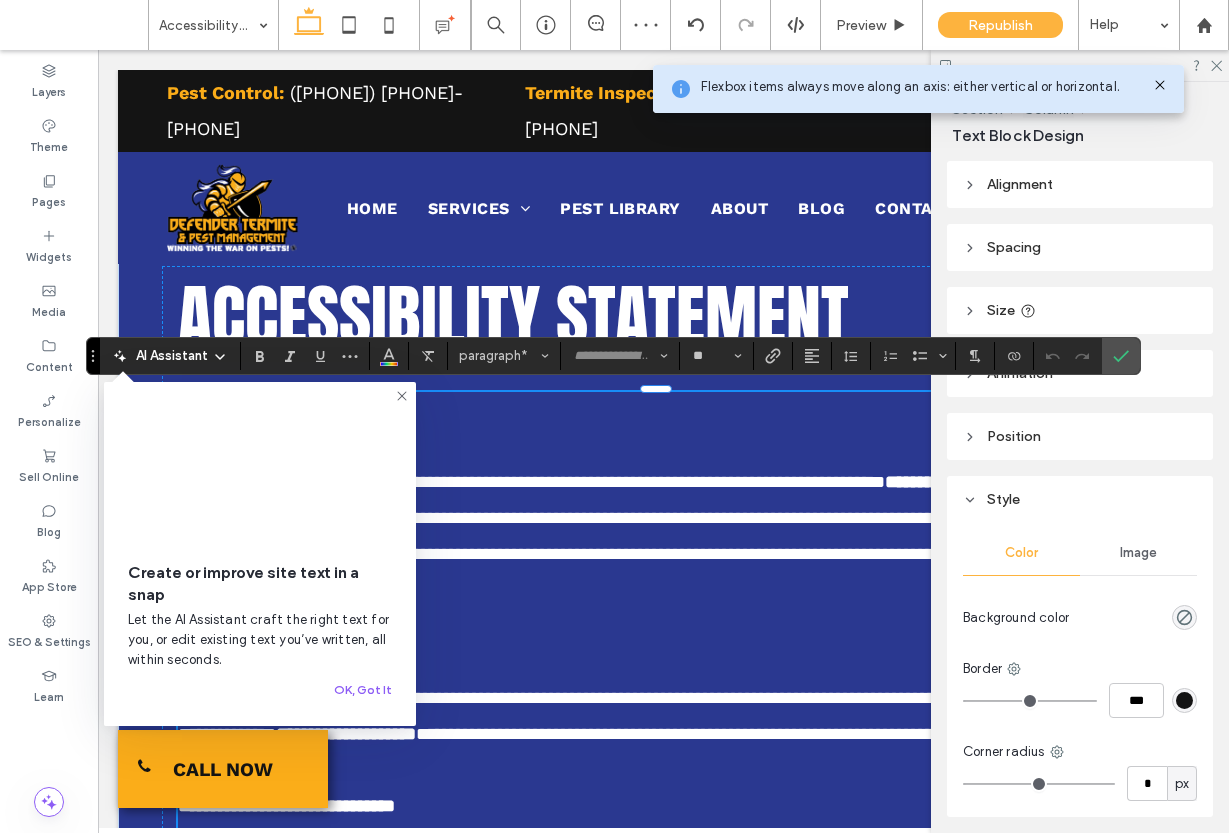 type on "*******" 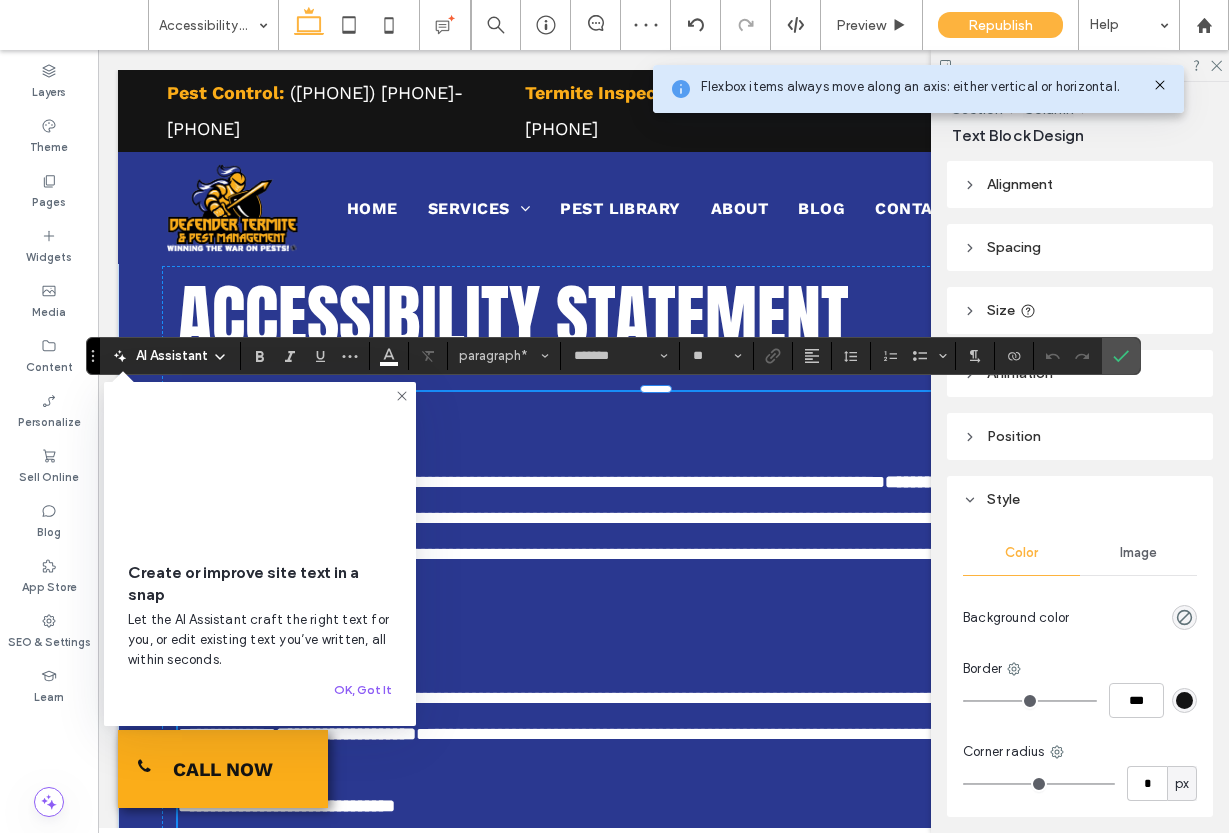 type 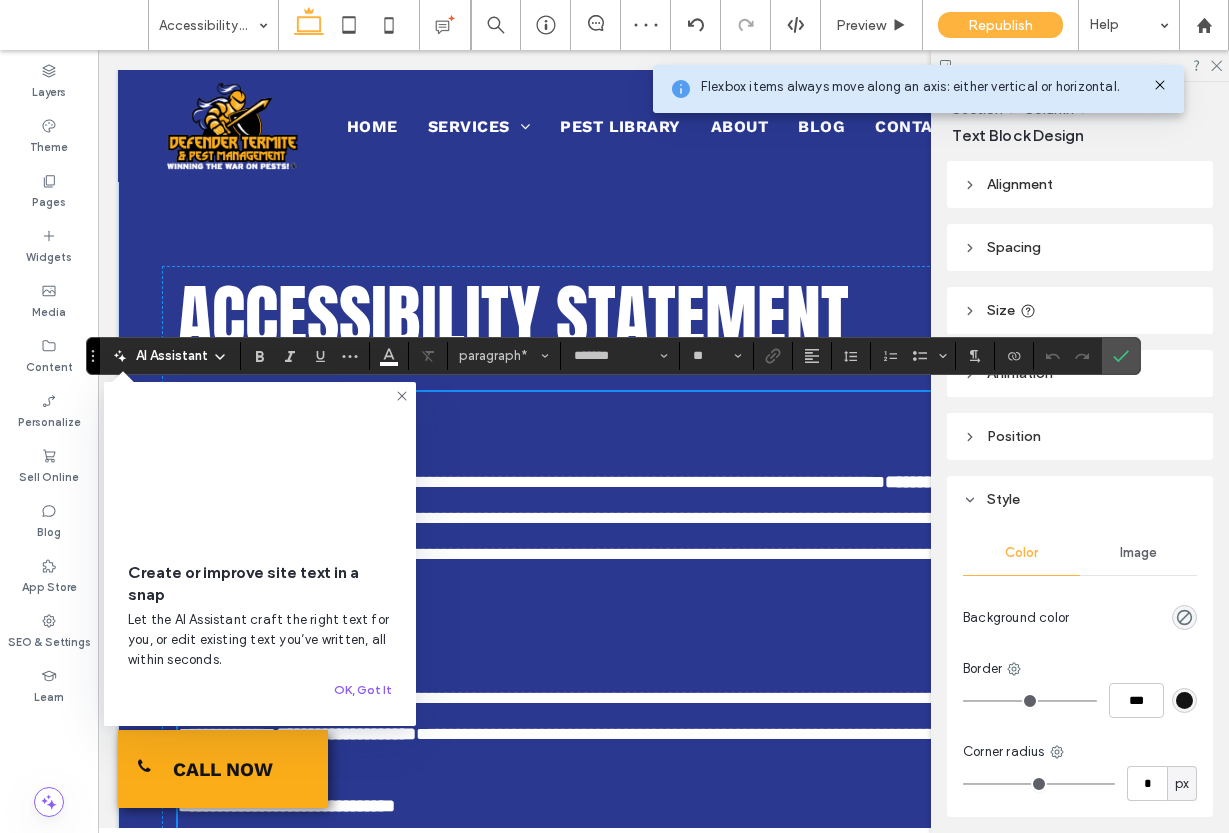 scroll, scrollTop: 3, scrollLeft: 0, axis: vertical 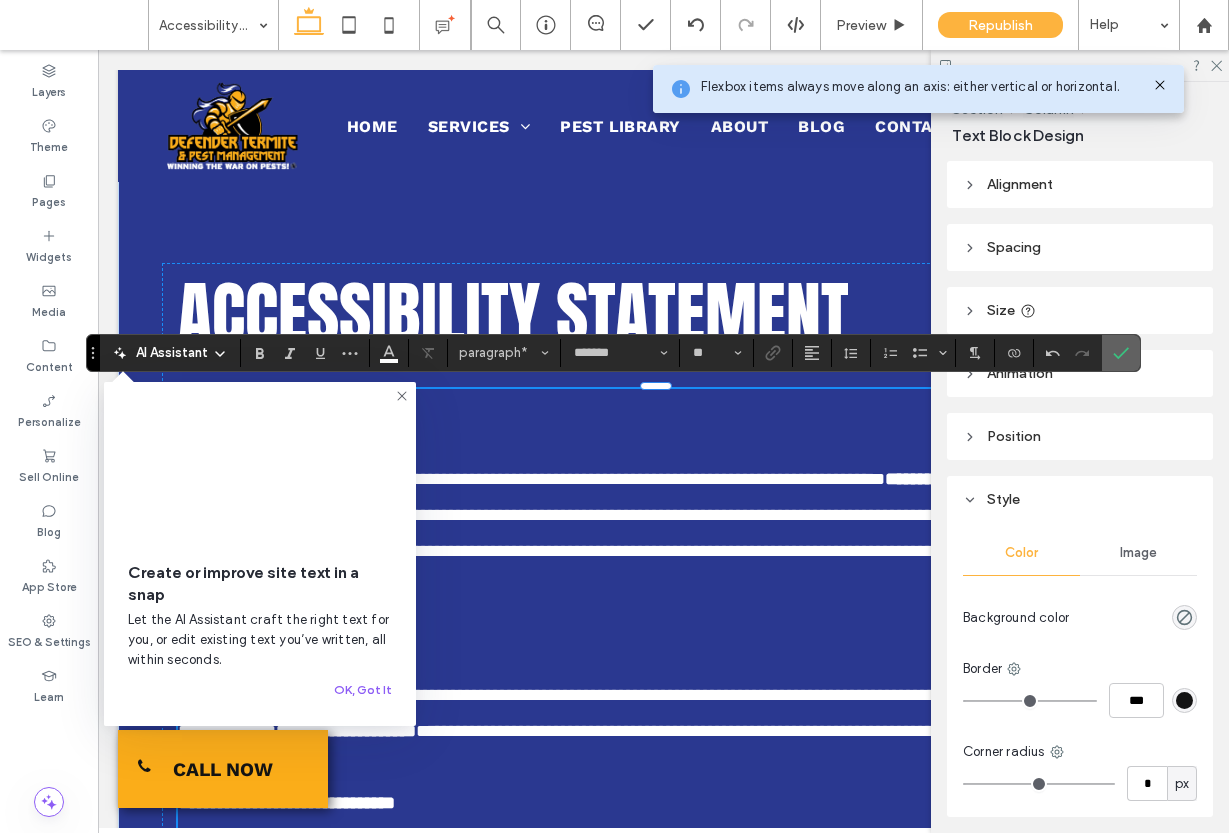 click at bounding box center [1121, 353] 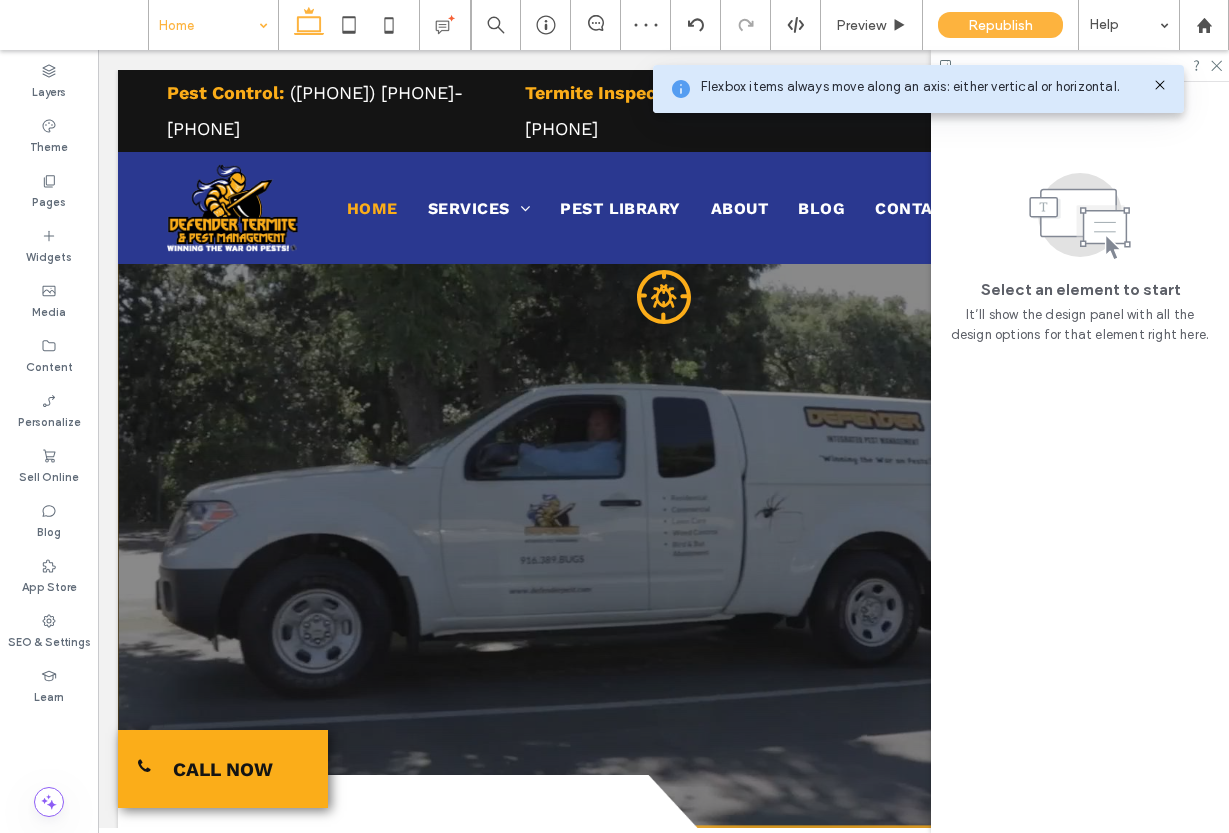 scroll, scrollTop: 0, scrollLeft: 0, axis: both 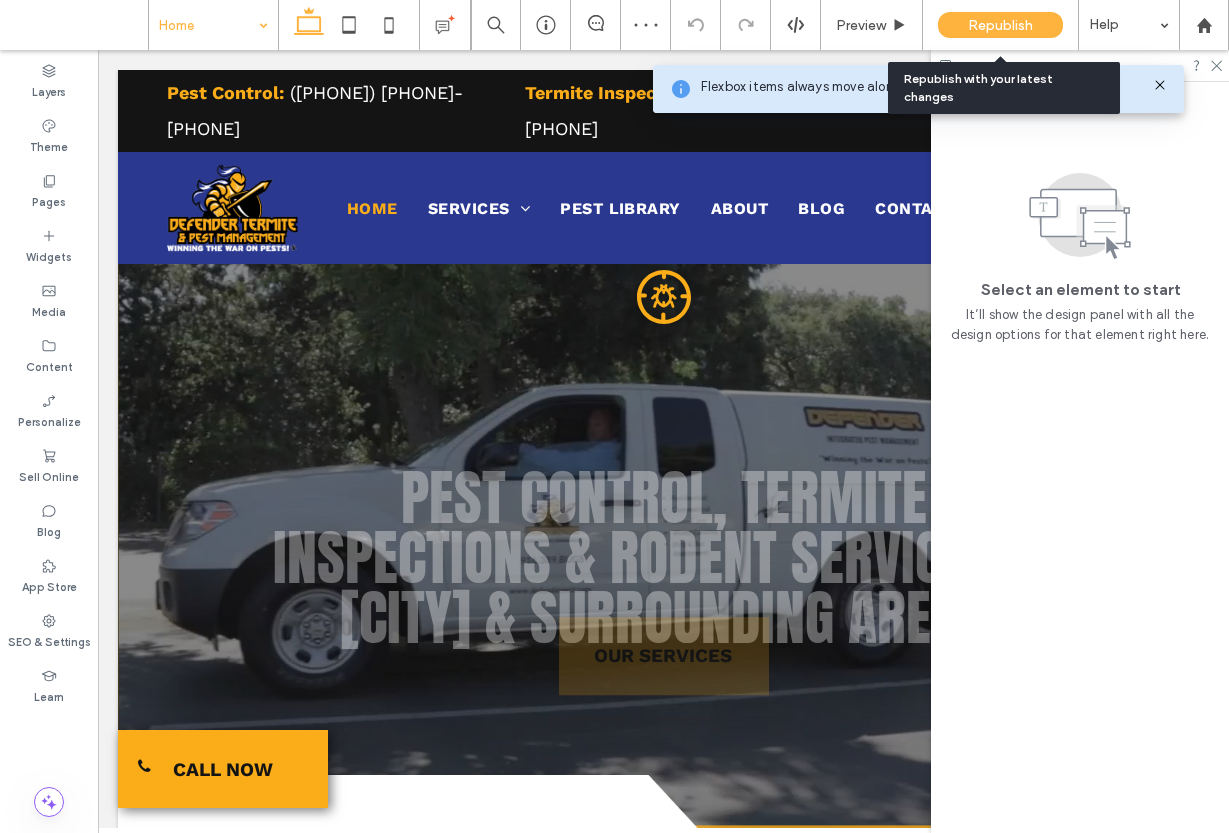 click on "Republish" at bounding box center (1000, 25) 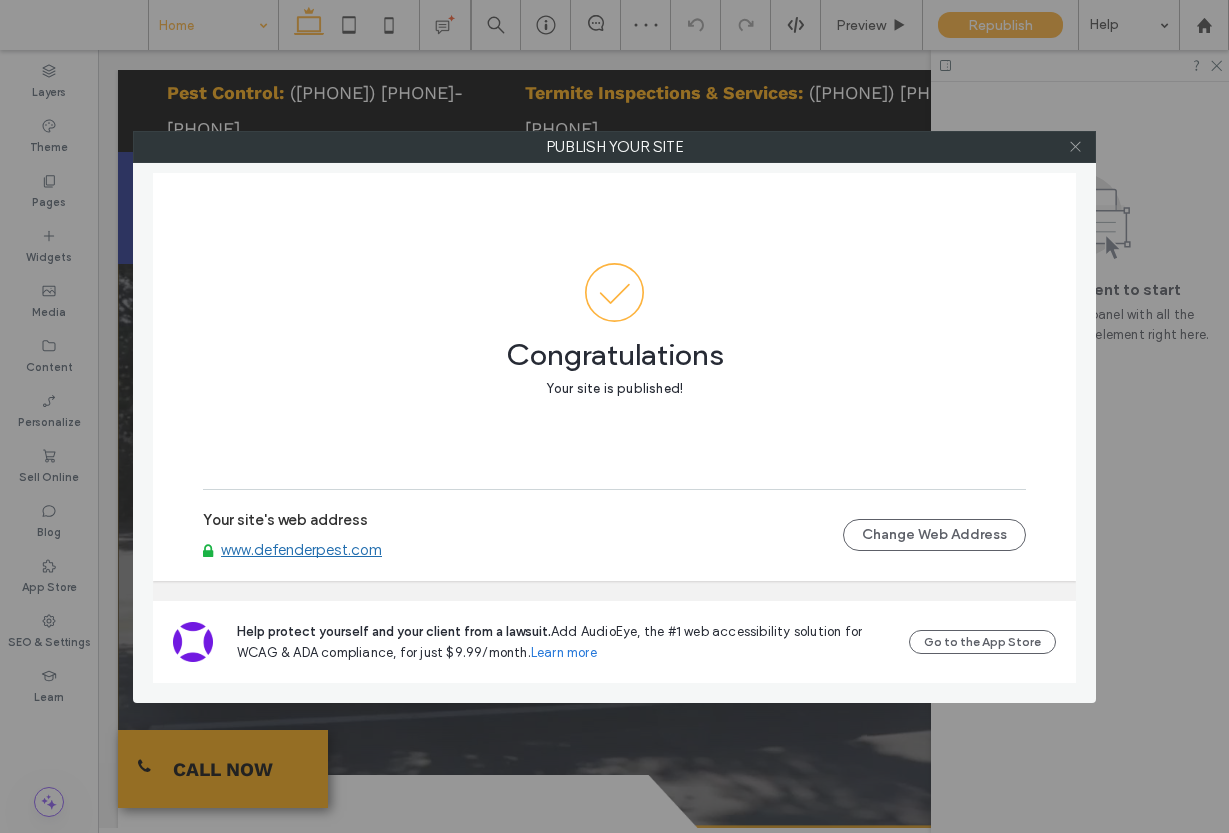 click 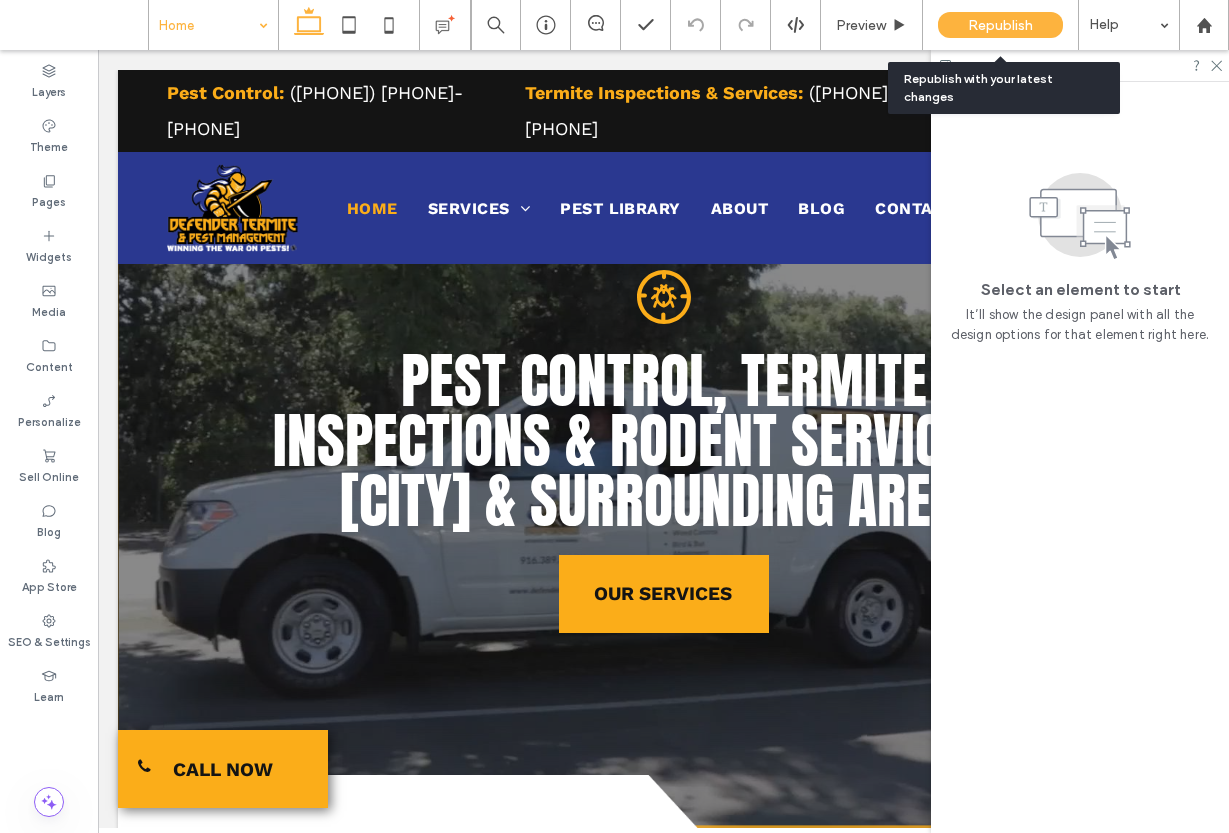 click on "Republish" at bounding box center [1000, 25] 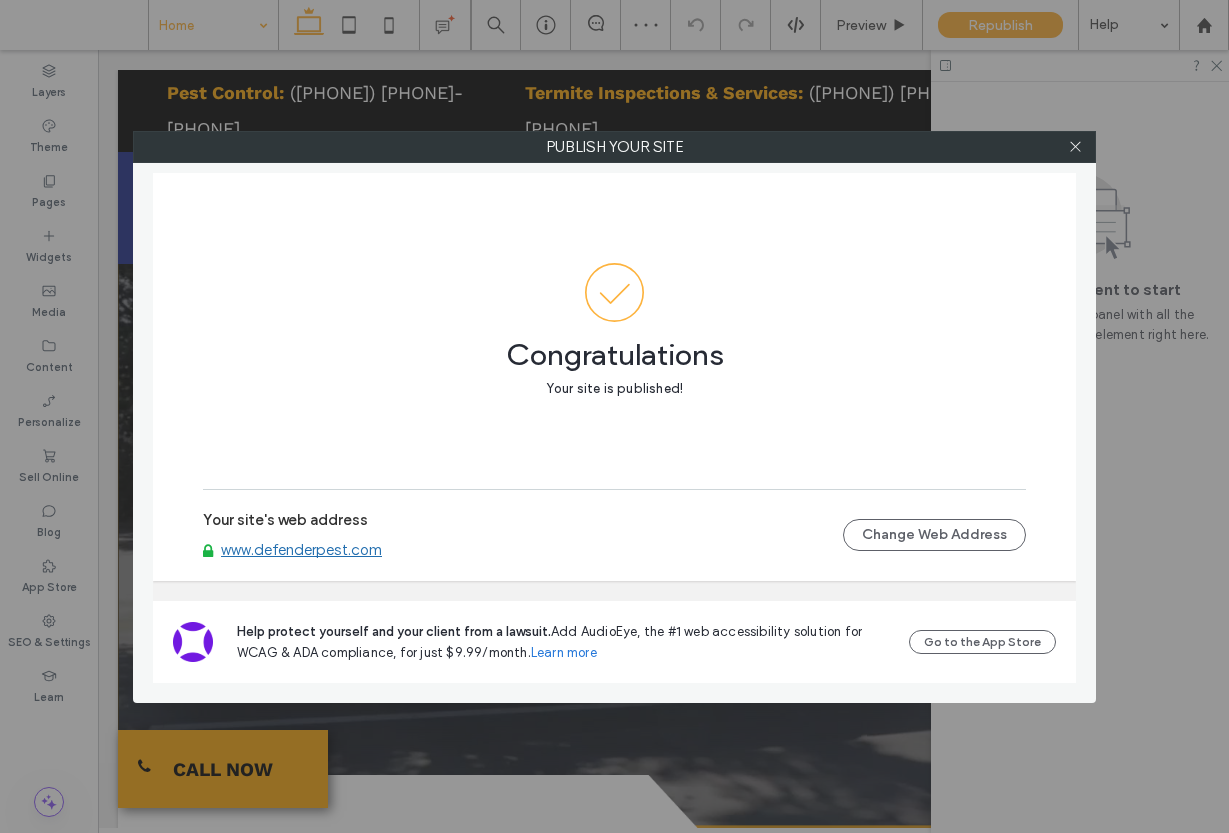 click on "www.defenderpest.com" at bounding box center [301, 550] 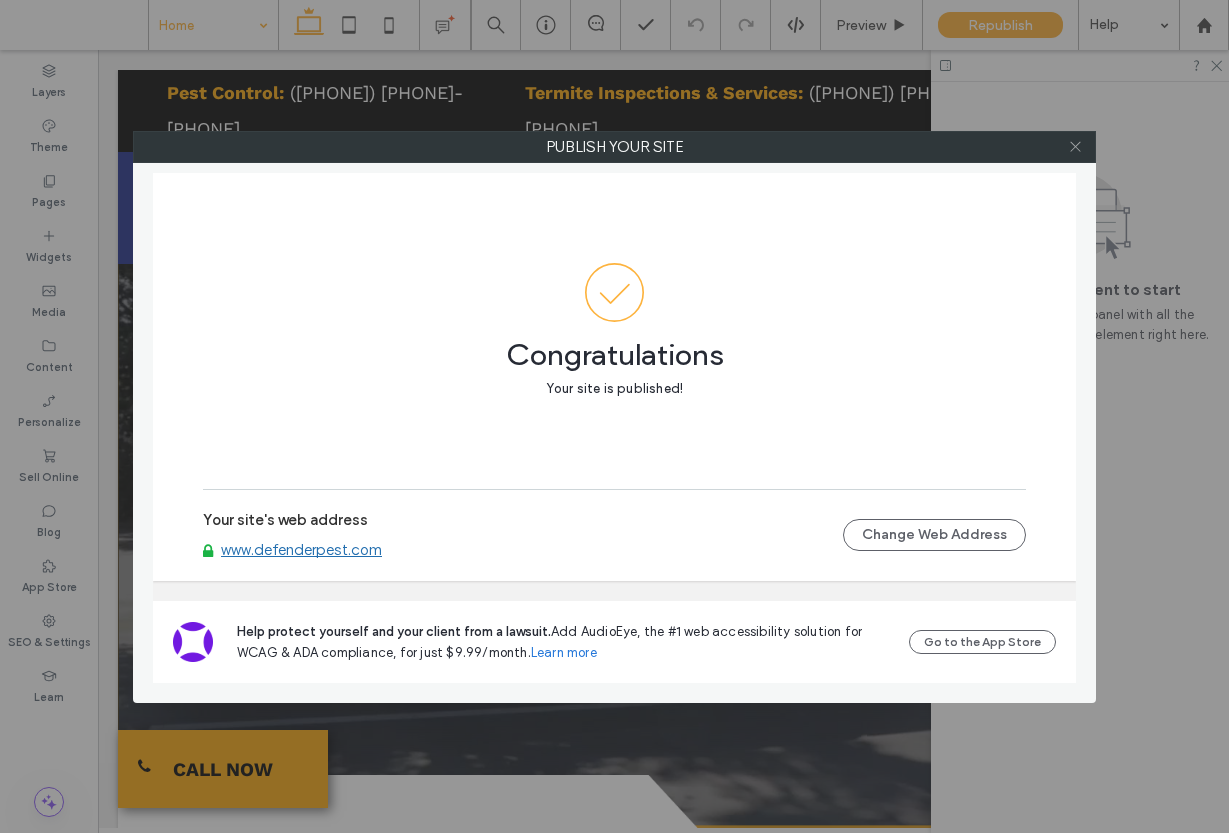 click 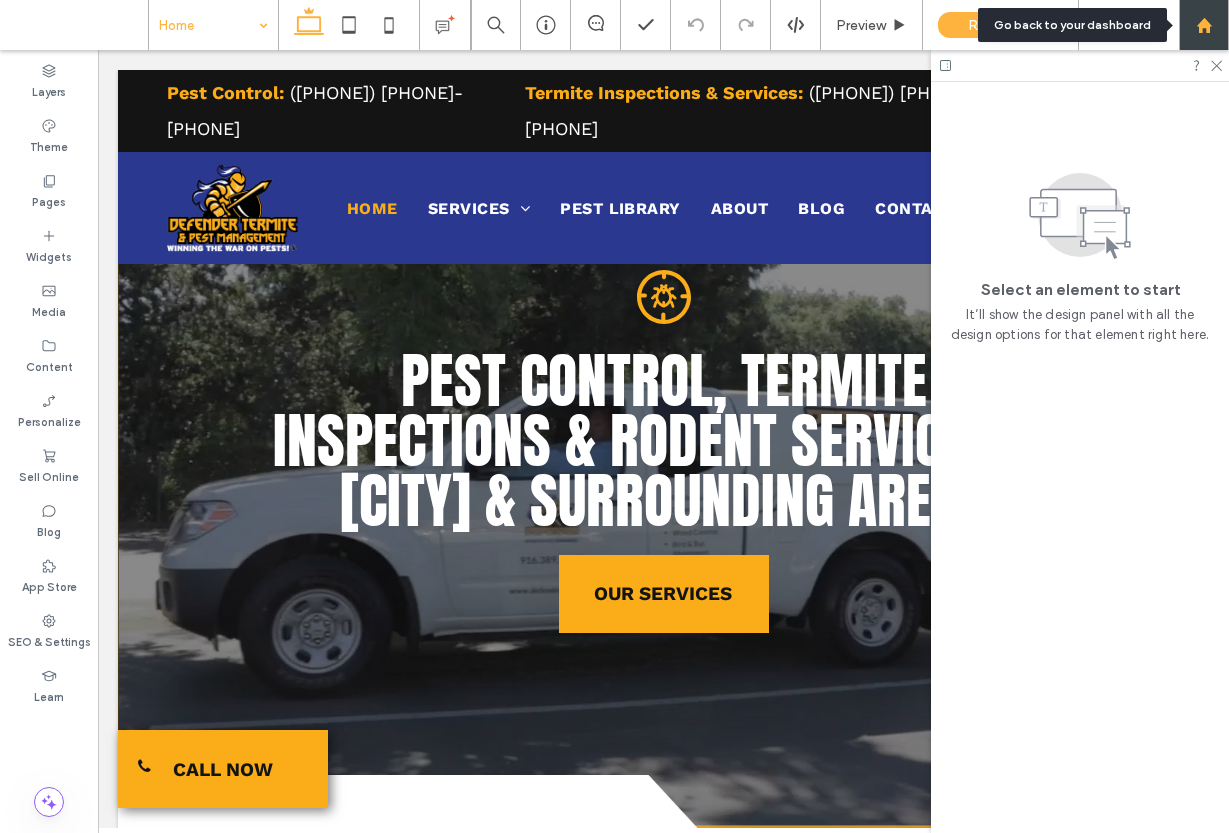 click 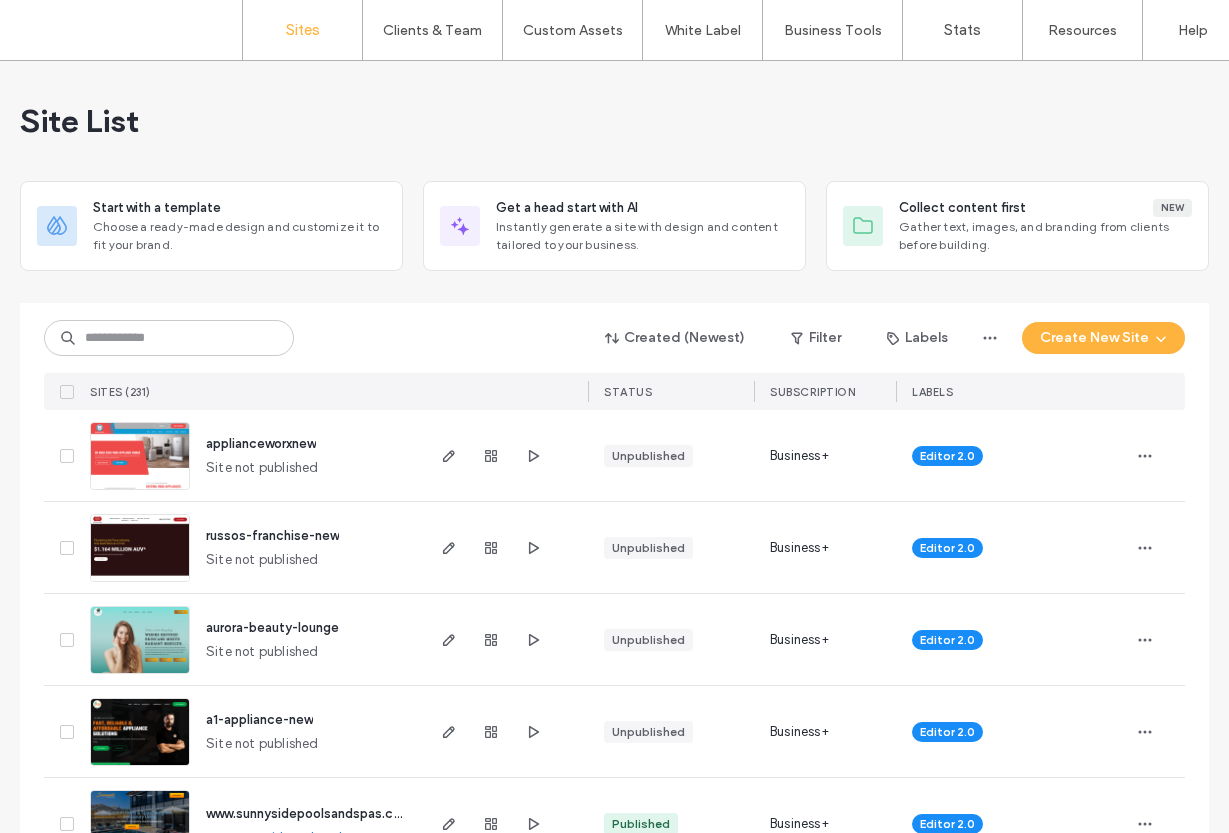 scroll, scrollTop: 0, scrollLeft: 0, axis: both 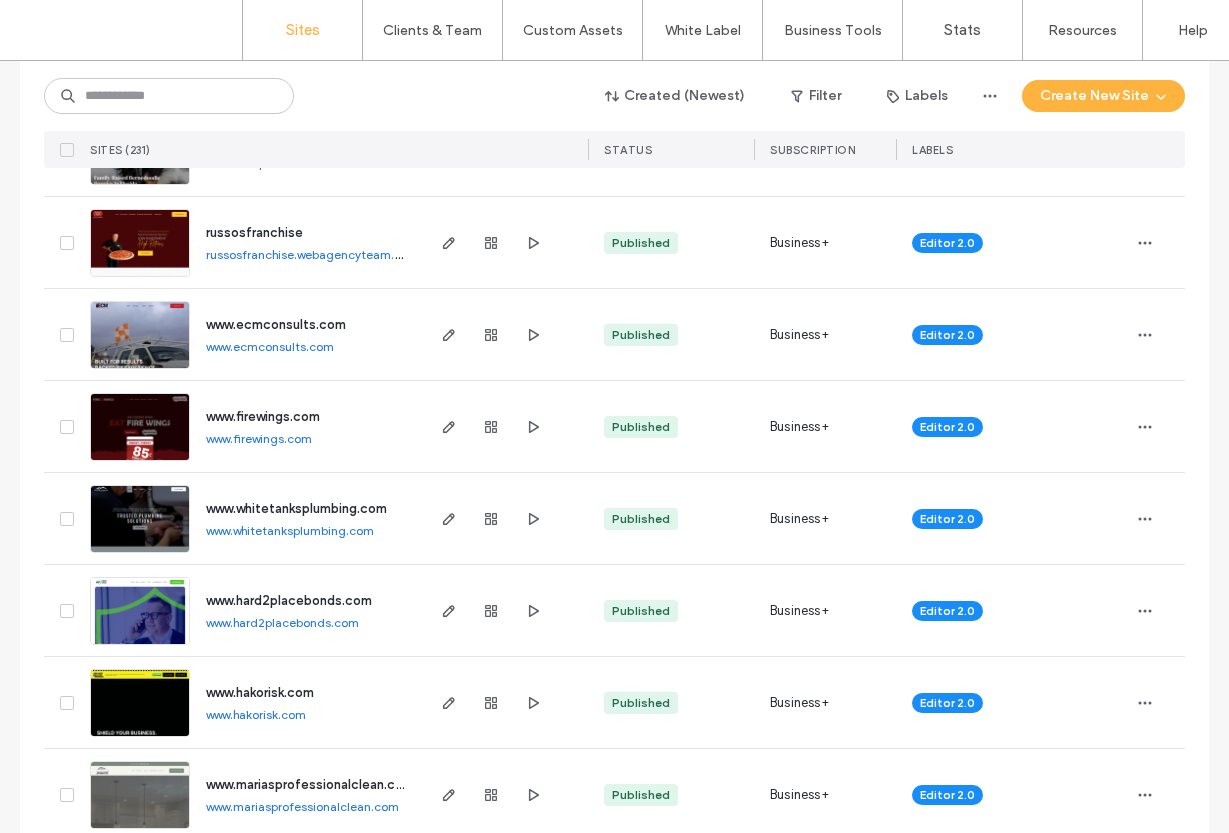 click on "russosfranchise.webagencyteam.com" at bounding box center (312, 254) 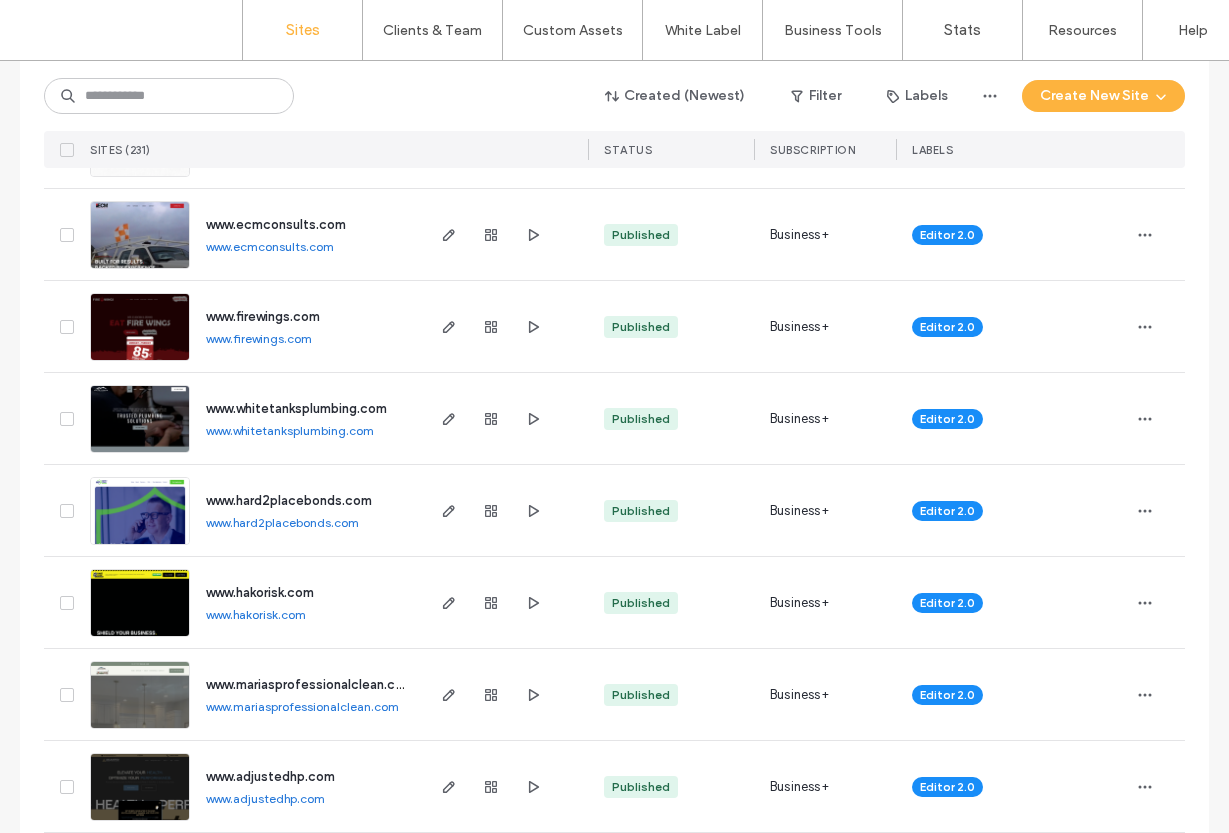 scroll, scrollTop: 1791, scrollLeft: 0, axis: vertical 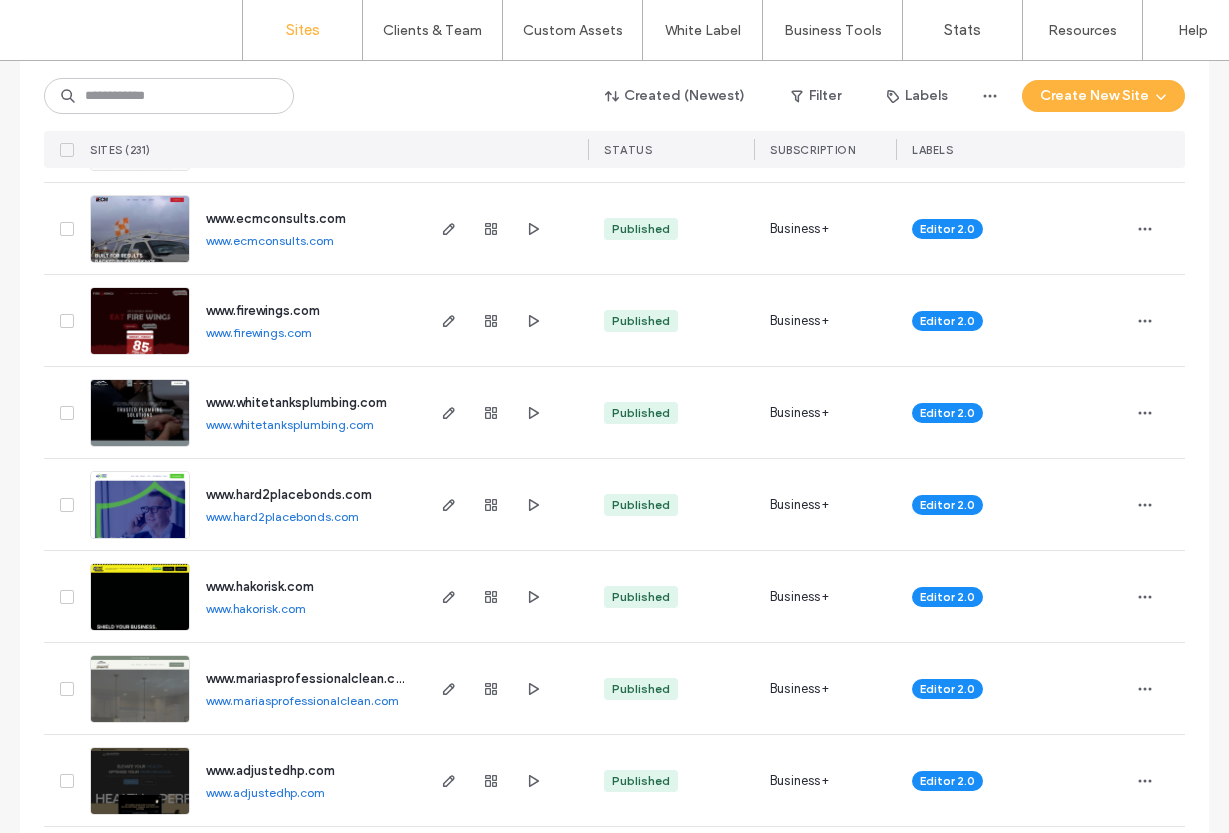 click on "www.ecmconsults.com" at bounding box center (270, 240) 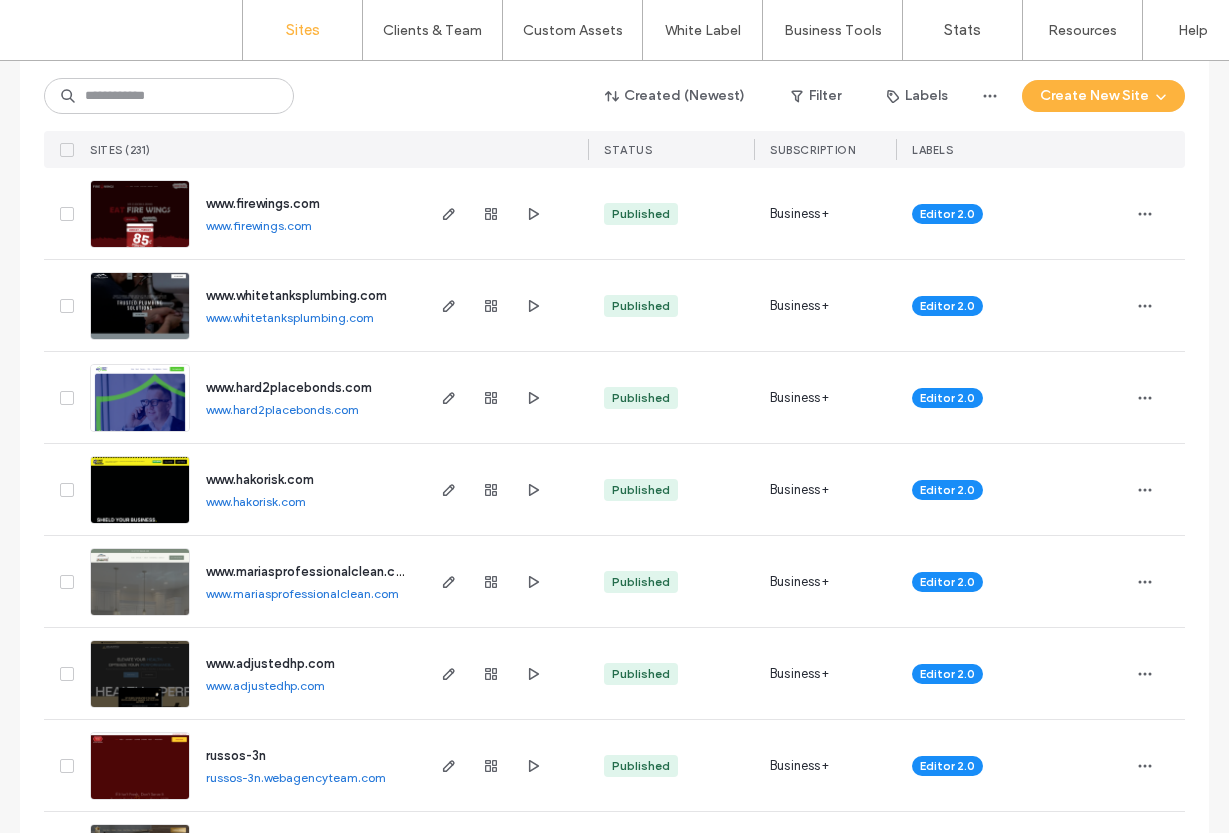 scroll, scrollTop: 1894, scrollLeft: 0, axis: vertical 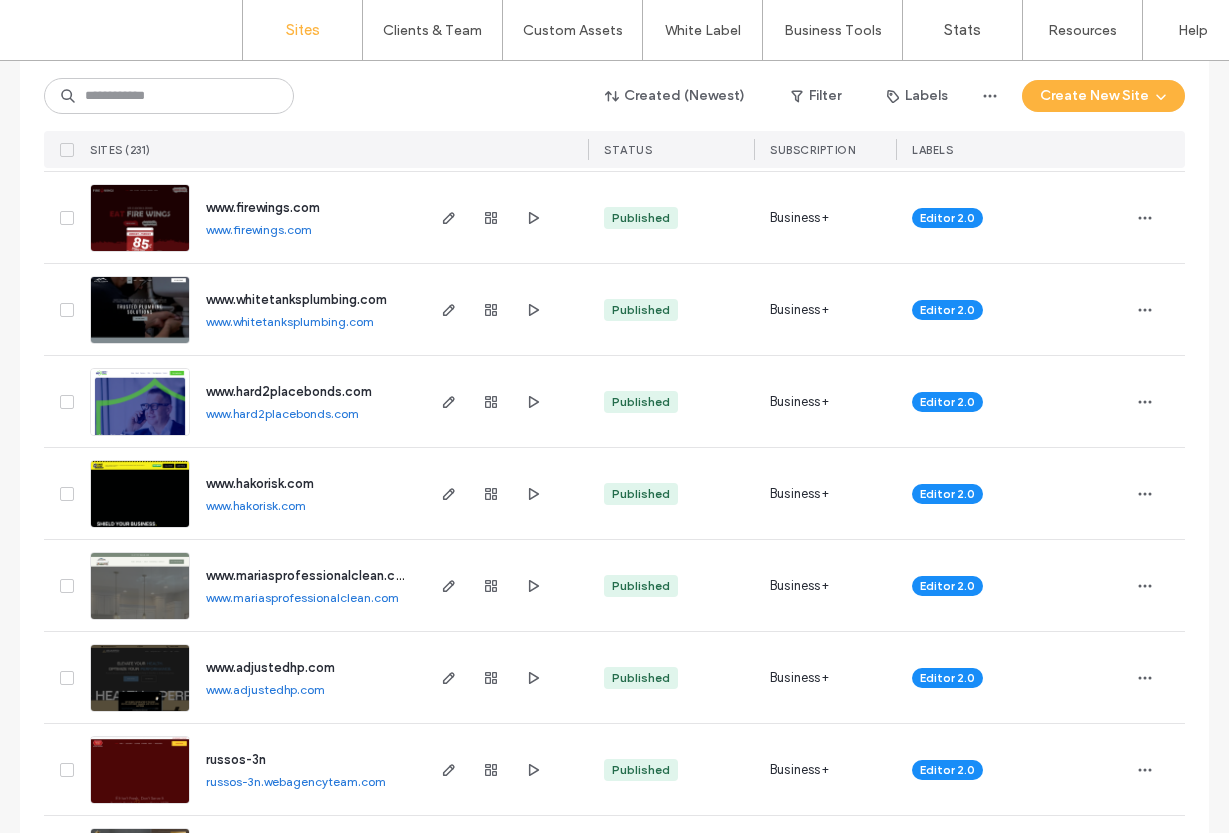 click on "www.firewings.com" at bounding box center [259, 229] 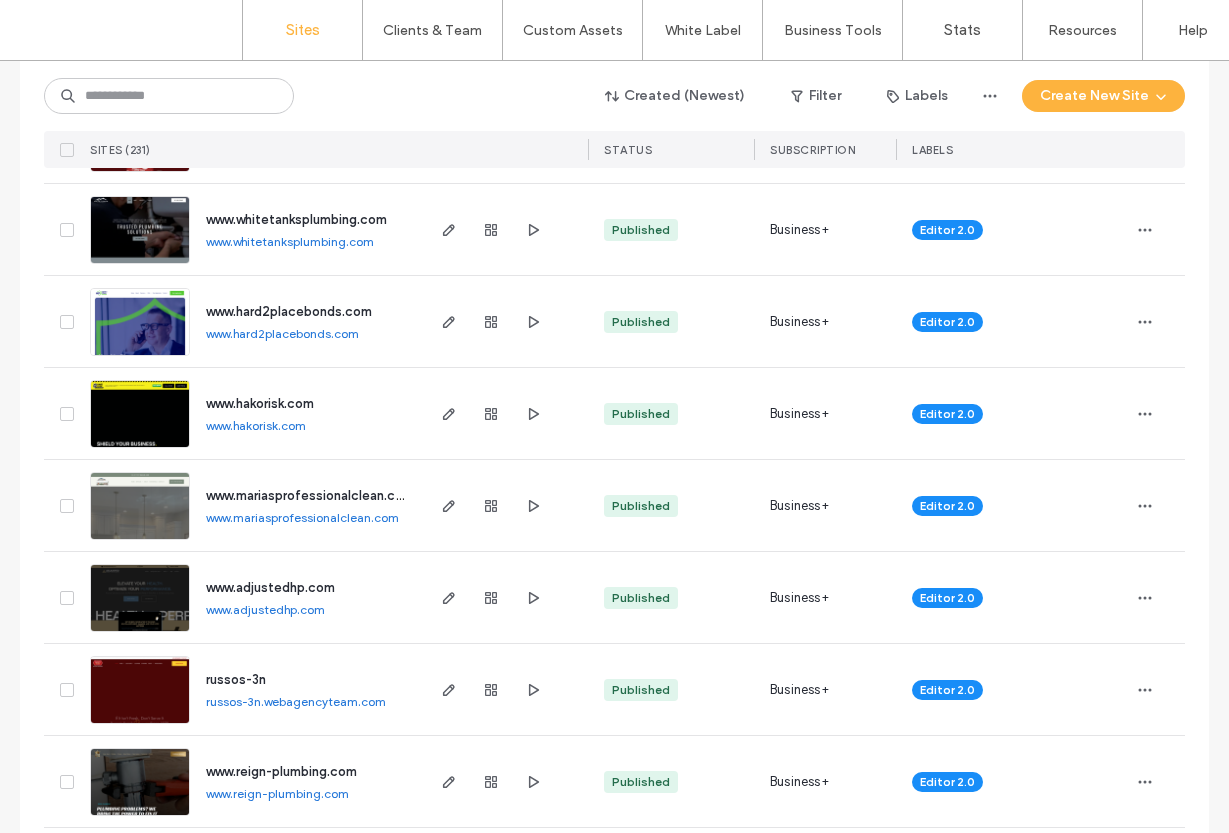 scroll, scrollTop: 2006, scrollLeft: 0, axis: vertical 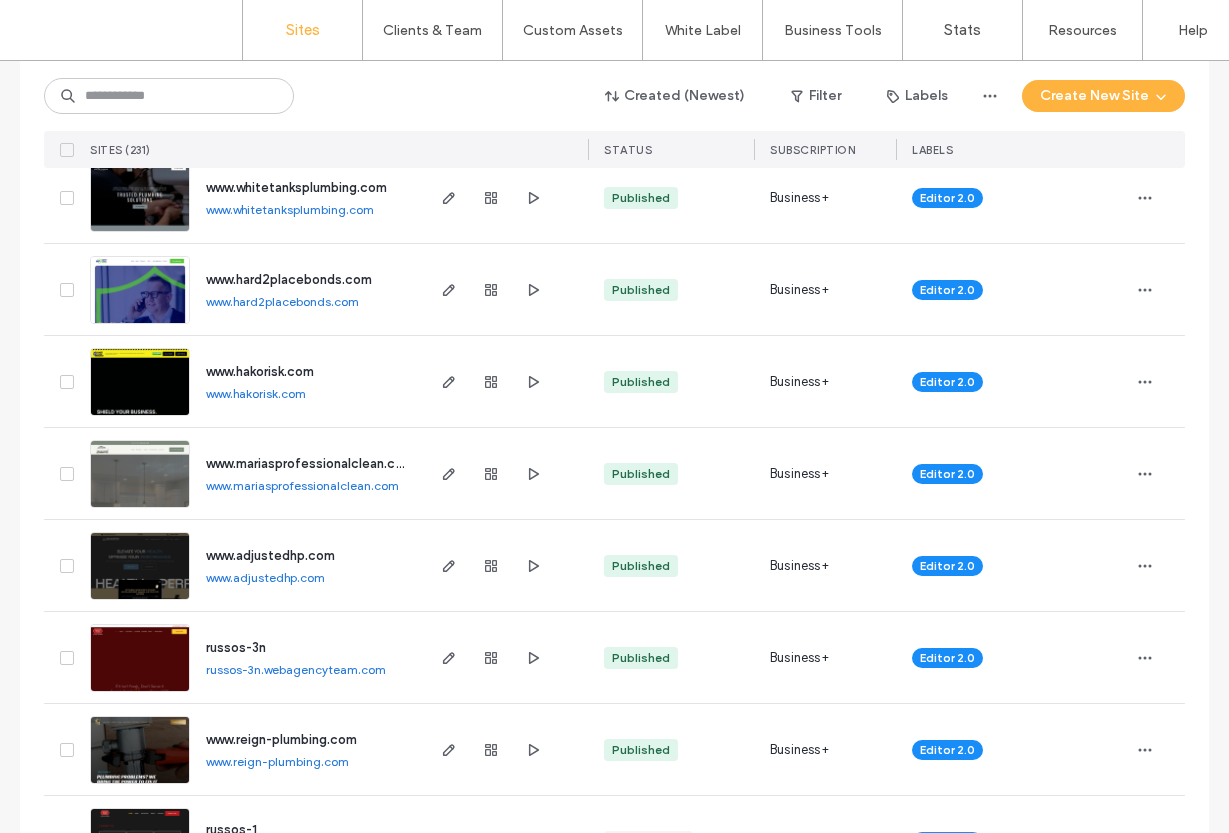 click on "www.whitetanksplumbing.com" at bounding box center [290, 209] 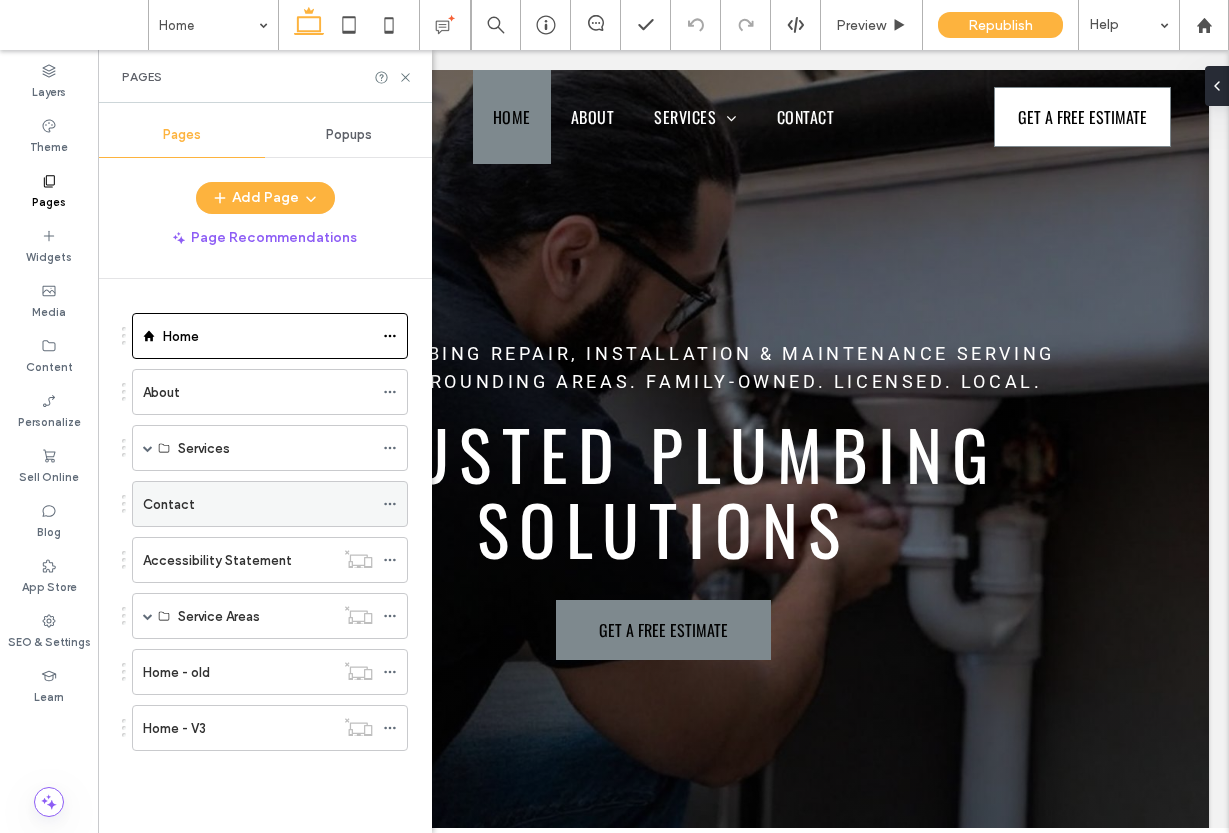 scroll, scrollTop: 0, scrollLeft: 0, axis: both 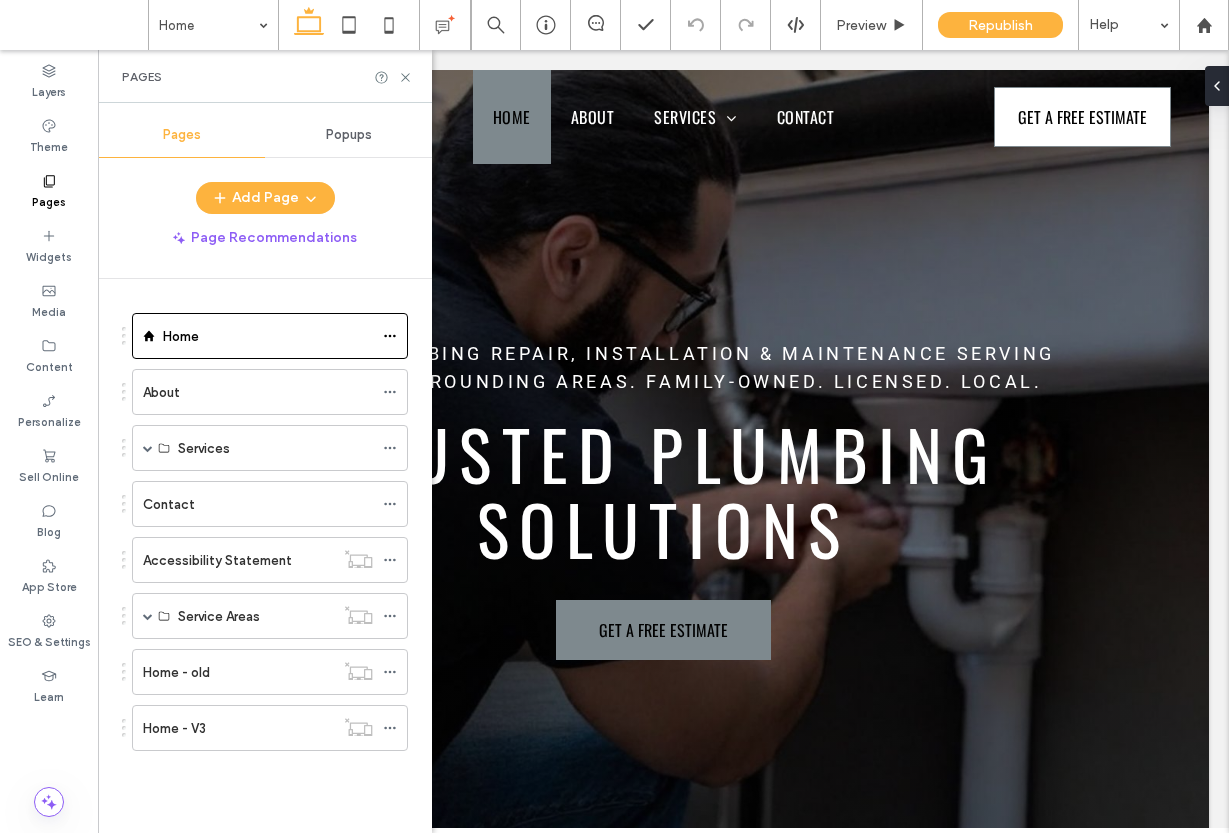 click on "Accessibility Statement" at bounding box center (217, 560) 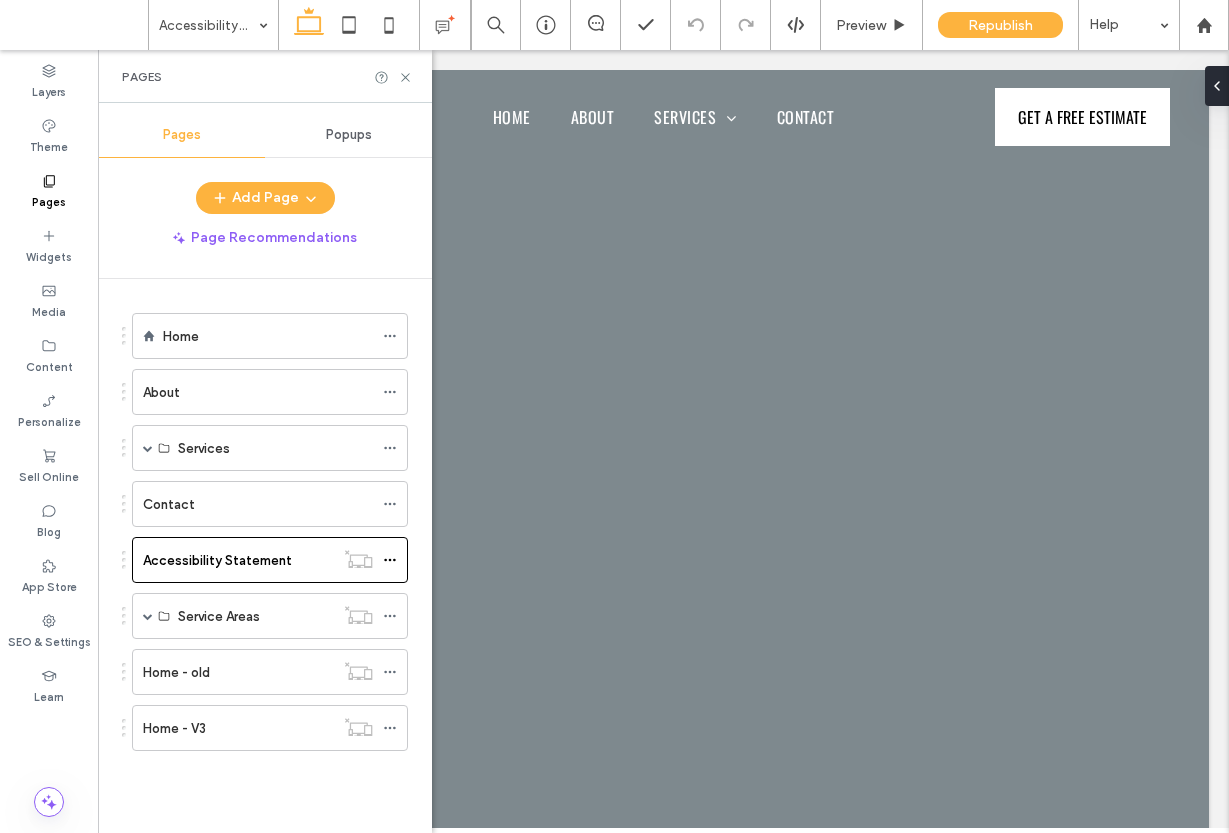 scroll, scrollTop: 0, scrollLeft: 0, axis: both 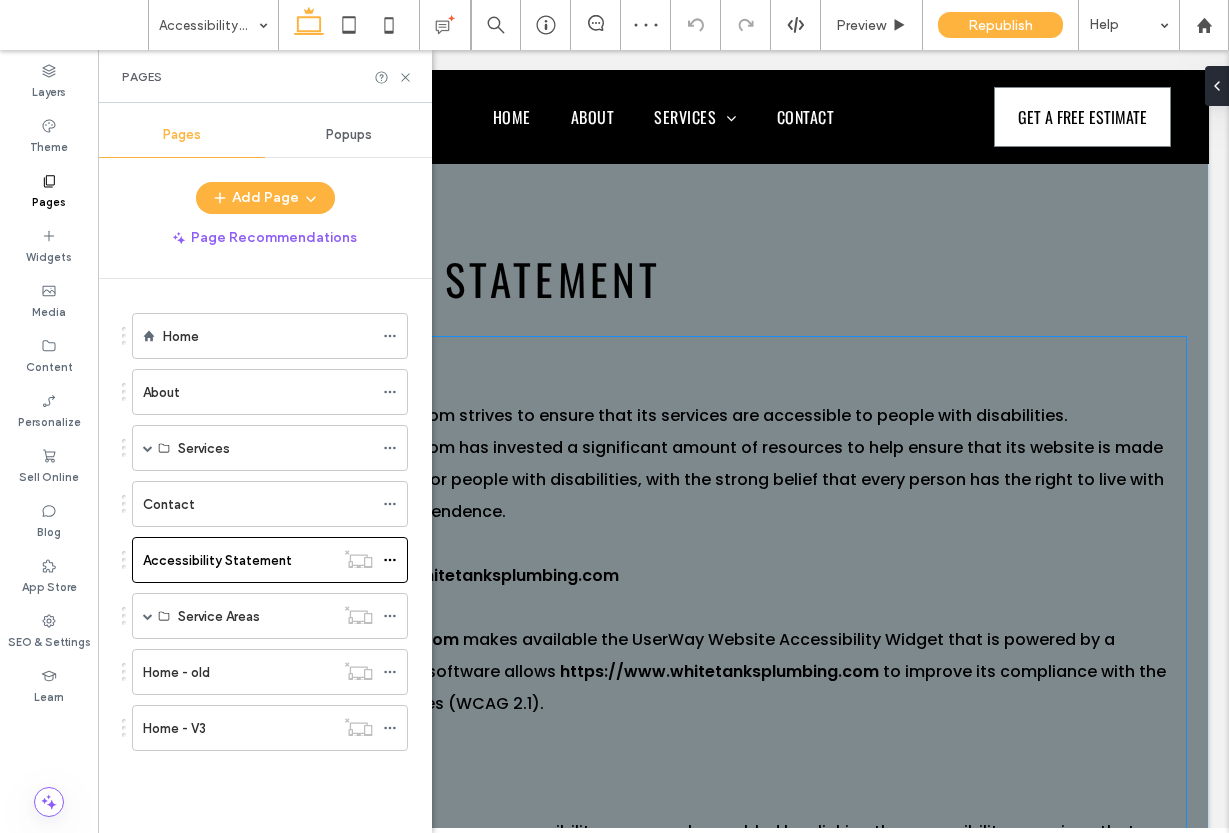 click on "to improve its compliance with the Web Content Accessibility Guidelines (WCAG 2.1)." at bounding box center [653, 687] 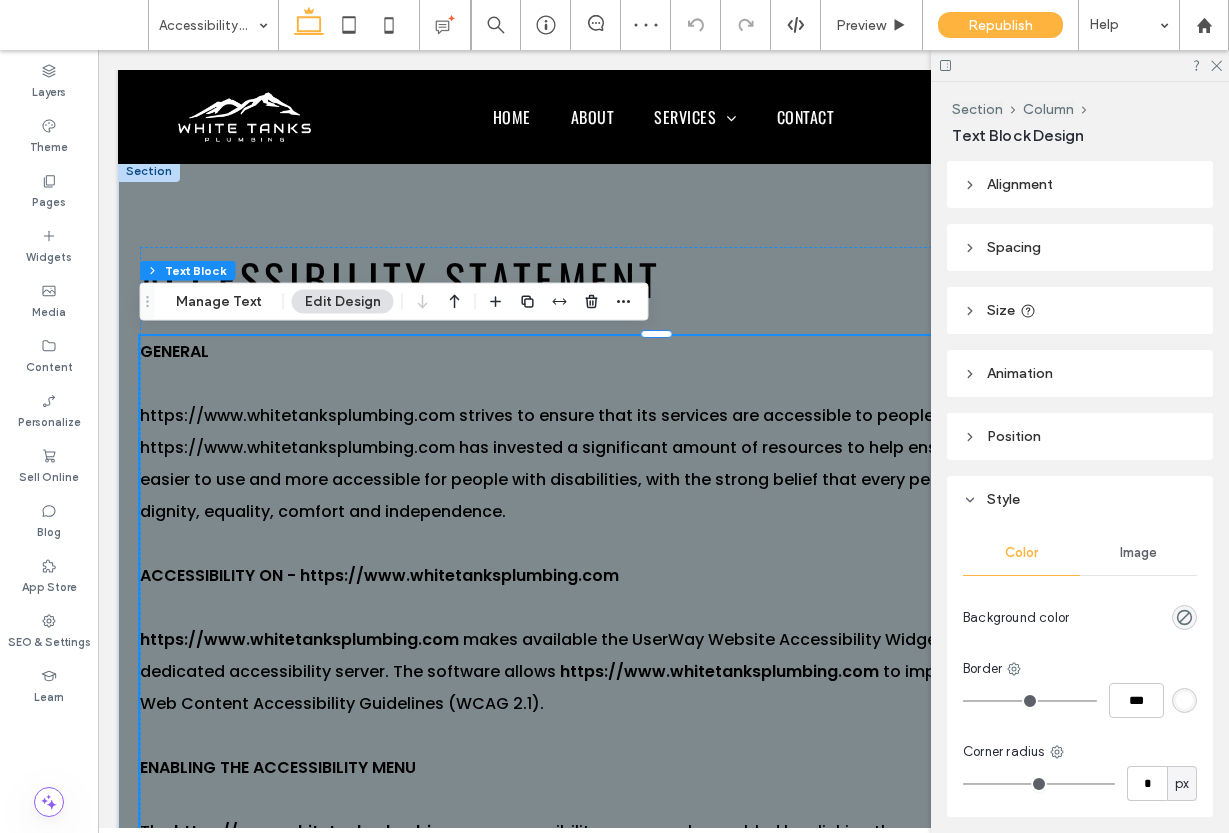 click on "to improve its compliance with the Web Content Accessibility Guidelines (WCAG 2.1)." at bounding box center [653, 687] 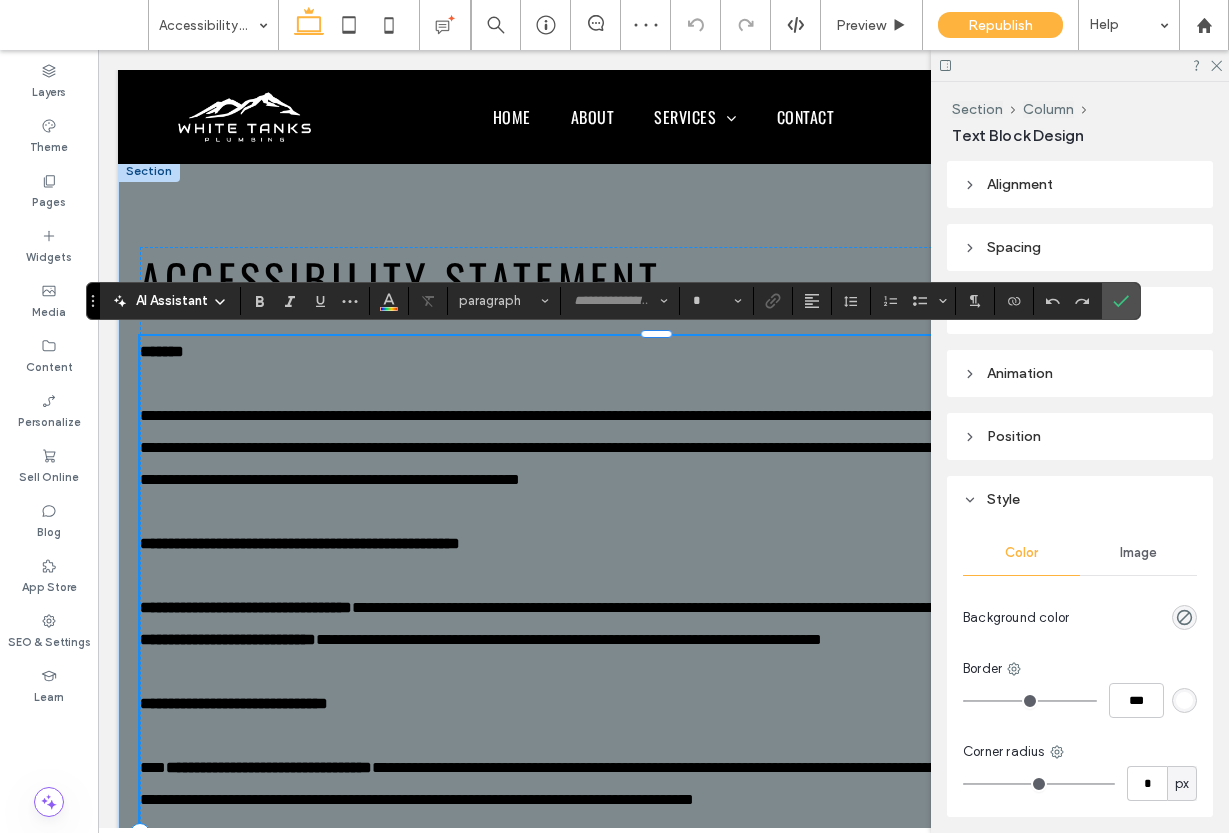 type on "*******" 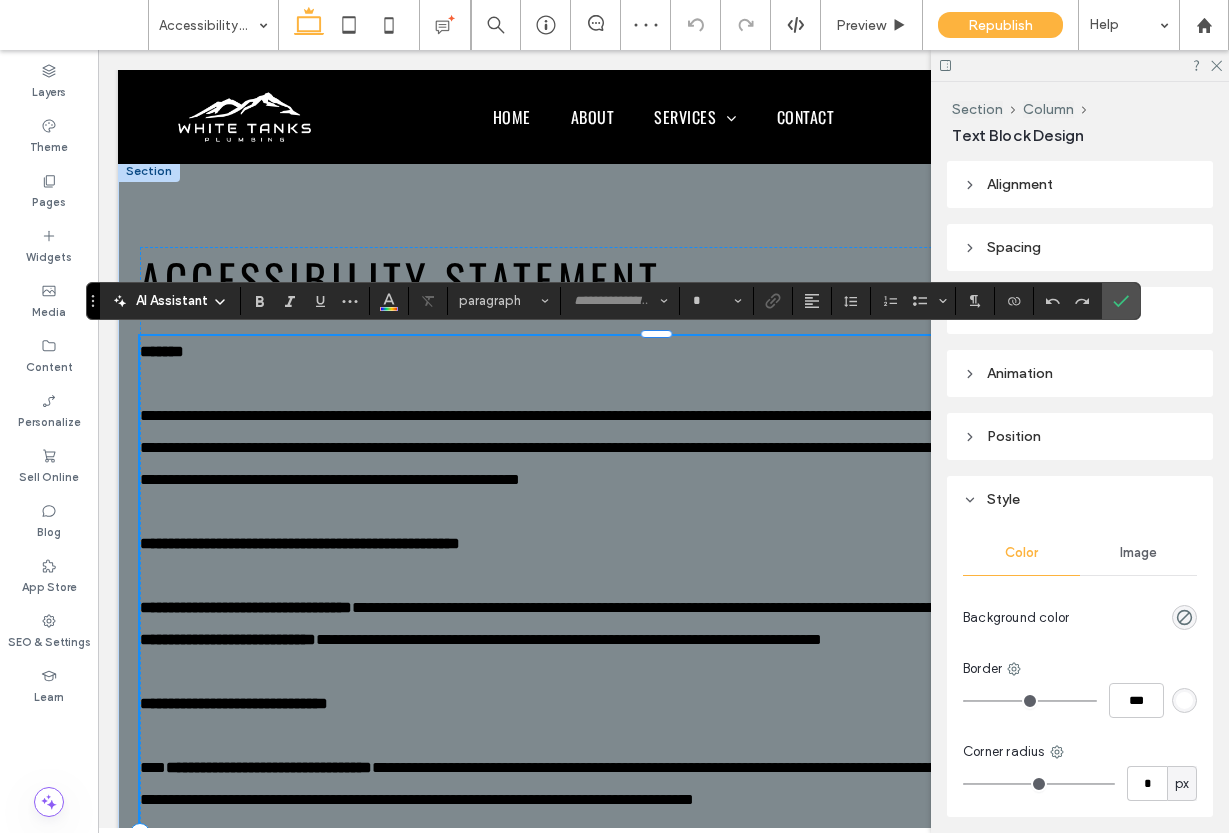 type on "**" 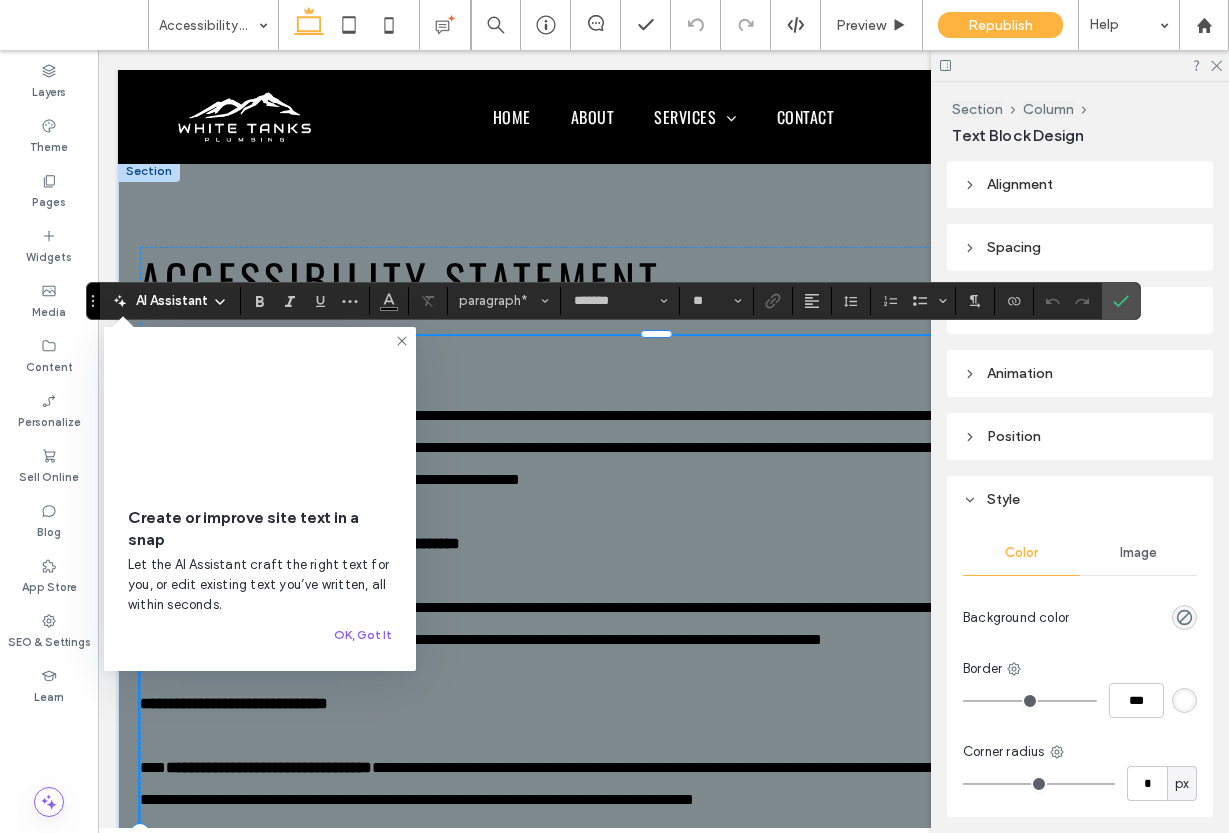 click on "**********" at bounding box center (575, 639) 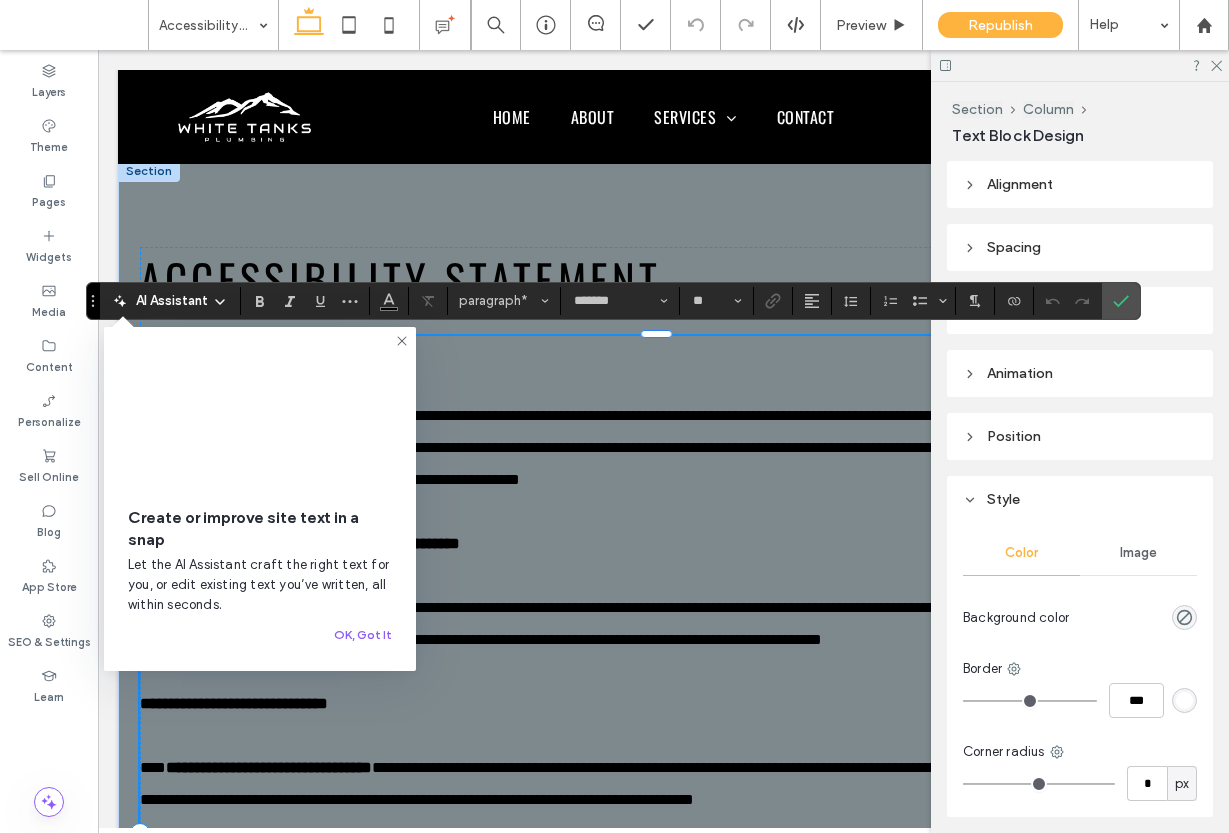 type 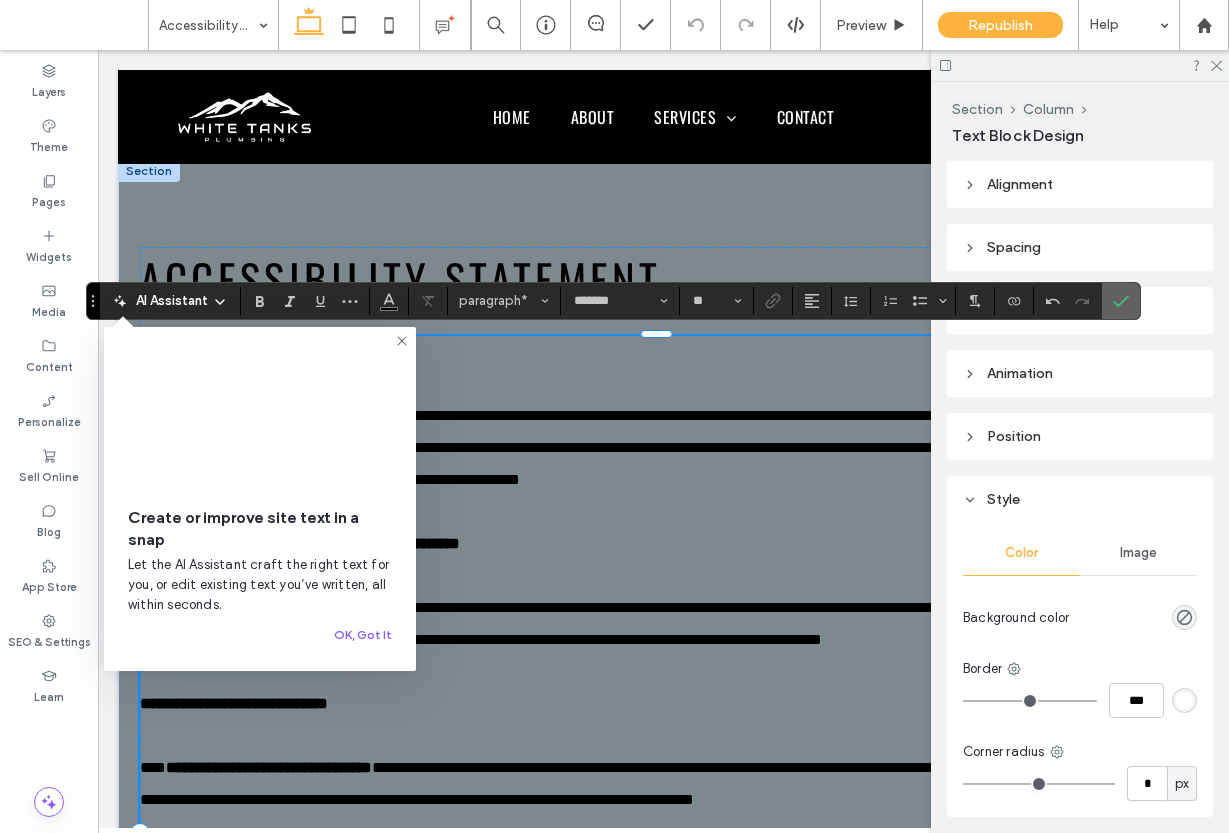 click 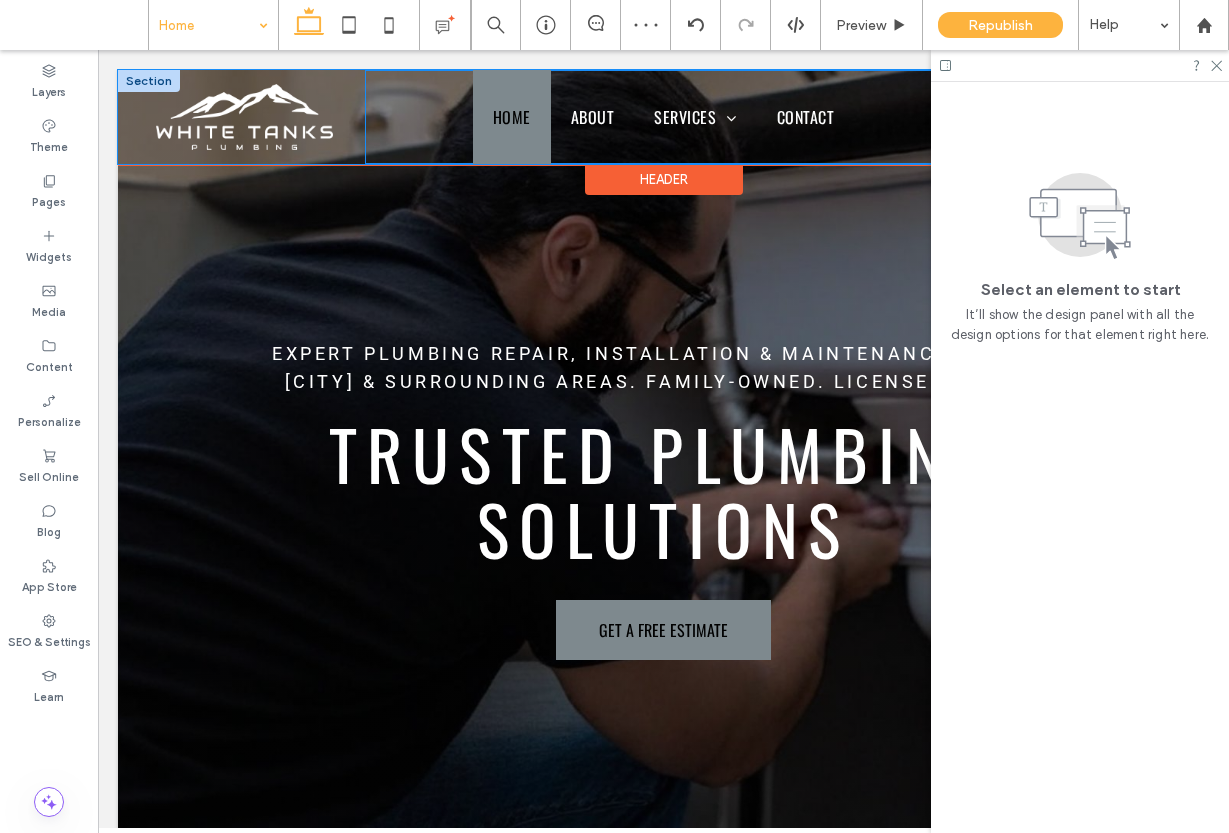 scroll, scrollTop: 0, scrollLeft: 0, axis: both 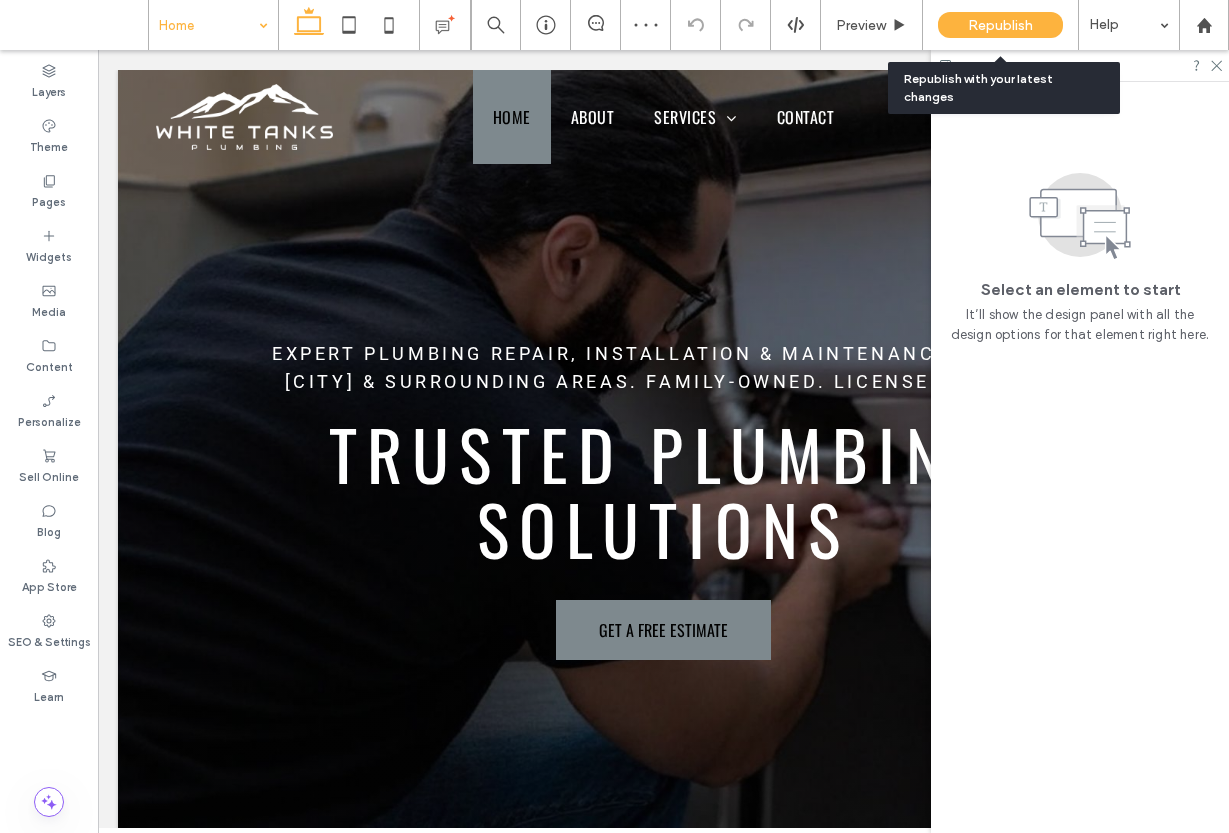 click on "Republish" at bounding box center (1000, 25) 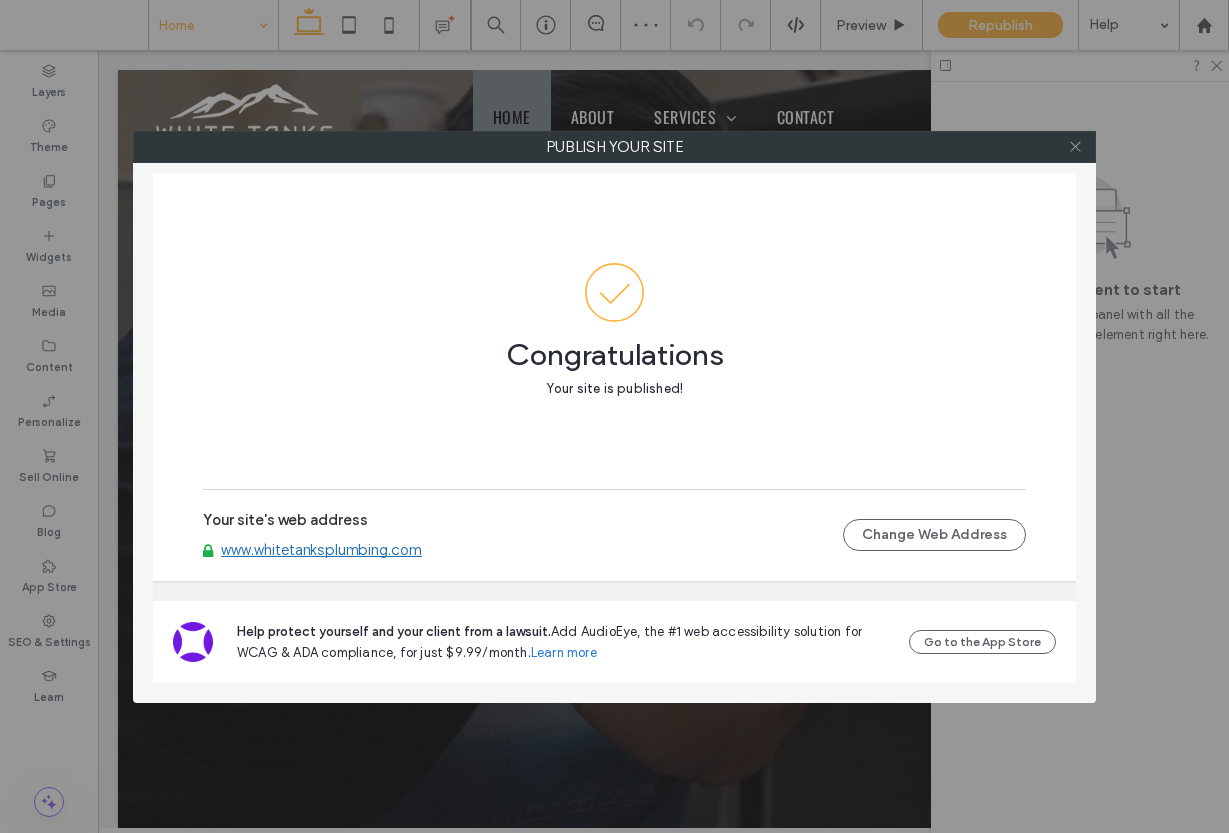 click 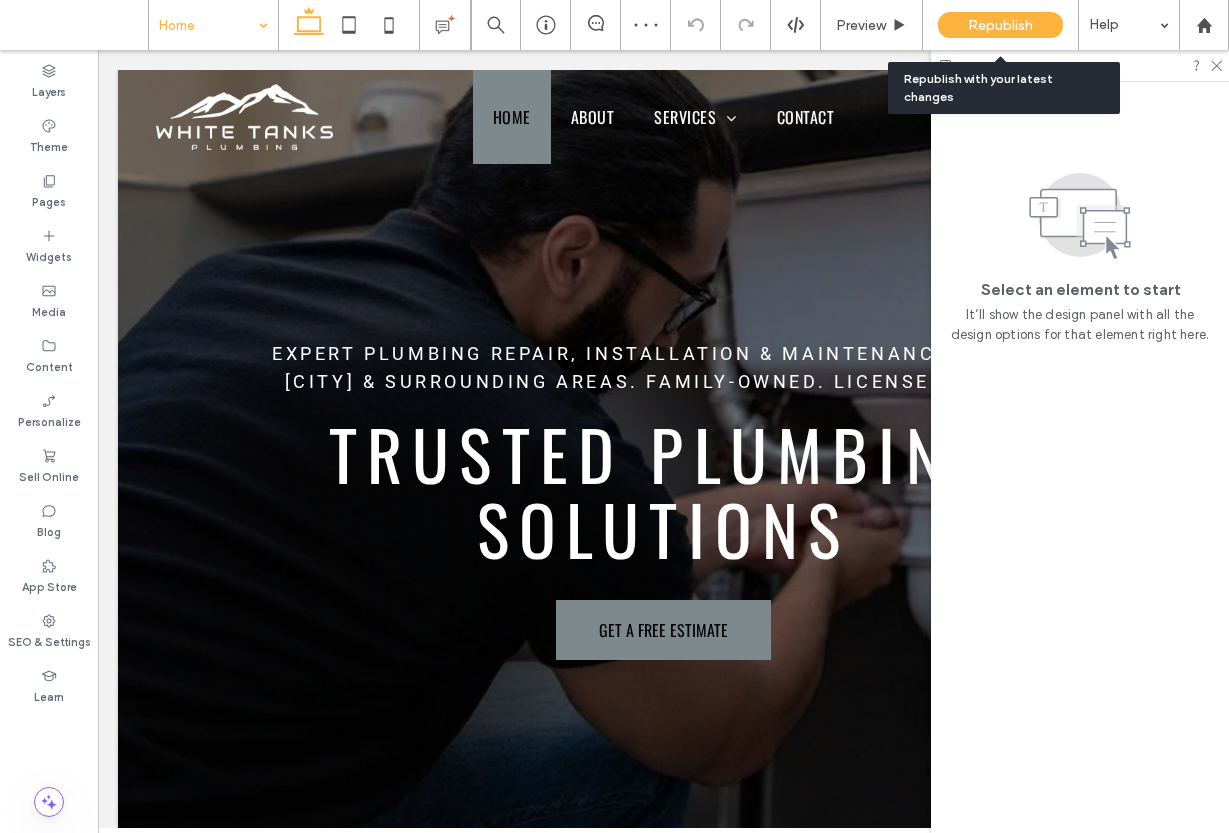 click on "Republish" at bounding box center [1000, 25] 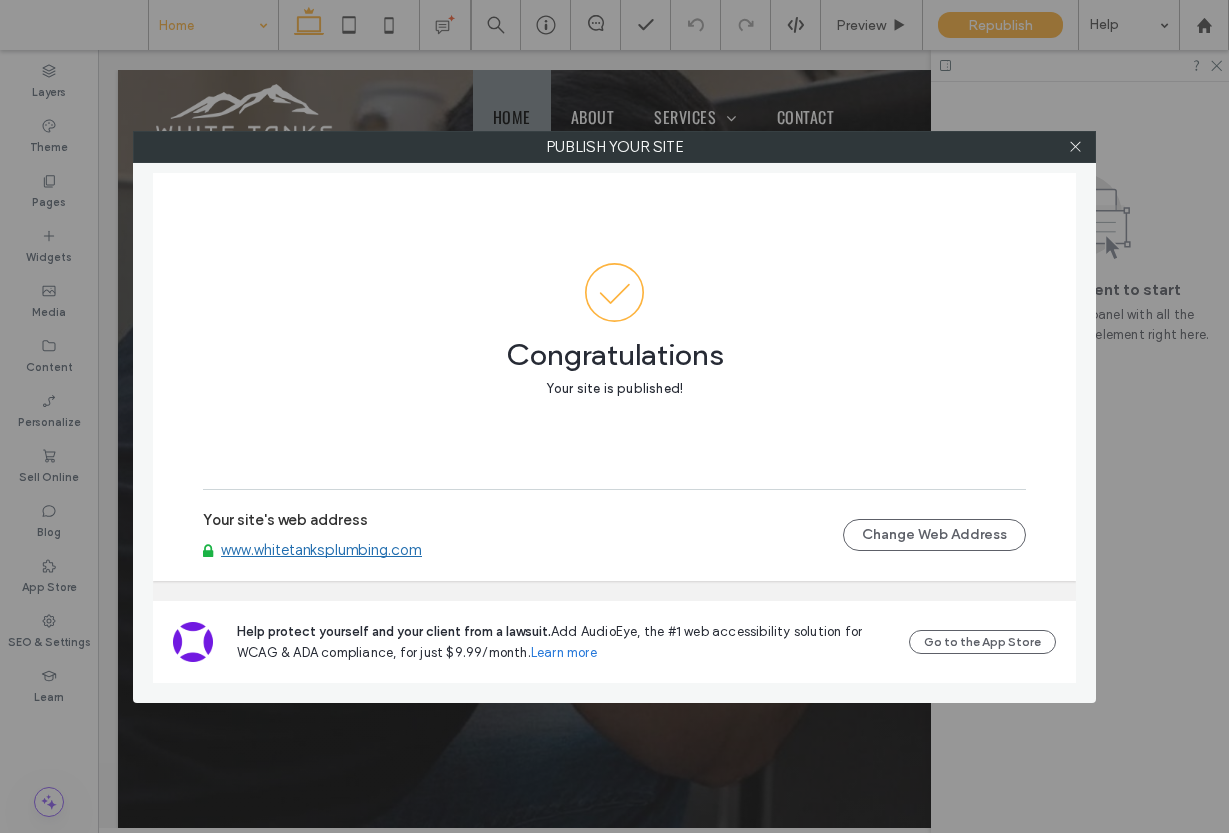 click on "www.whitetanksplumbing.com" at bounding box center [321, 550] 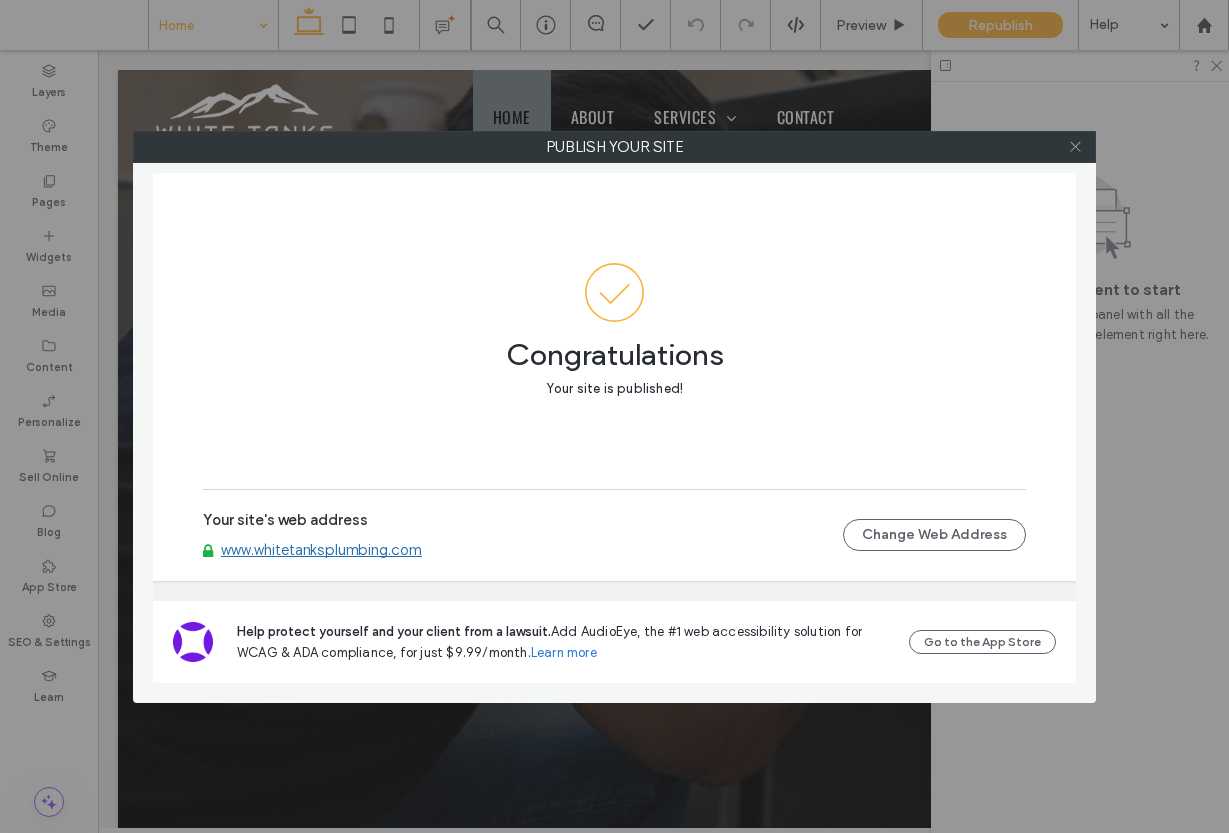 click 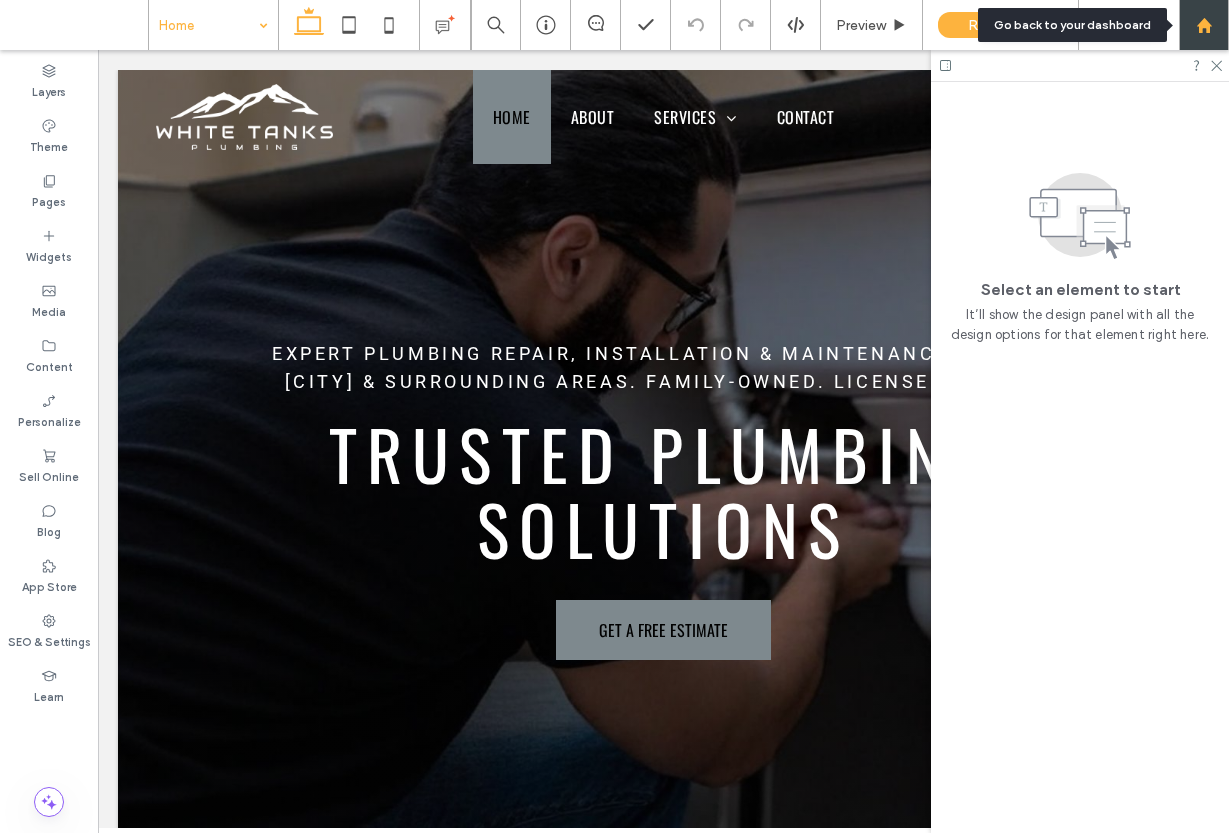 click 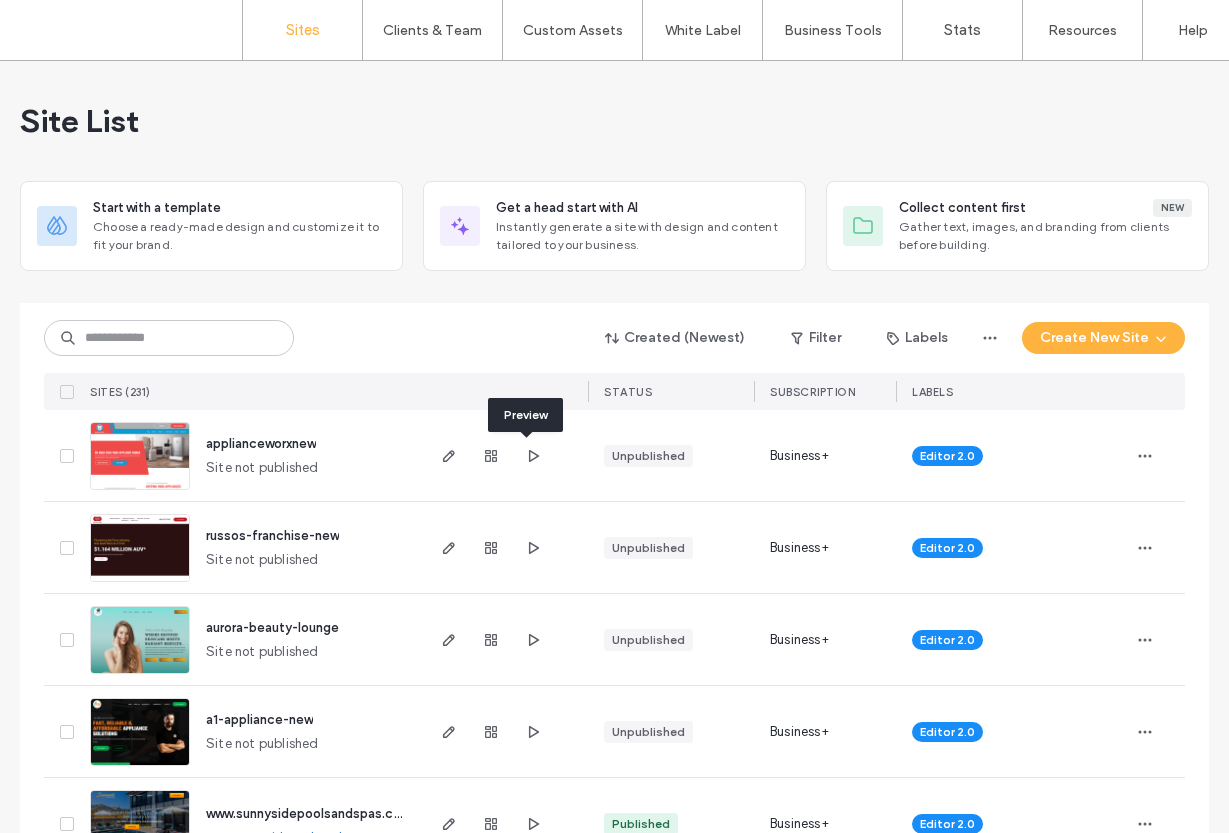 scroll, scrollTop: 0, scrollLeft: 0, axis: both 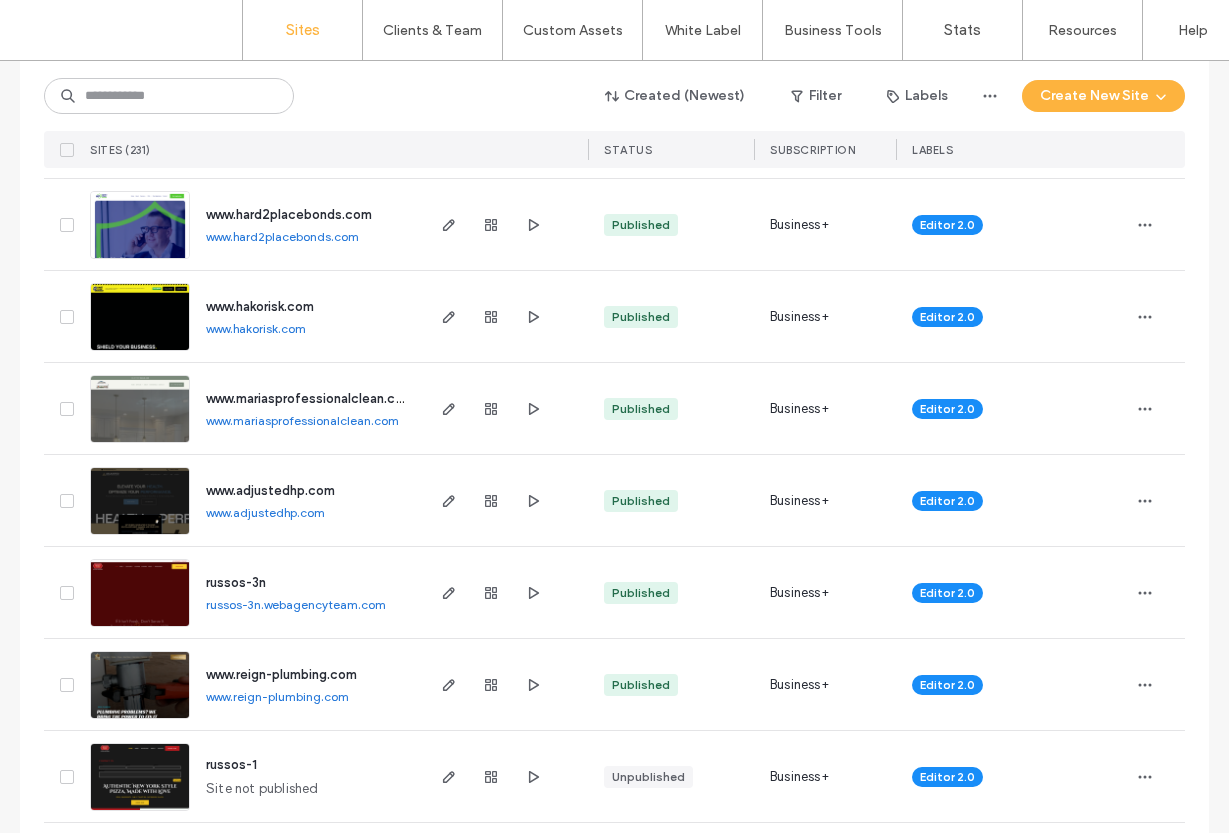 click on "www.hard2placebonds.com" at bounding box center [282, 236] 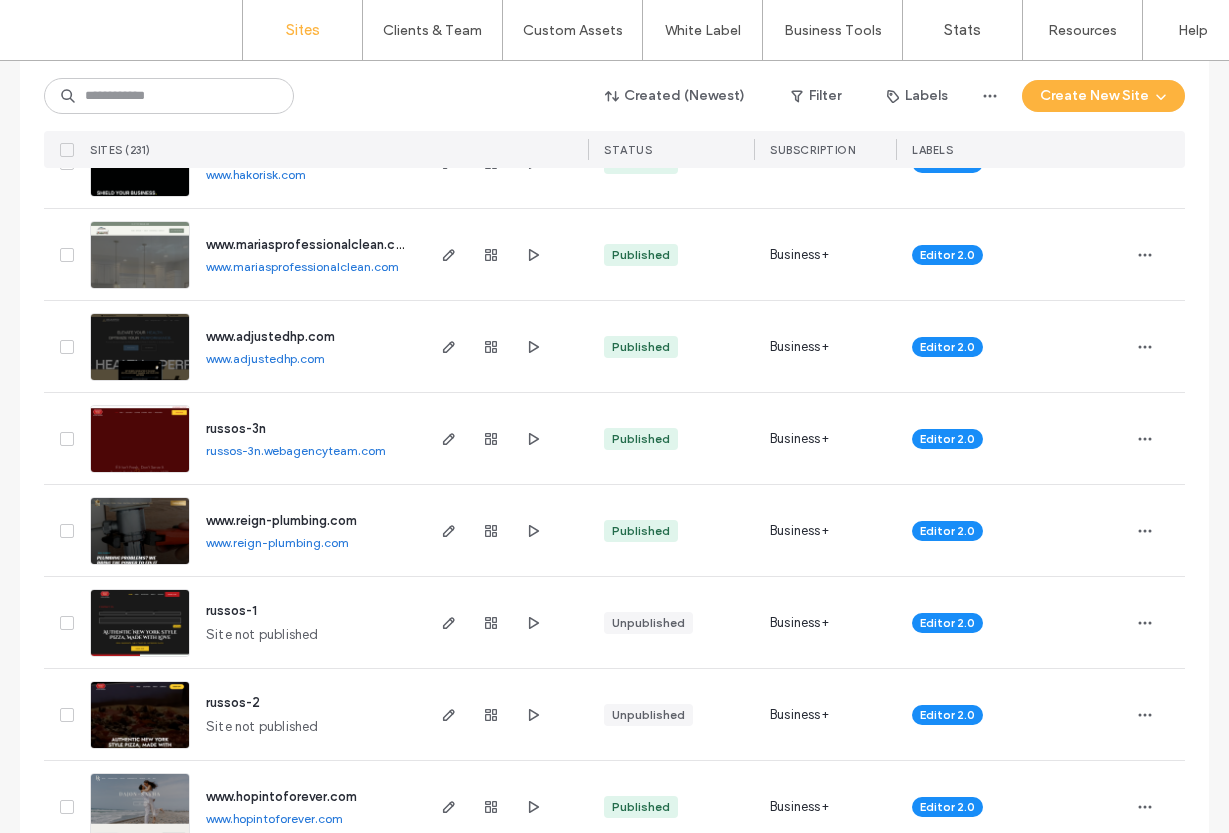 scroll, scrollTop: 2250, scrollLeft: 0, axis: vertical 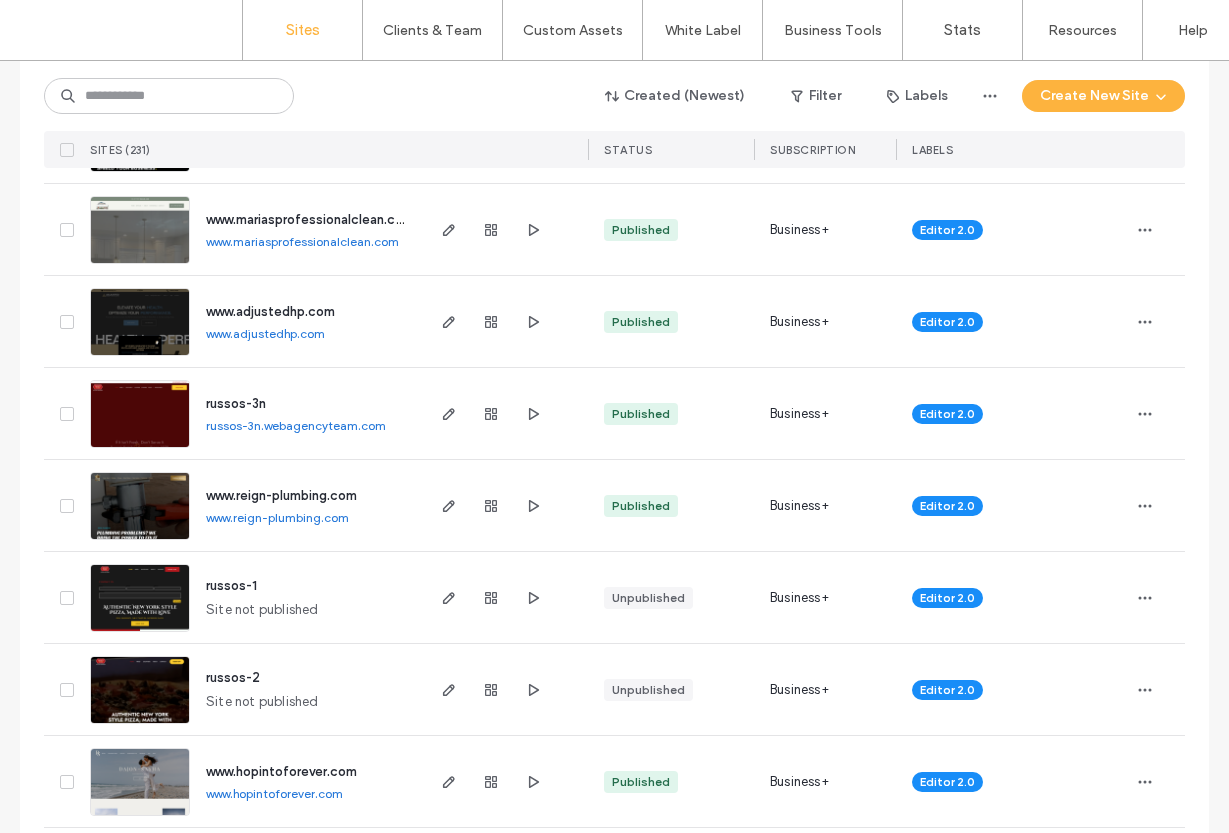 click on "www.mariasprofessionalclean.com" at bounding box center (302, 241) 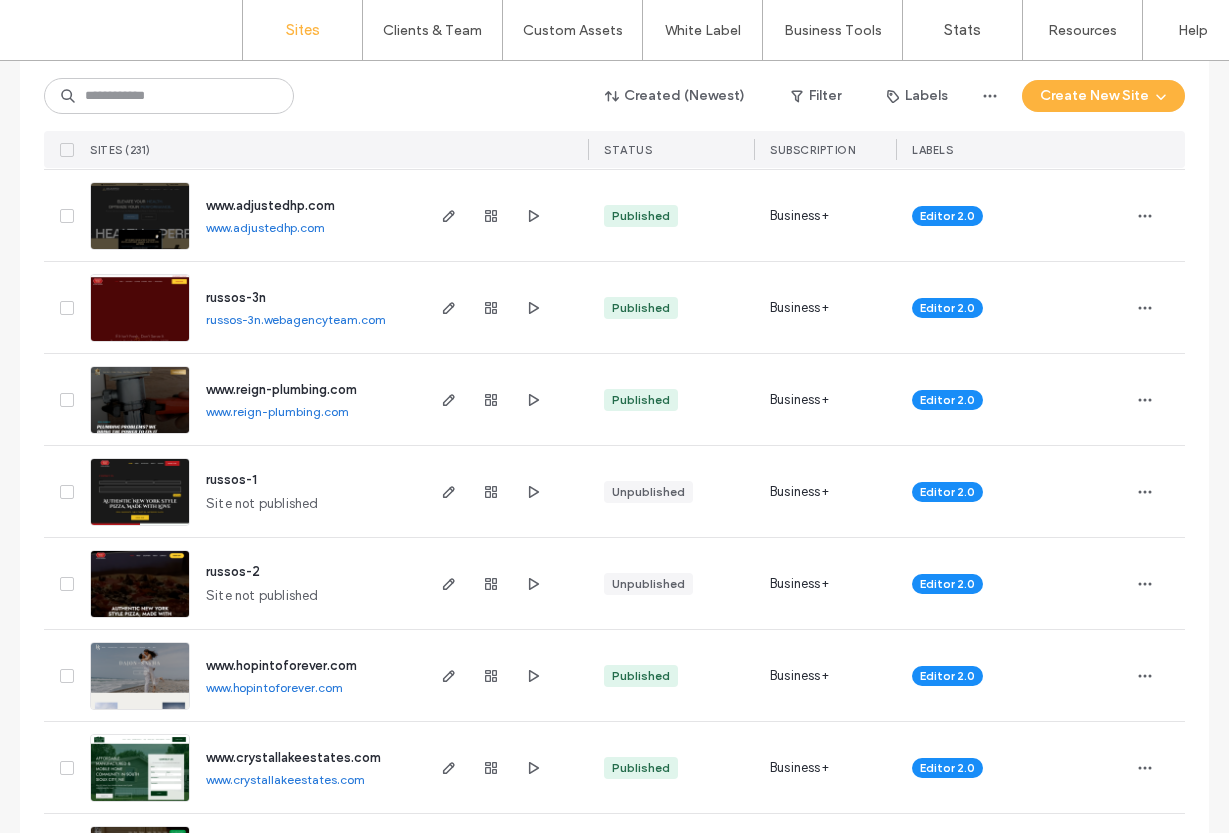 scroll, scrollTop: 2359, scrollLeft: 0, axis: vertical 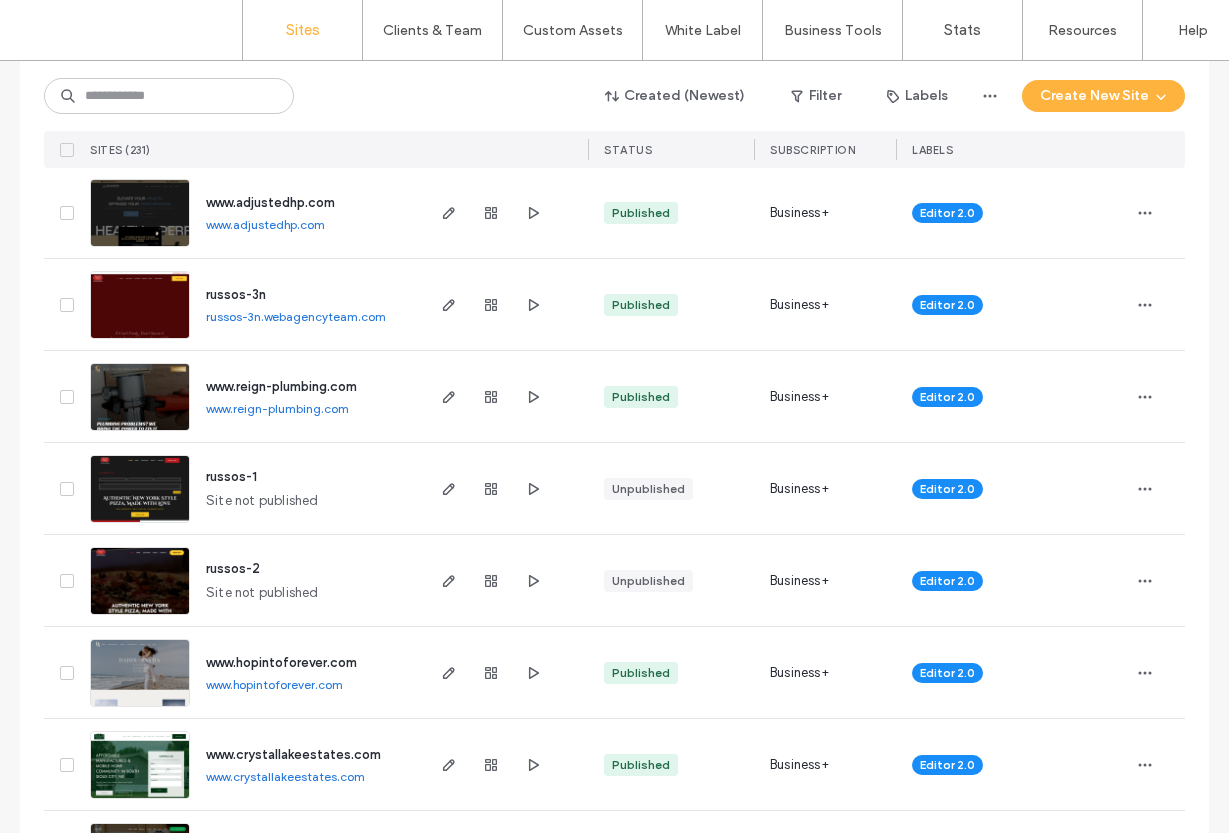 click on "www.adjustedhp.com" at bounding box center (265, 224) 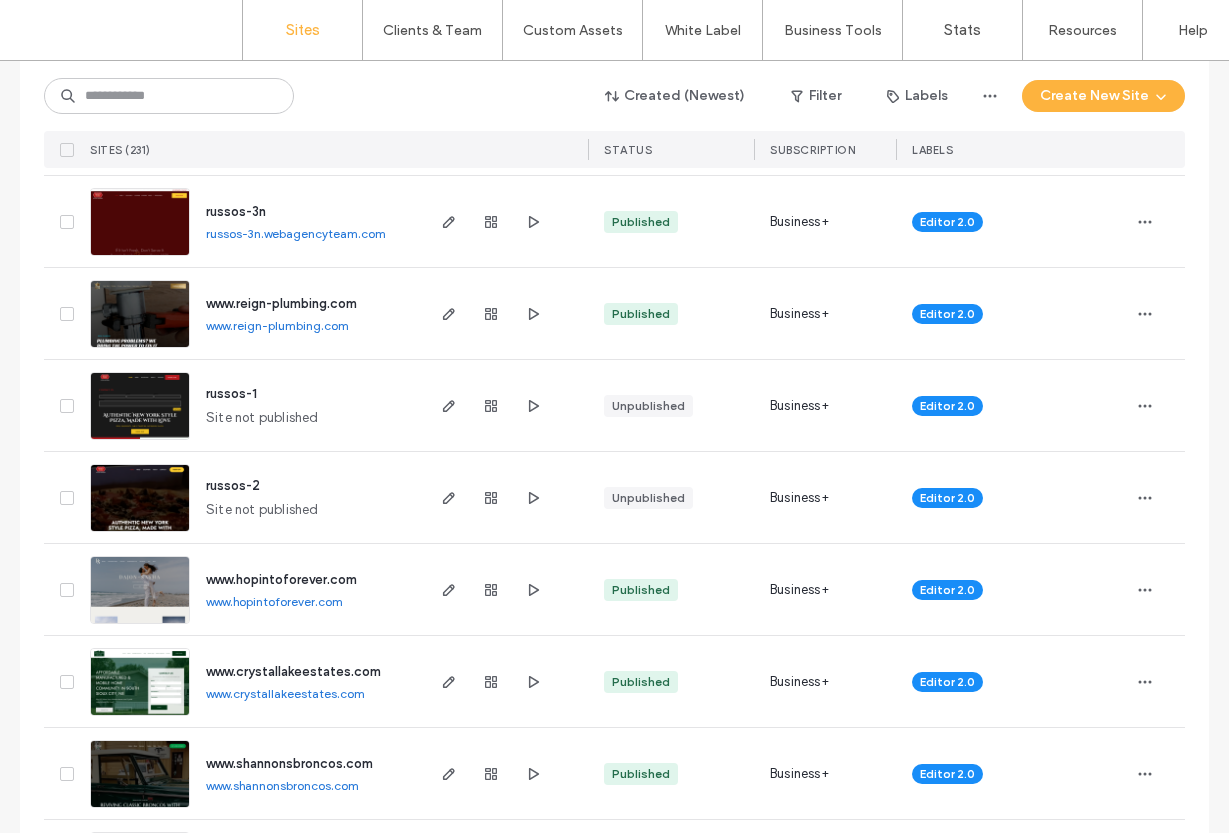 scroll, scrollTop: 2446, scrollLeft: 0, axis: vertical 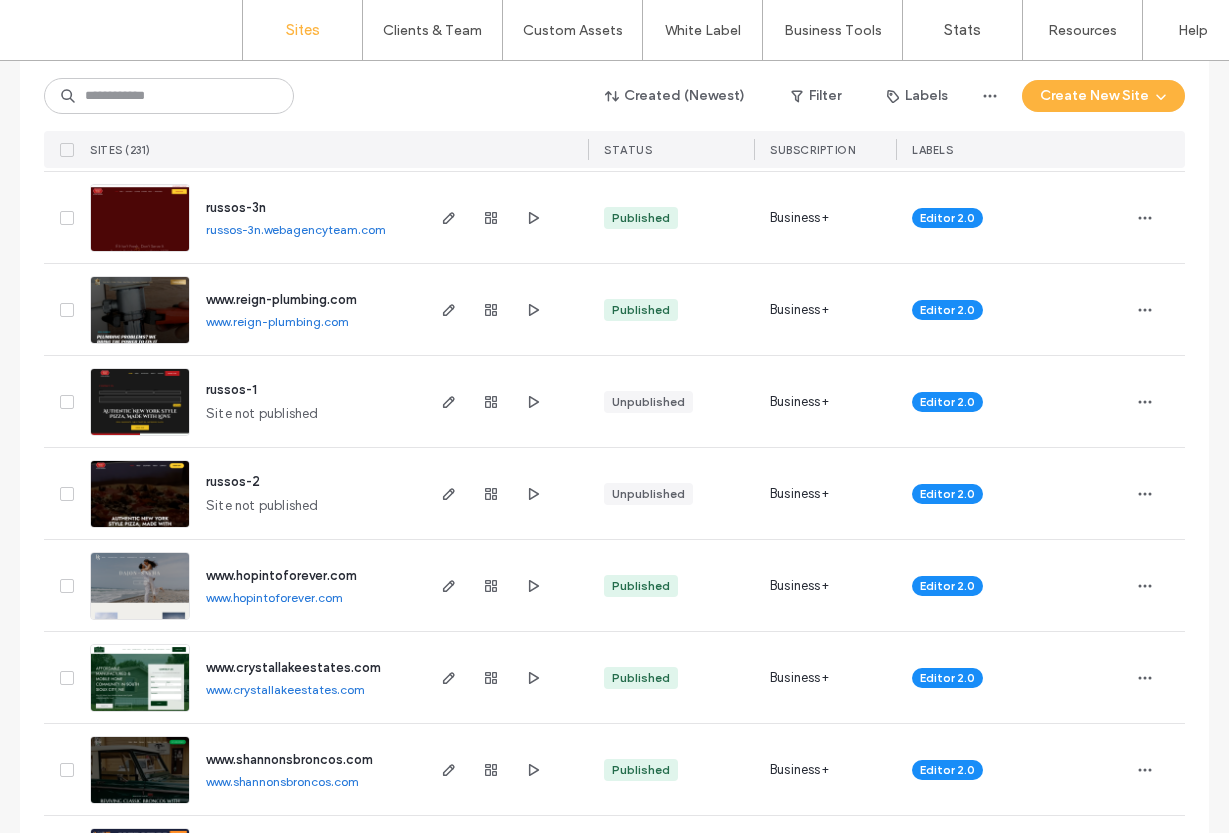 click on "www.reign-plumbing.com" at bounding box center (277, 321) 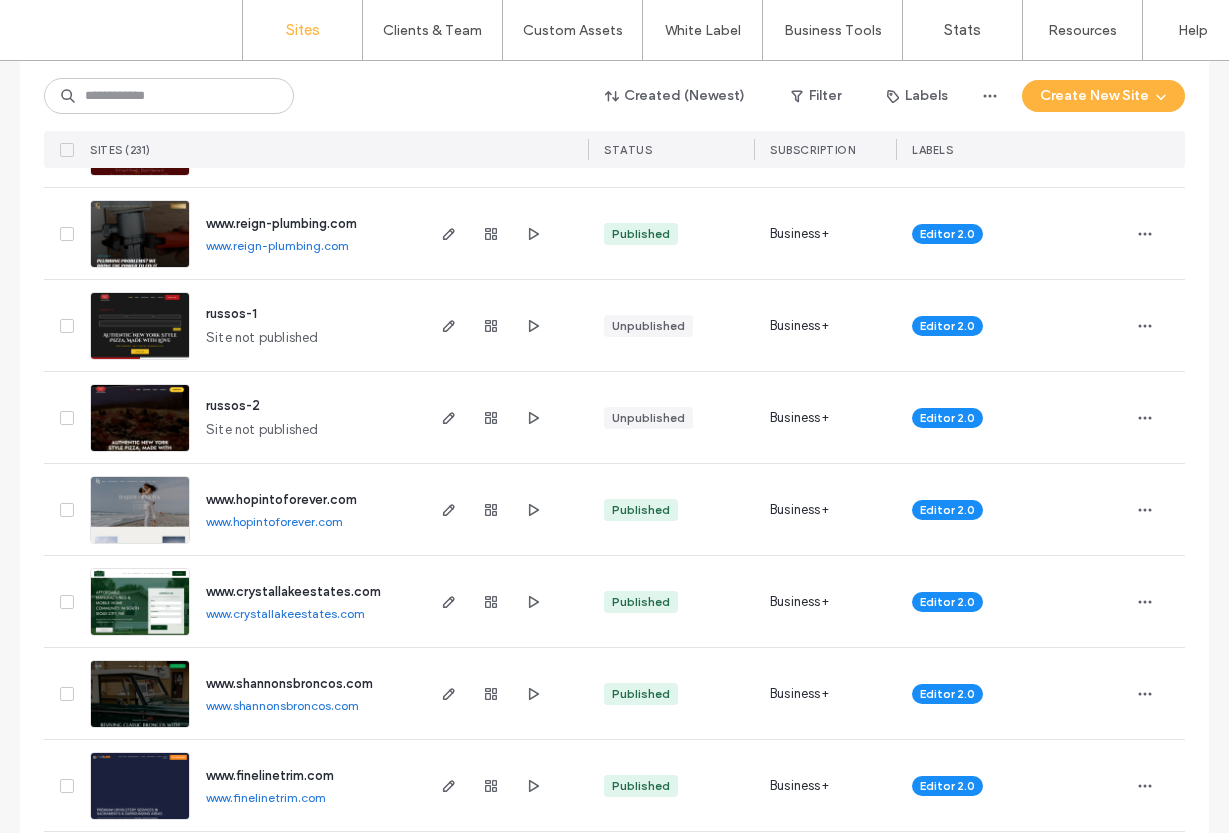 scroll, scrollTop: 2521, scrollLeft: 0, axis: vertical 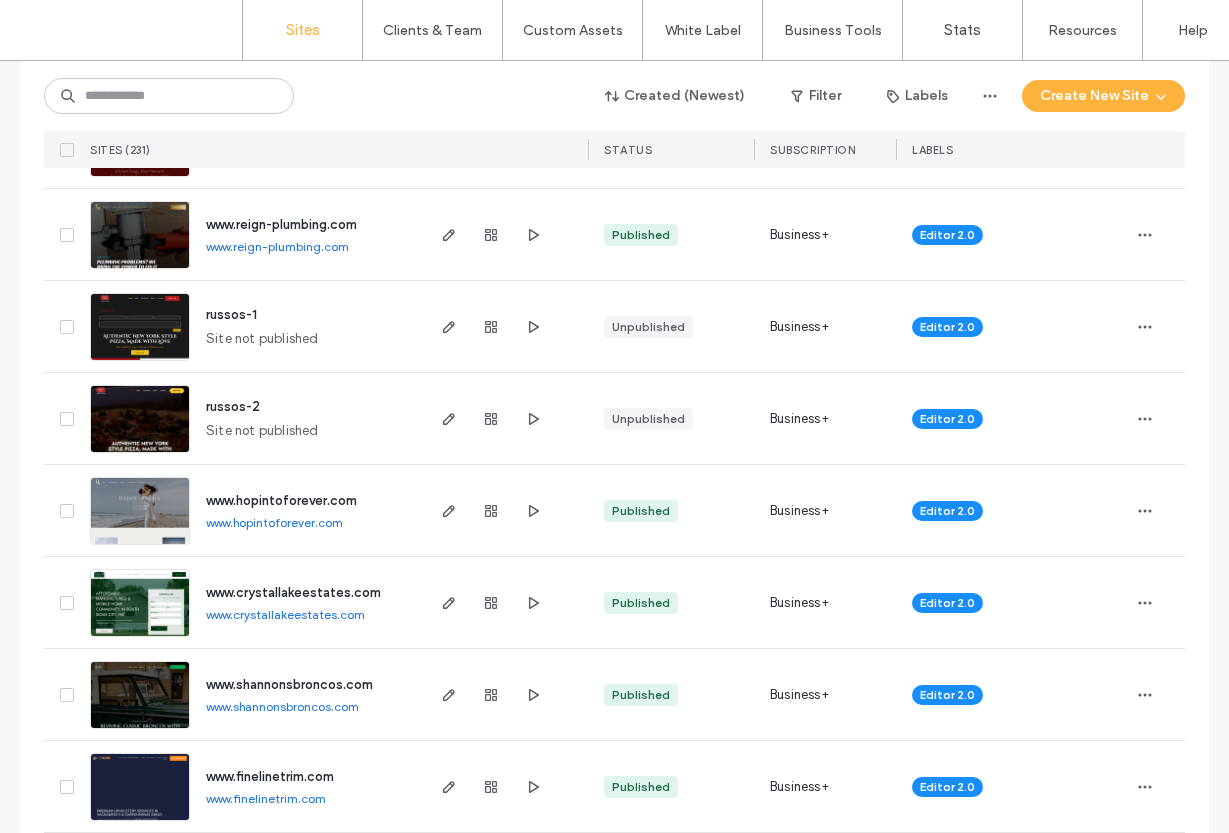 click at bounding box center [140, 270] 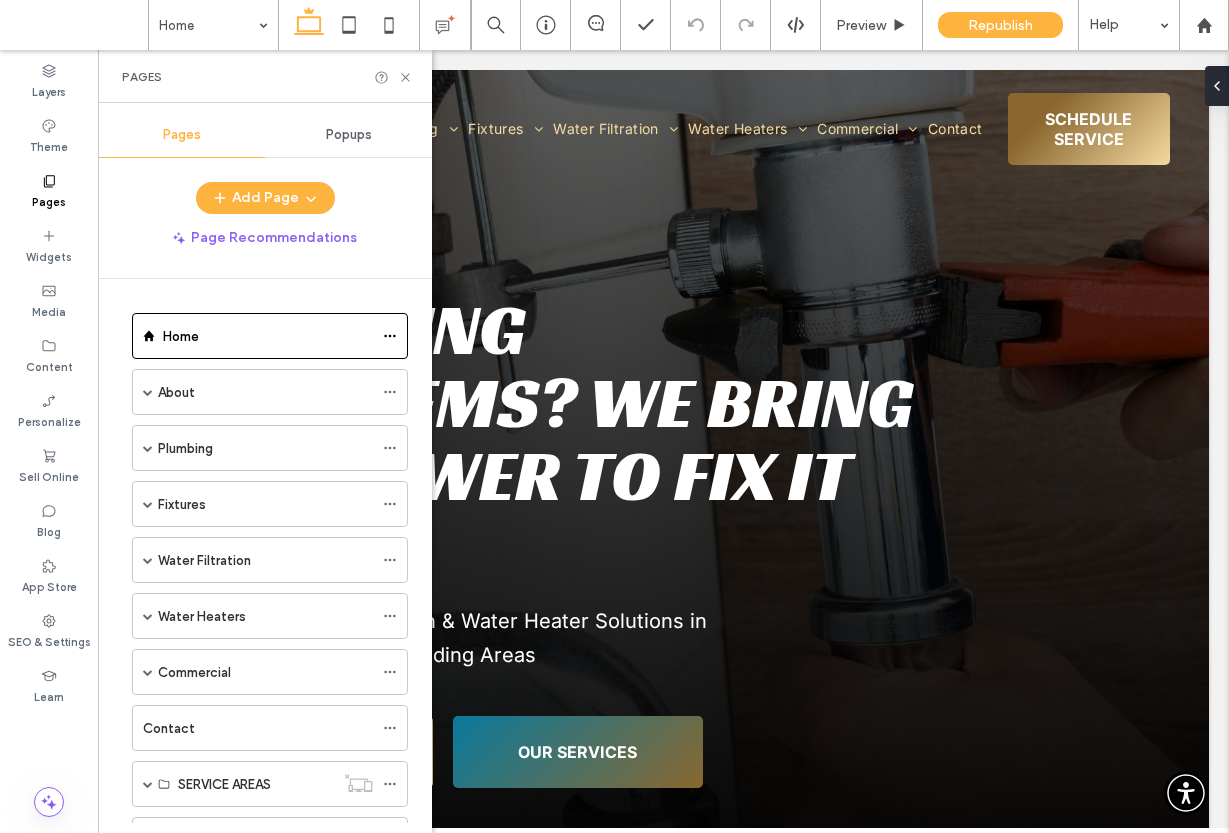 scroll, scrollTop: 0, scrollLeft: 0, axis: both 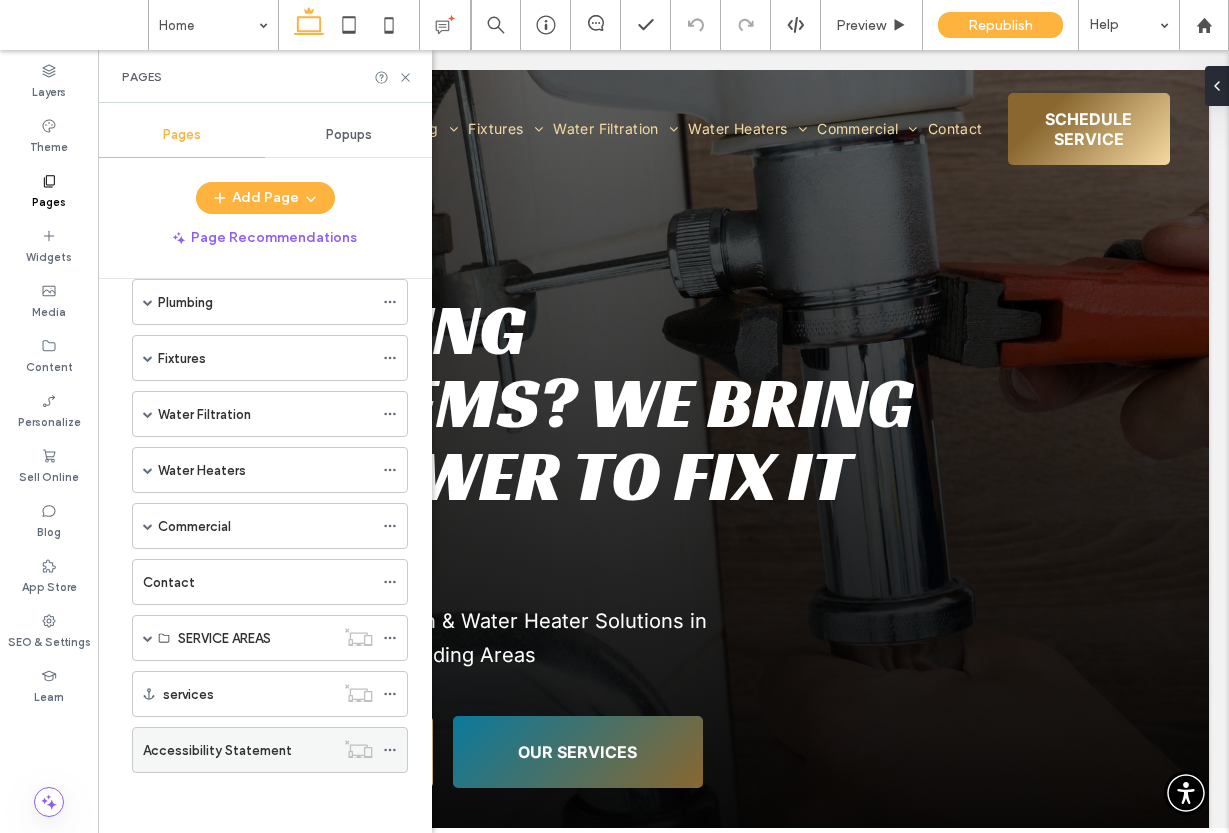 click on "Accessibility Statement" at bounding box center [217, 750] 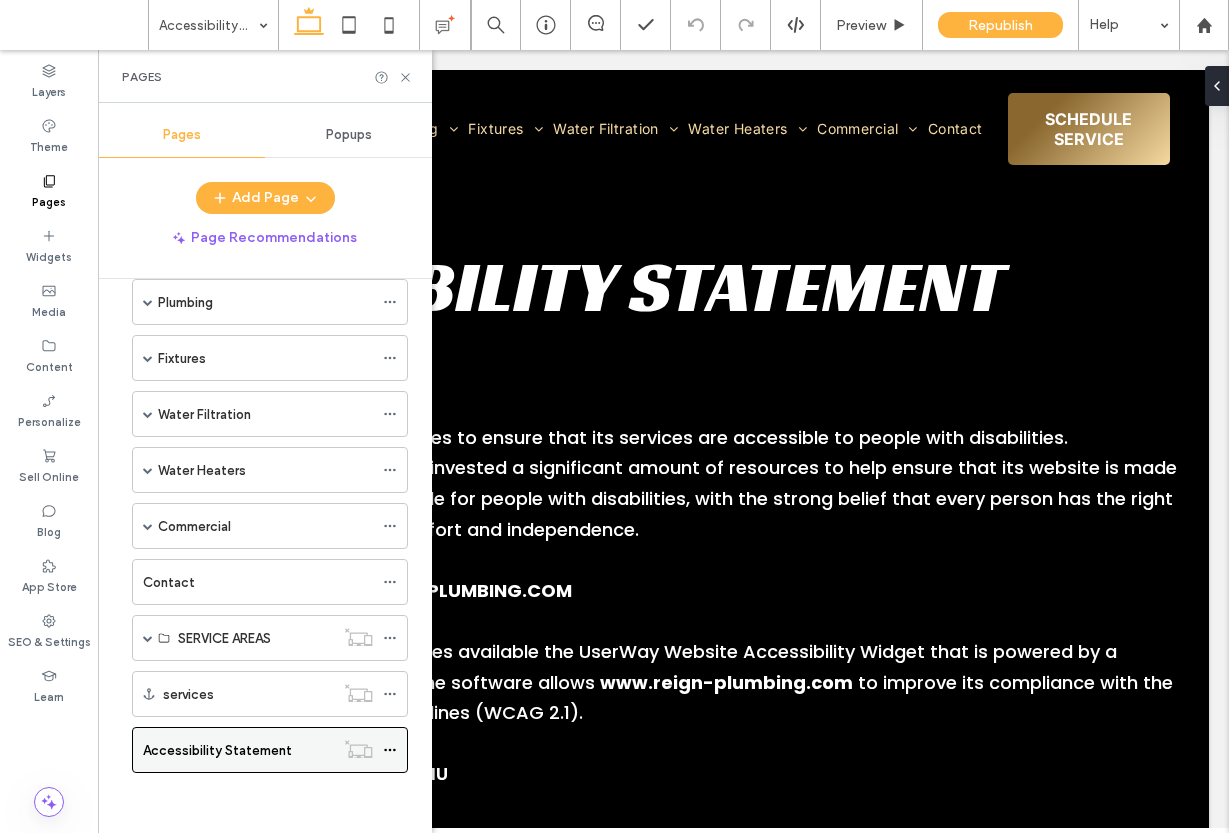 scroll, scrollTop: 0, scrollLeft: 0, axis: both 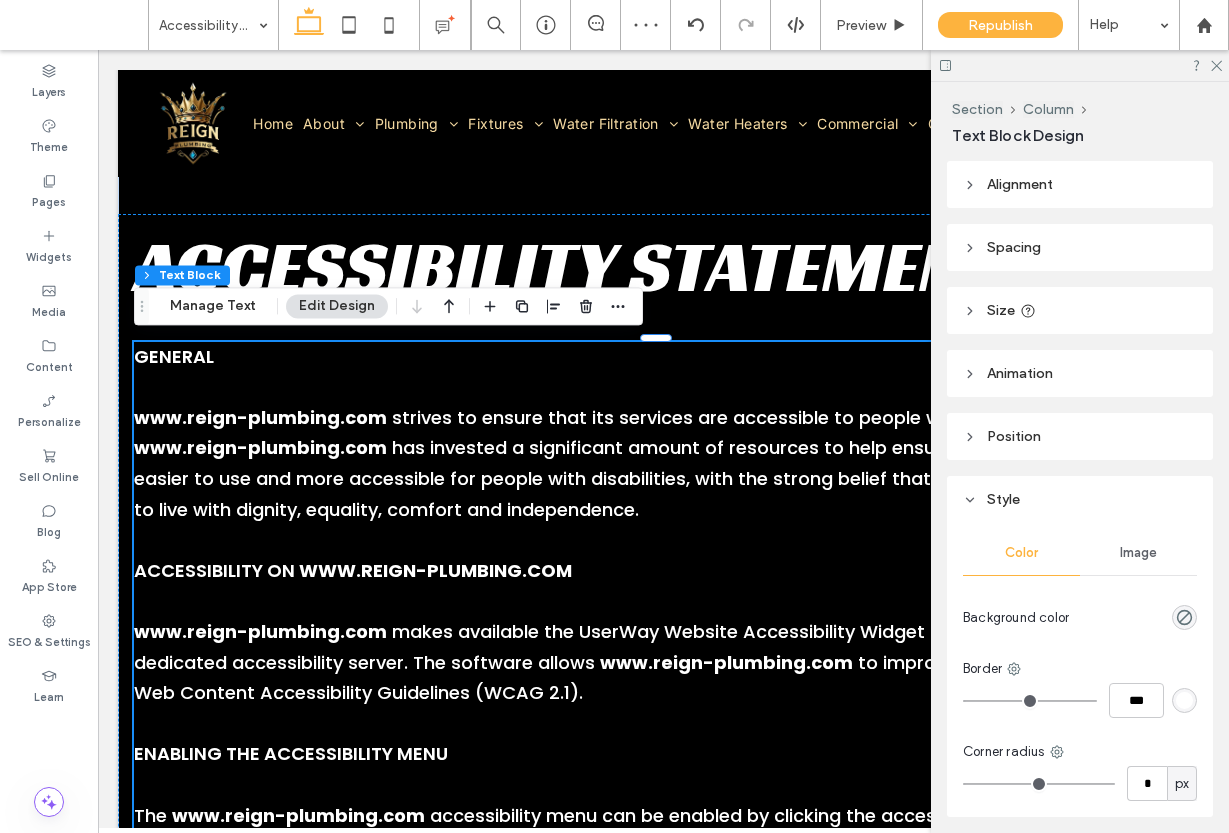 click on "to improve its compliance with the Web Content Accessibility Guidelines (WCAG 2.1)." at bounding box center [653, 678] 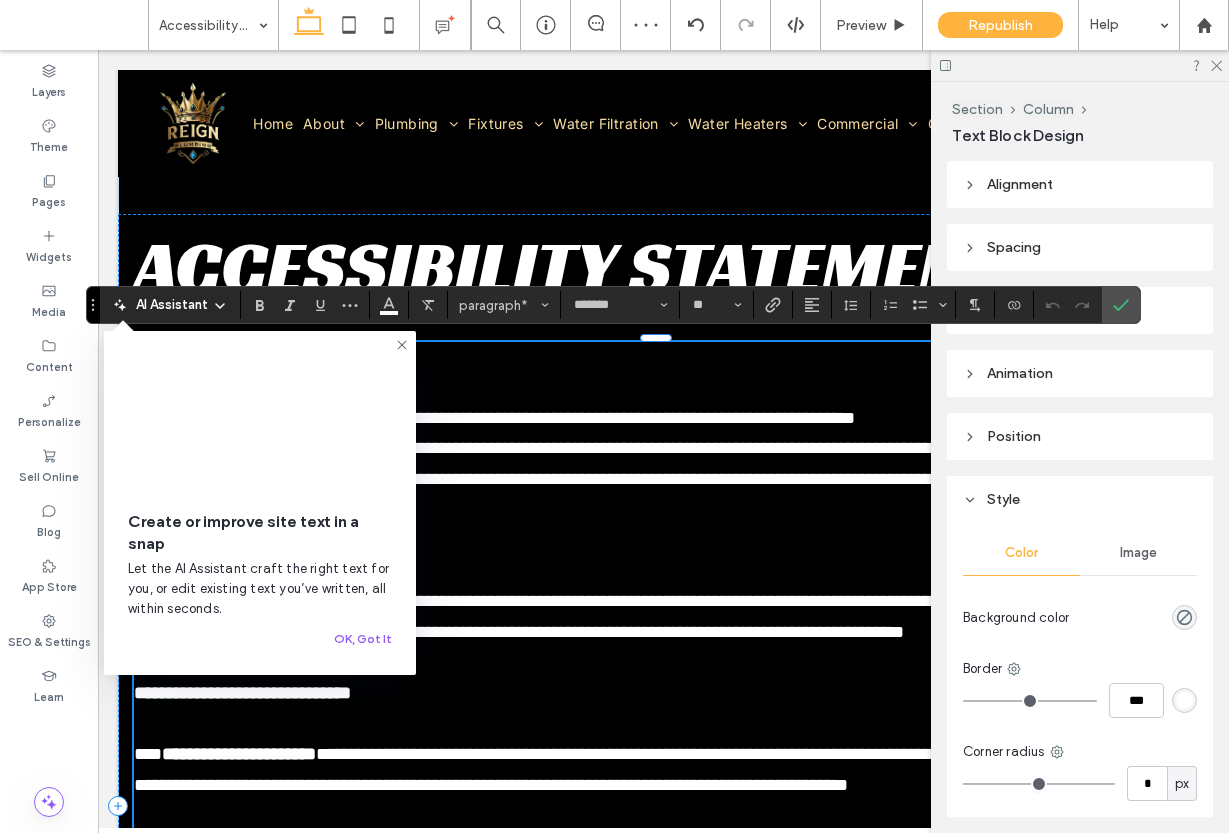 click on "**********" at bounding box center (617, 632) 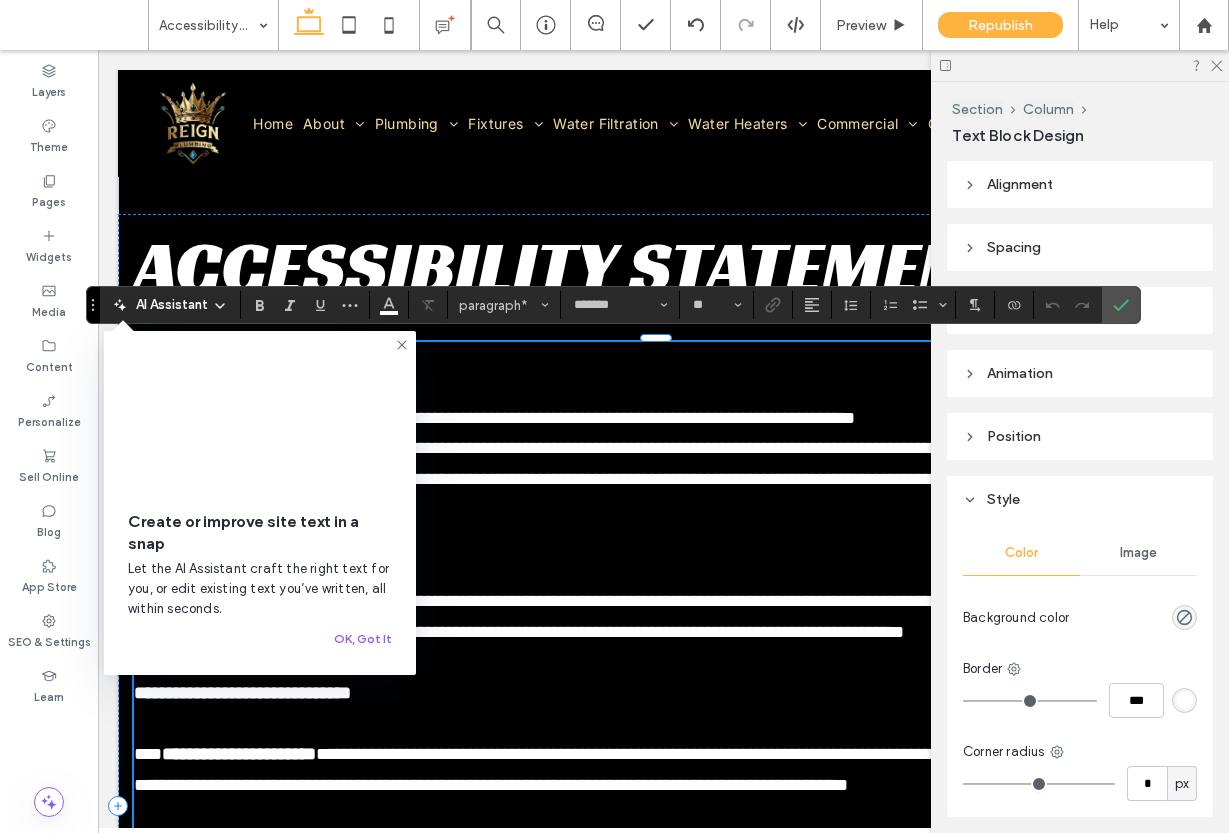type 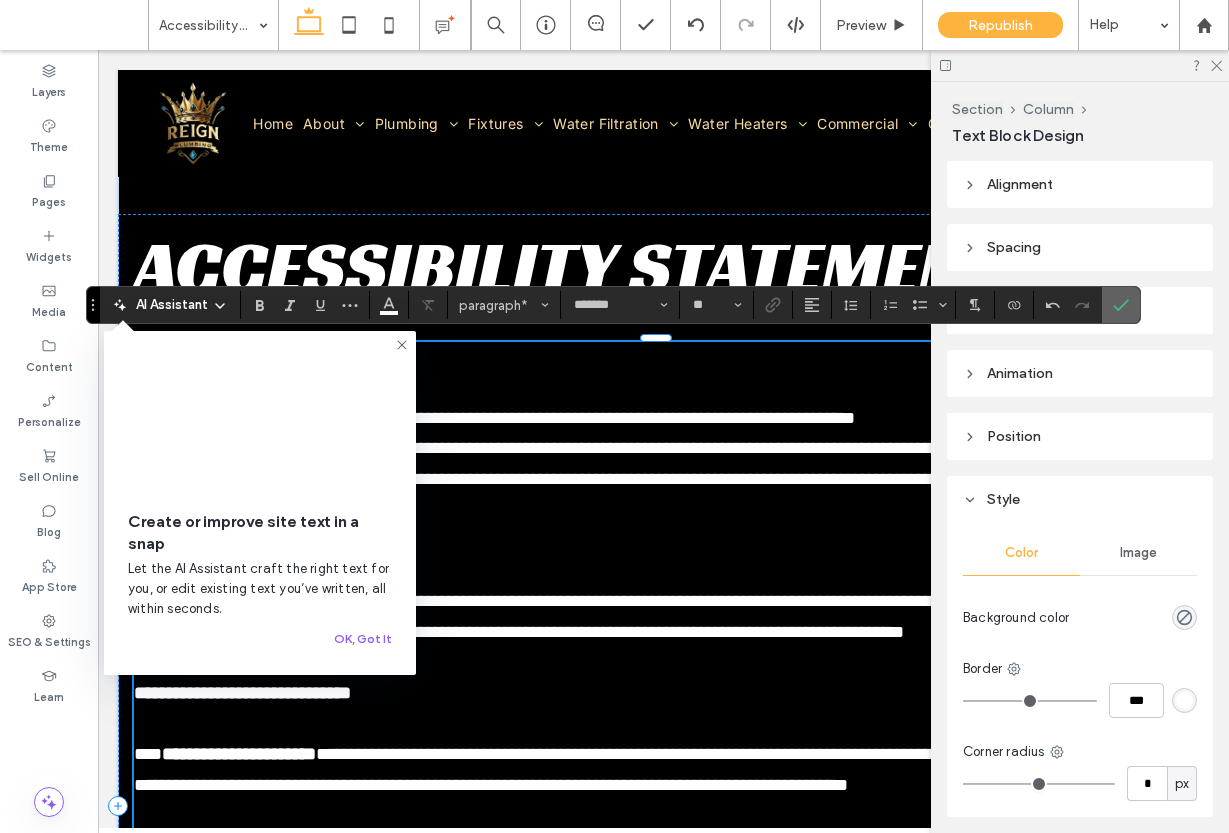 click 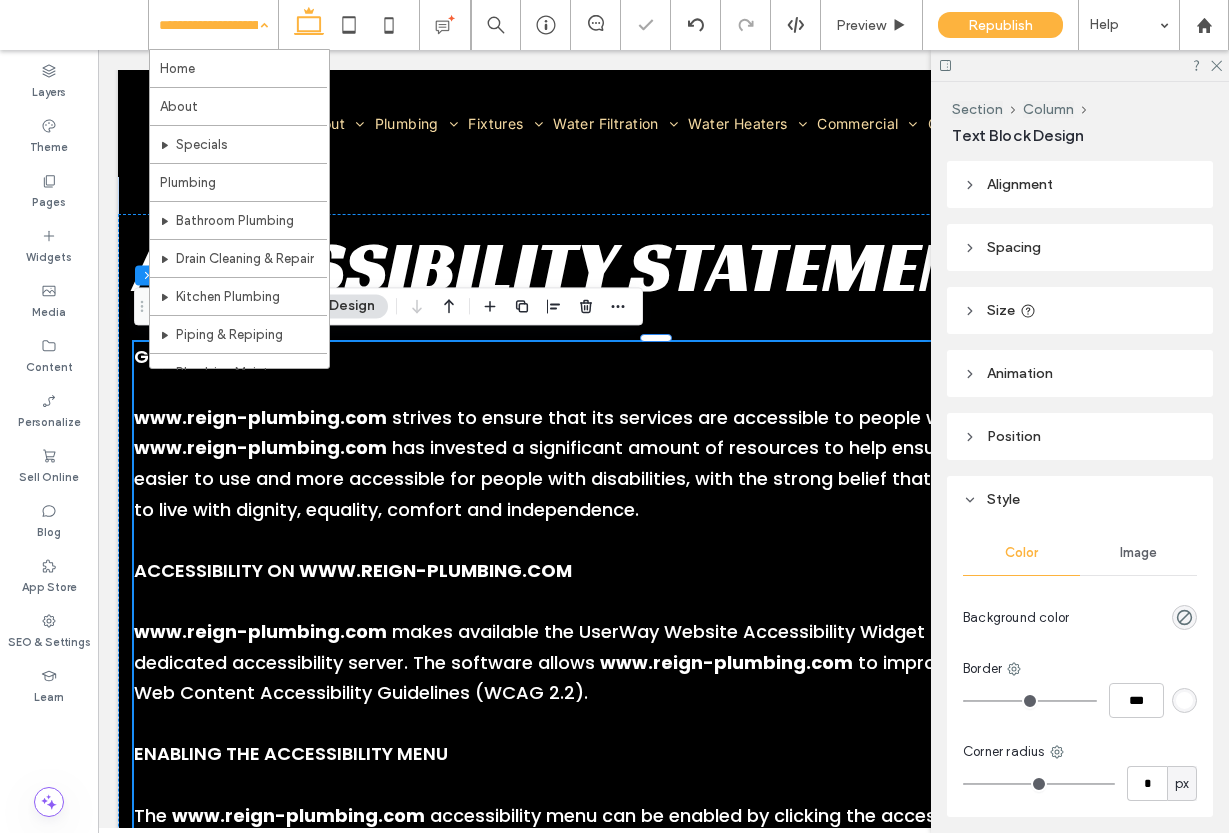 drag, startPoint x: 196, startPoint y: 20, endPoint x: 192, endPoint y: 44, distance: 24.33105 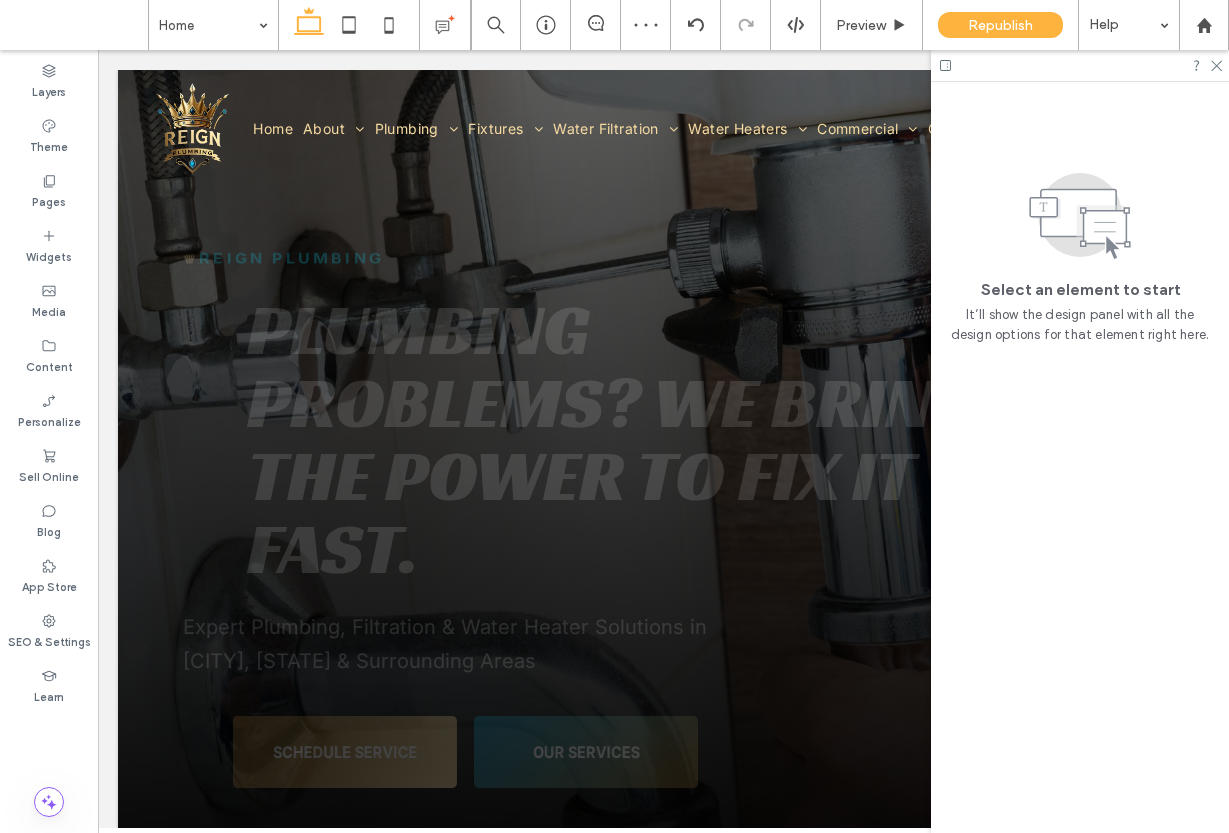 scroll, scrollTop: 0, scrollLeft: 0, axis: both 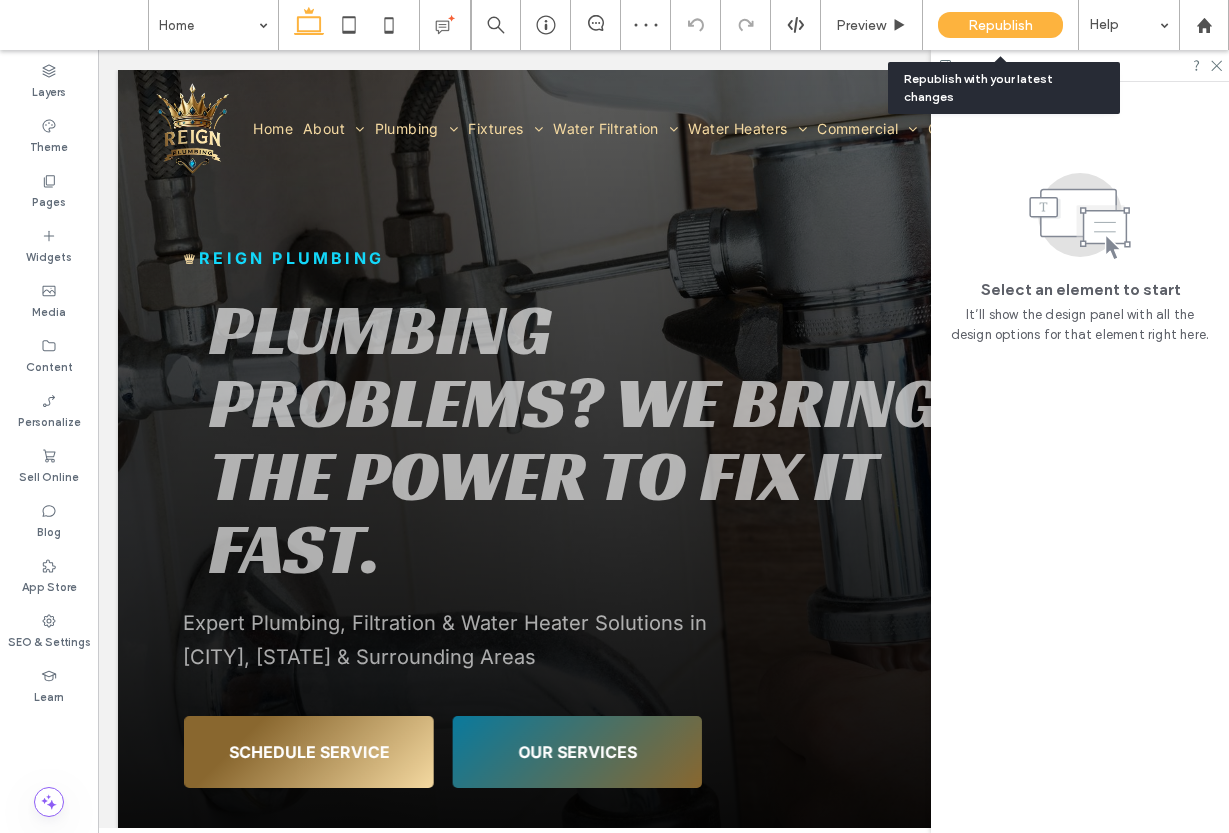 click on "Republish" at bounding box center (1000, 25) 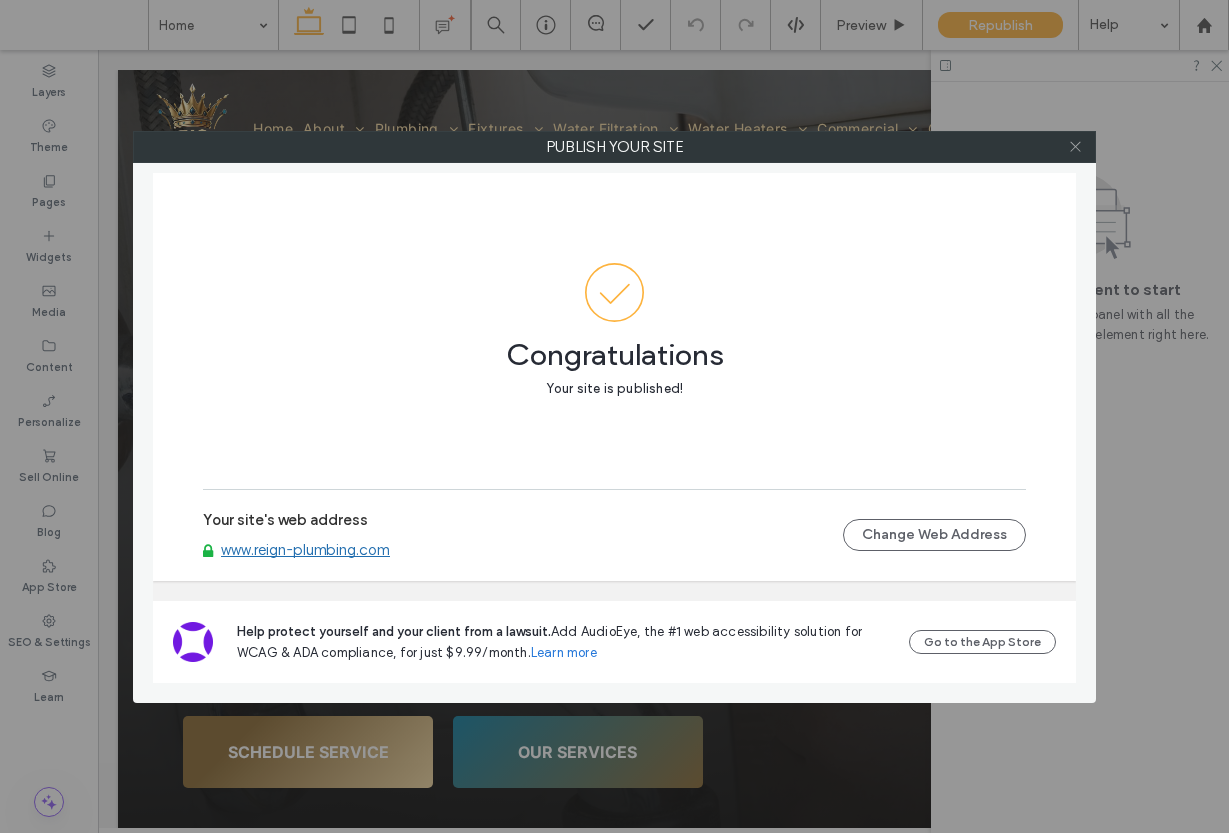 click 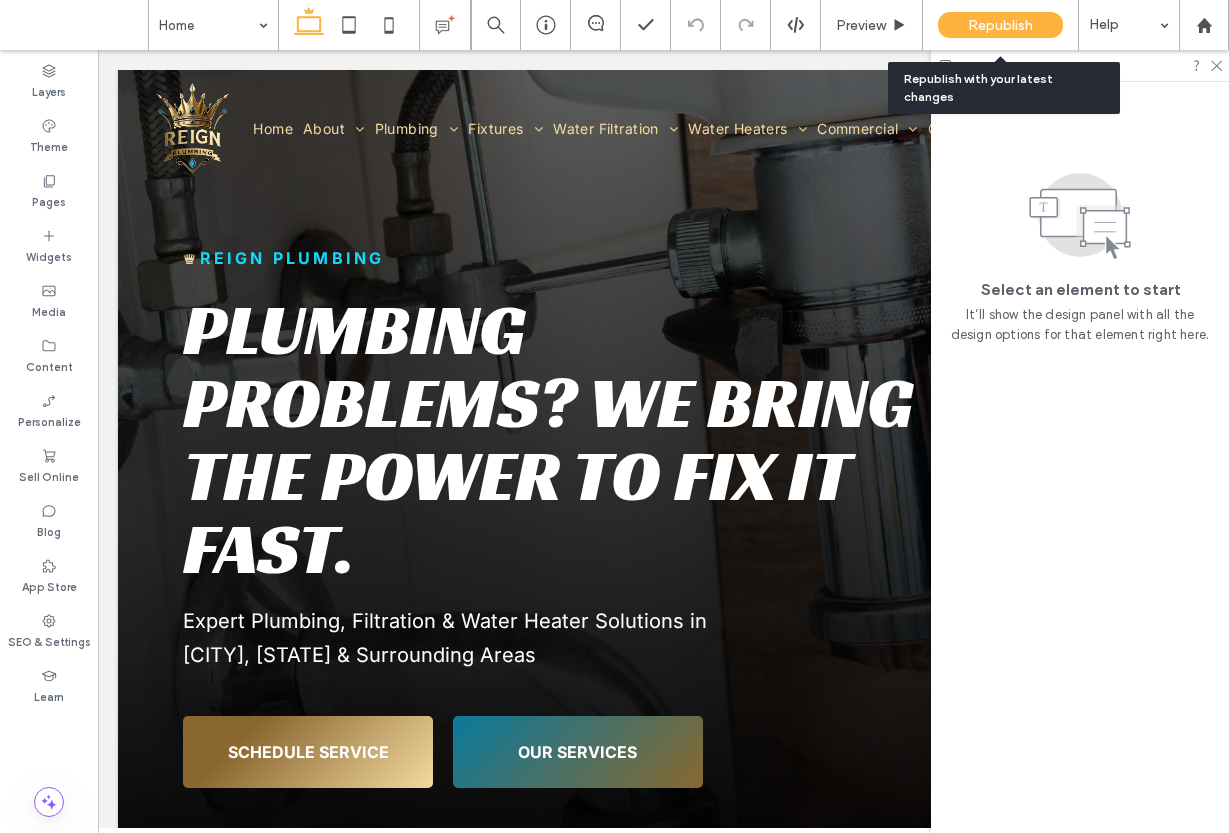 click on "Republish" at bounding box center (1000, 25) 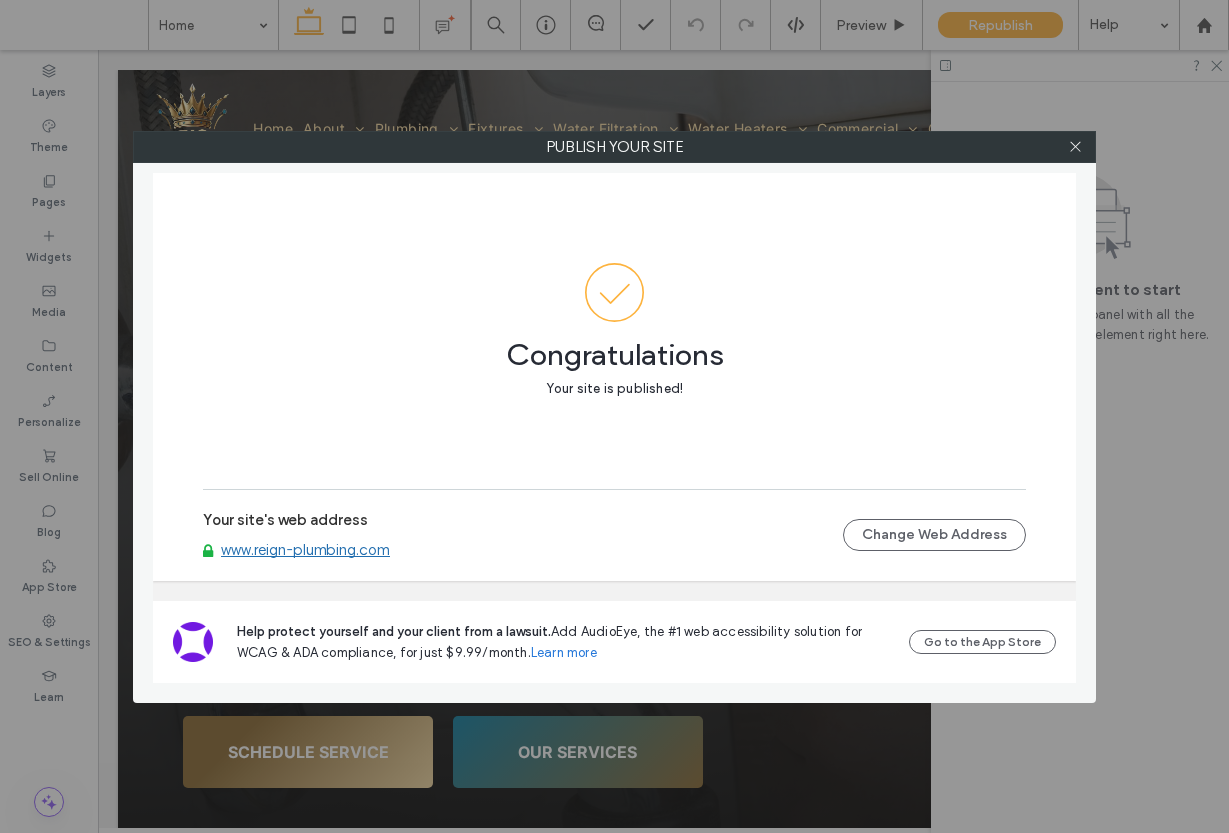 click on "www.reign-plumbing.com" at bounding box center (305, 550) 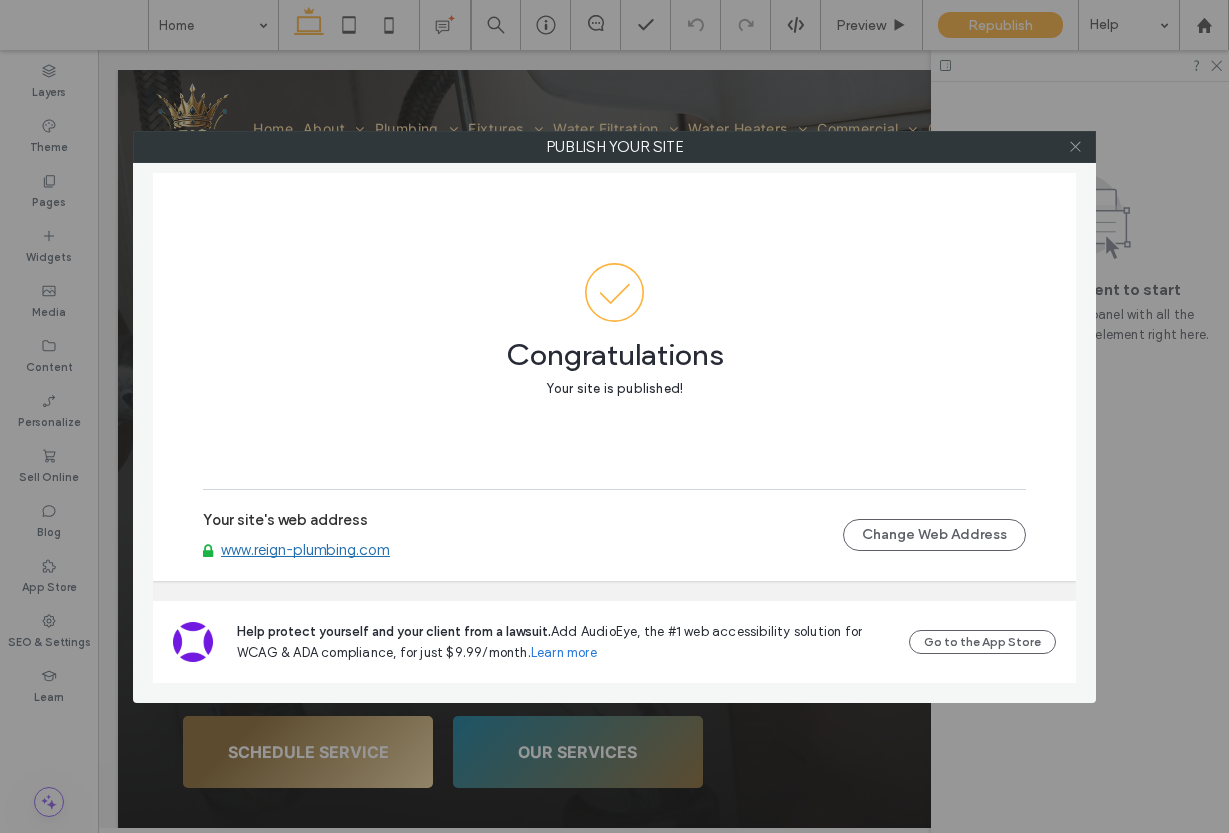 click 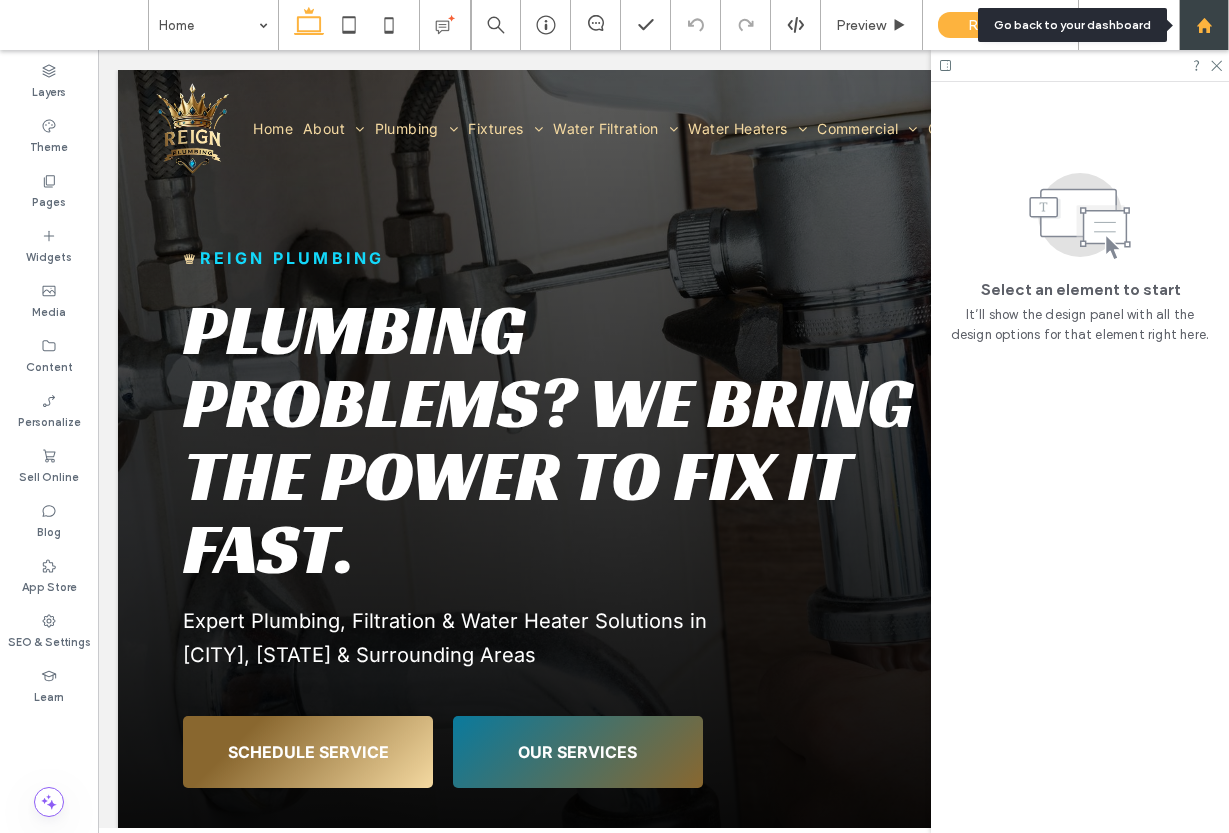 click 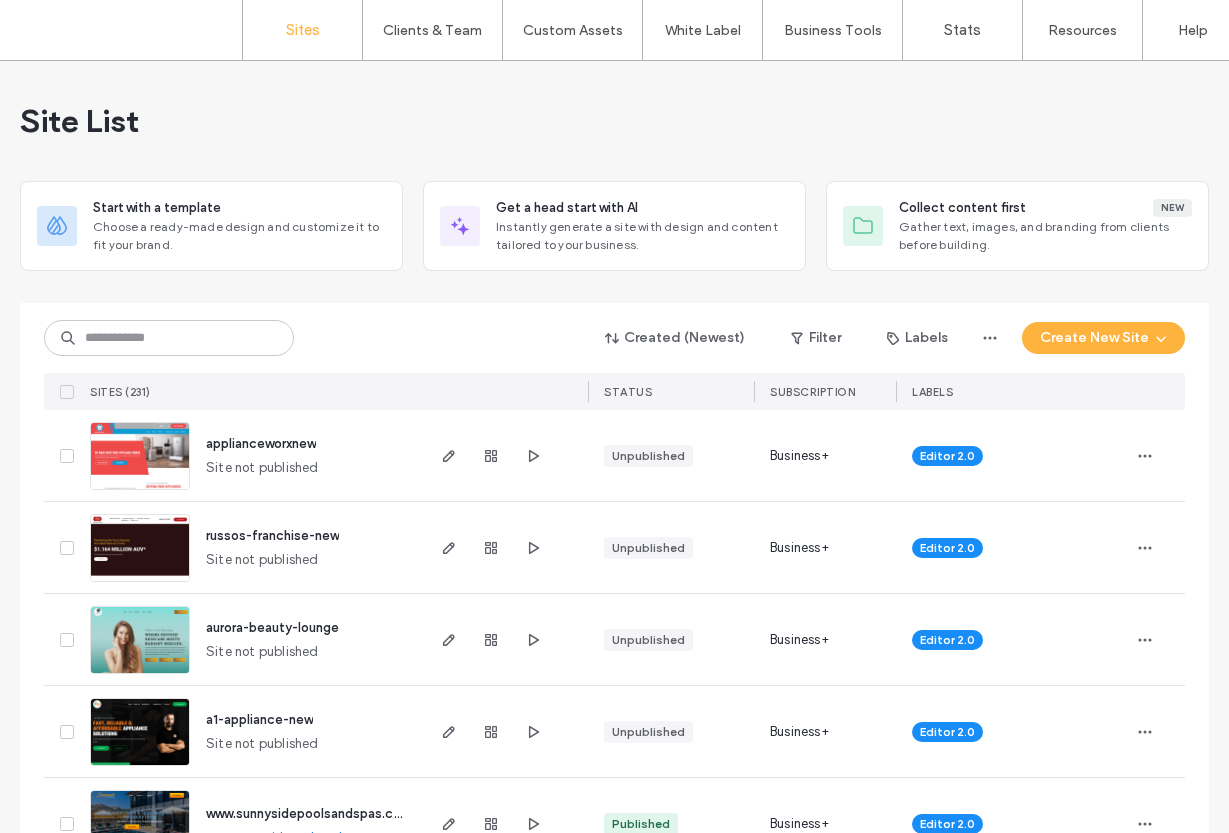 scroll, scrollTop: 0, scrollLeft: 0, axis: both 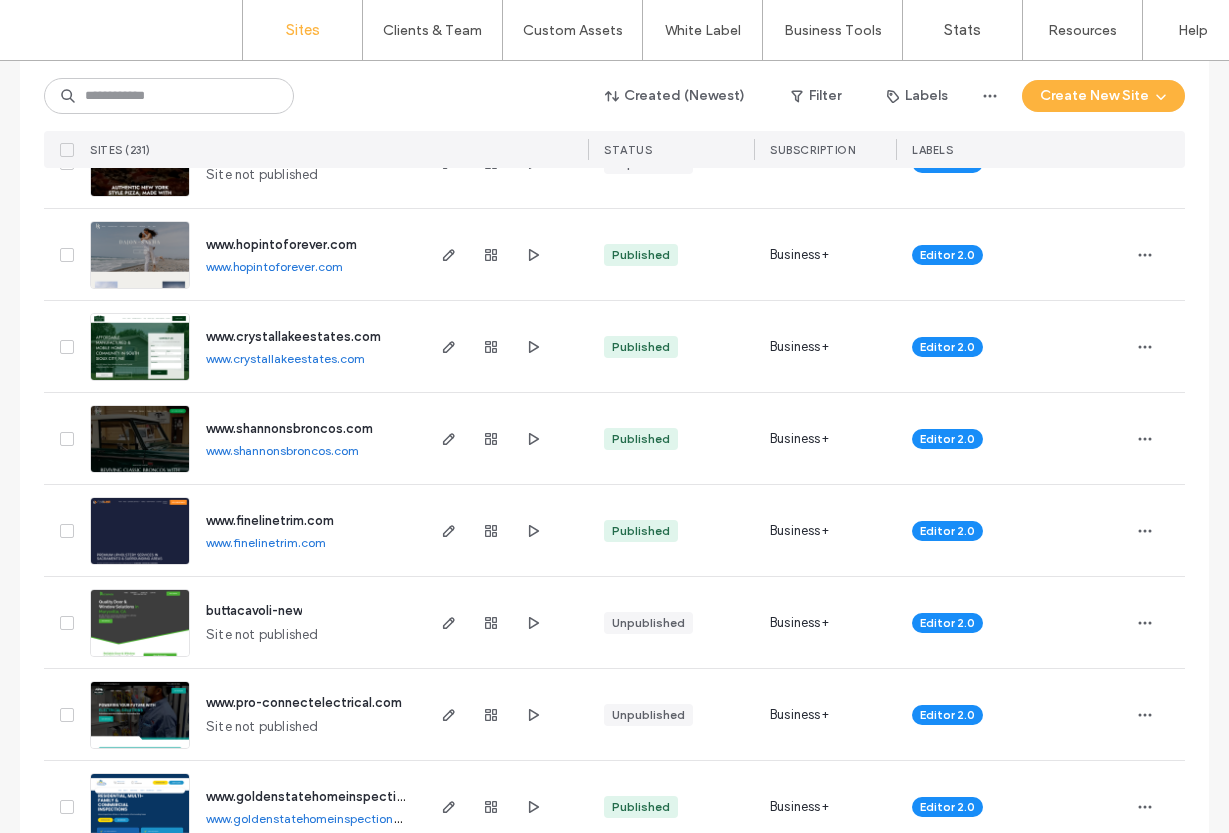 click on "www.hopintoforever.com" at bounding box center [274, 266] 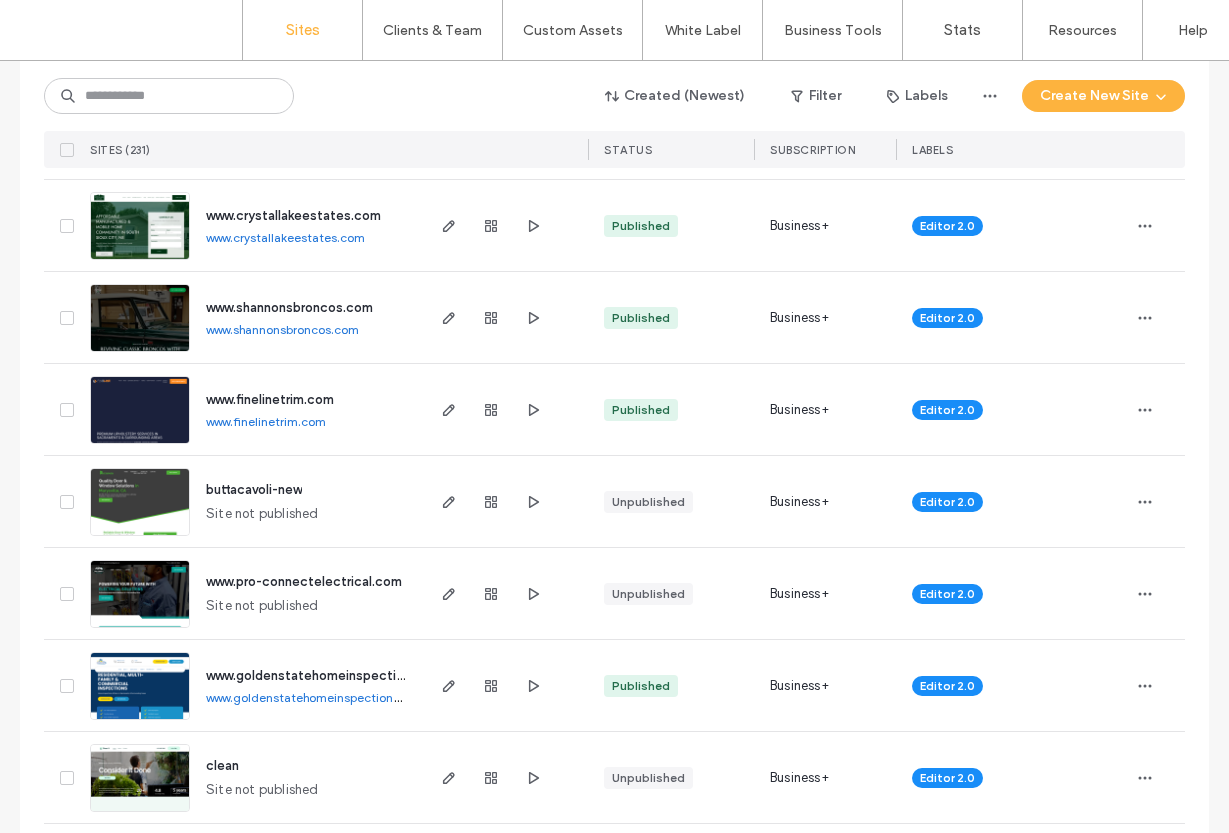 scroll, scrollTop: 2902, scrollLeft: 0, axis: vertical 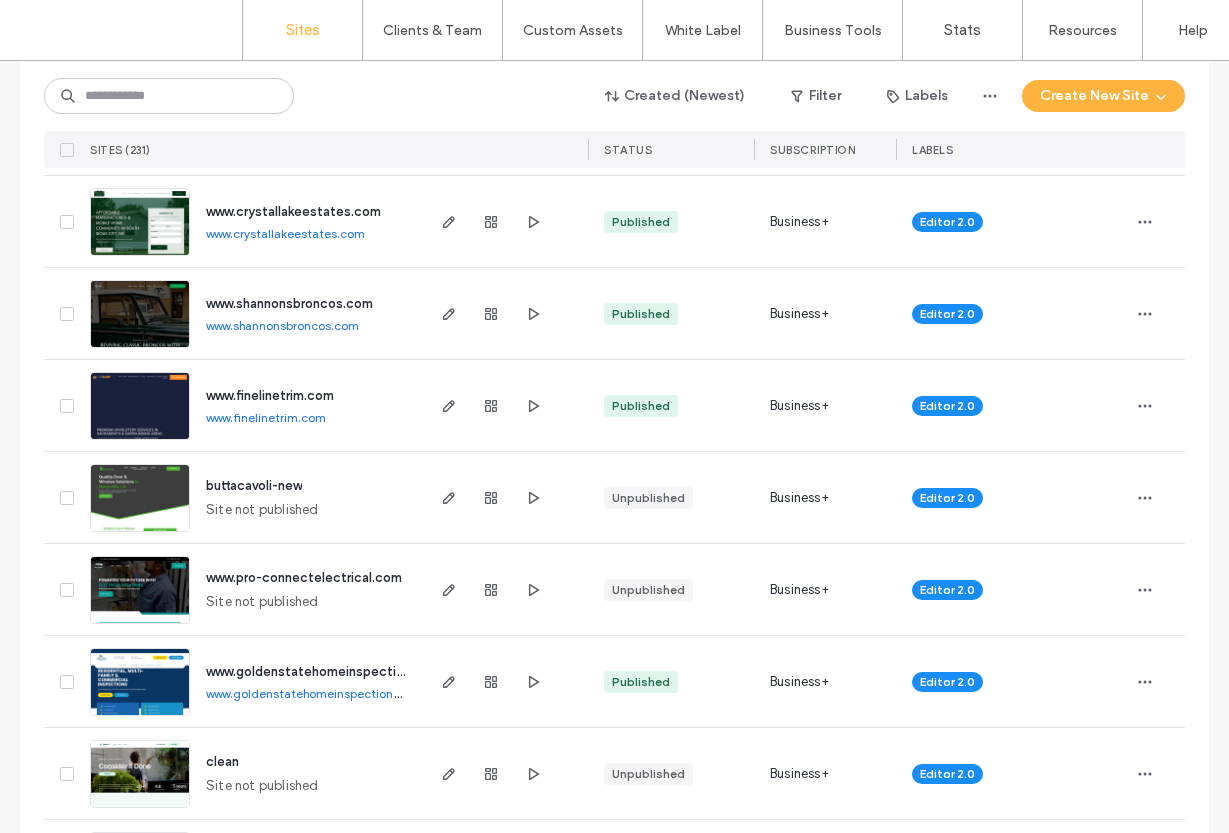 click on "www.crystallakeestates.com" at bounding box center (285, 233) 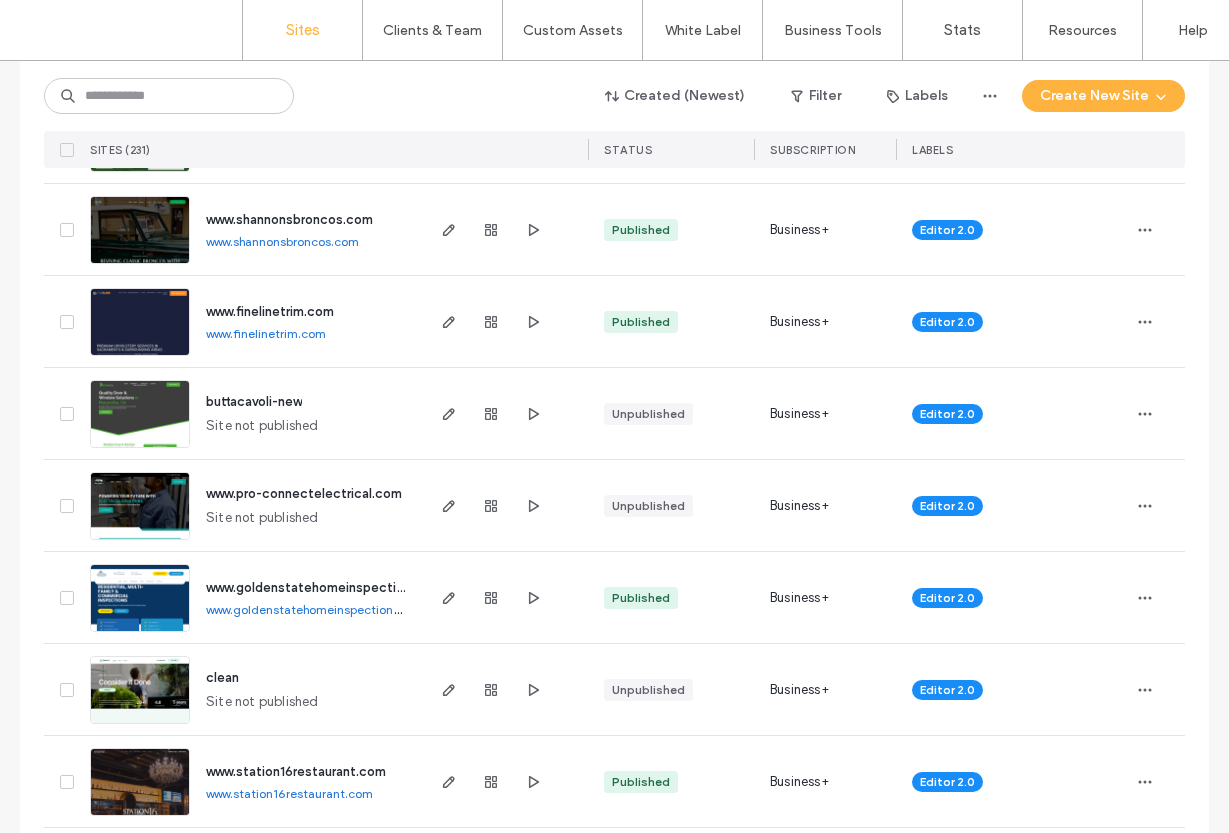 scroll, scrollTop: 3005, scrollLeft: 0, axis: vertical 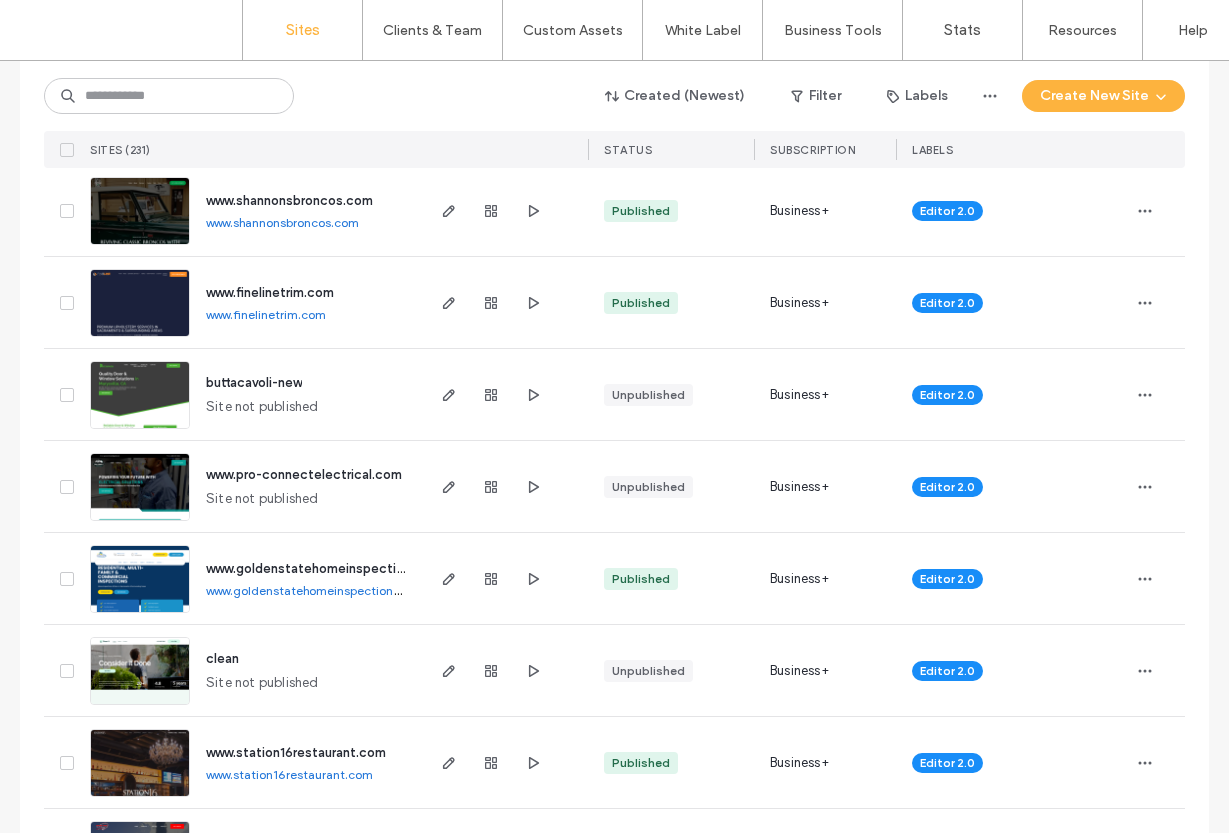 click on "www.shannonsbroncos.com" at bounding box center (282, 222) 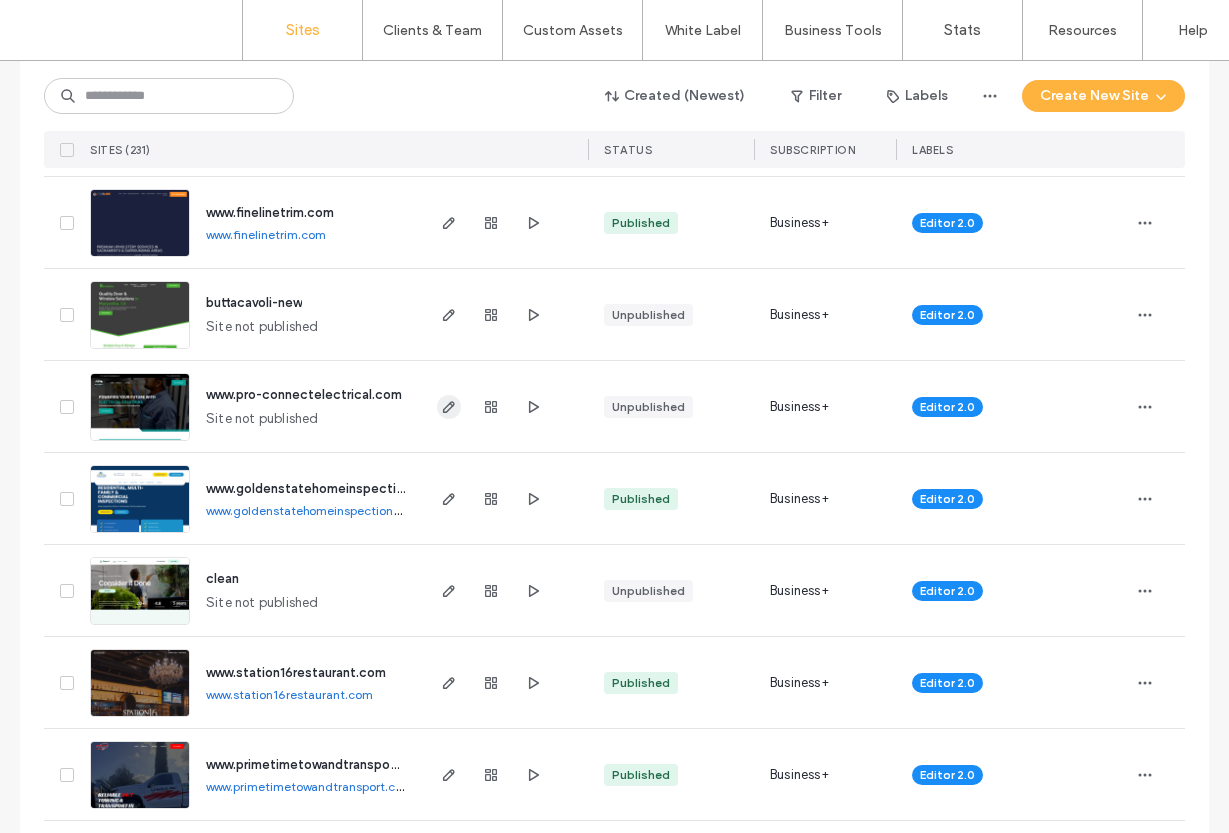 scroll, scrollTop: 3089, scrollLeft: 0, axis: vertical 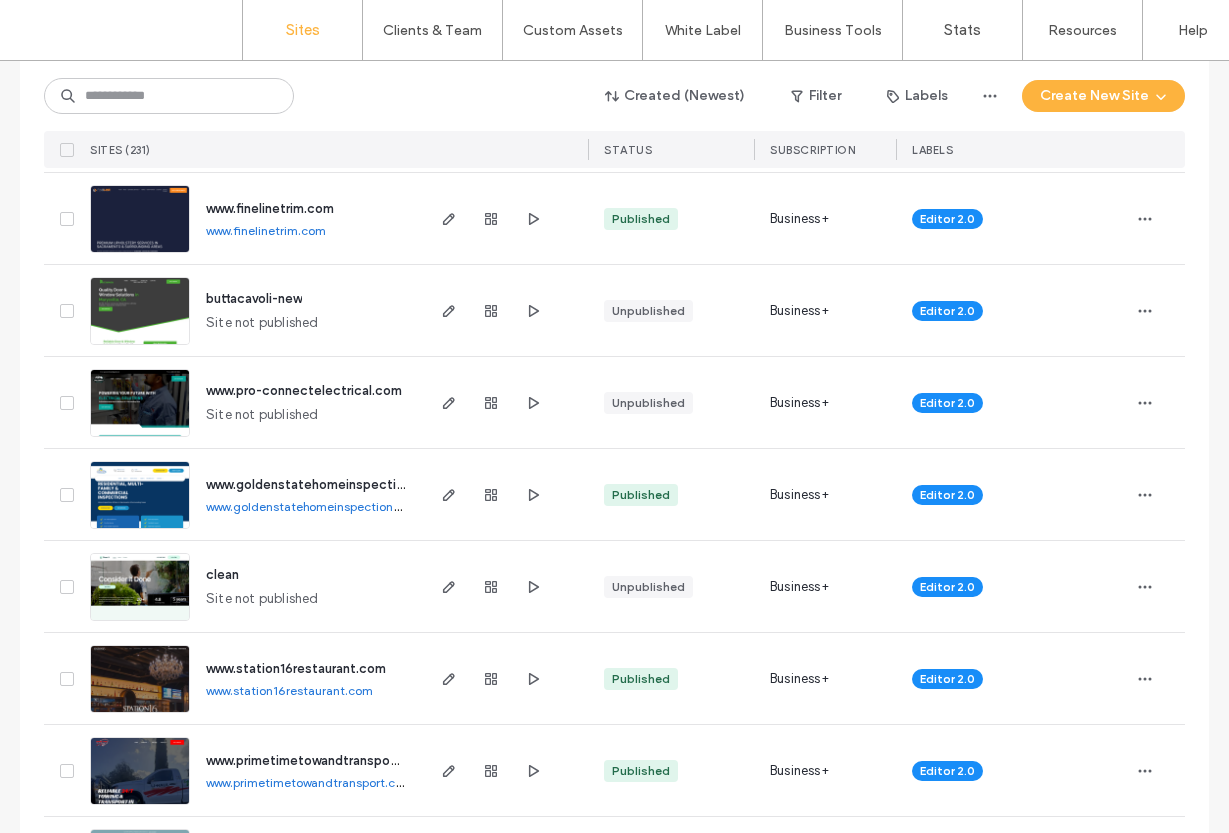 click on "www.finelinetrim.com" at bounding box center (266, 230) 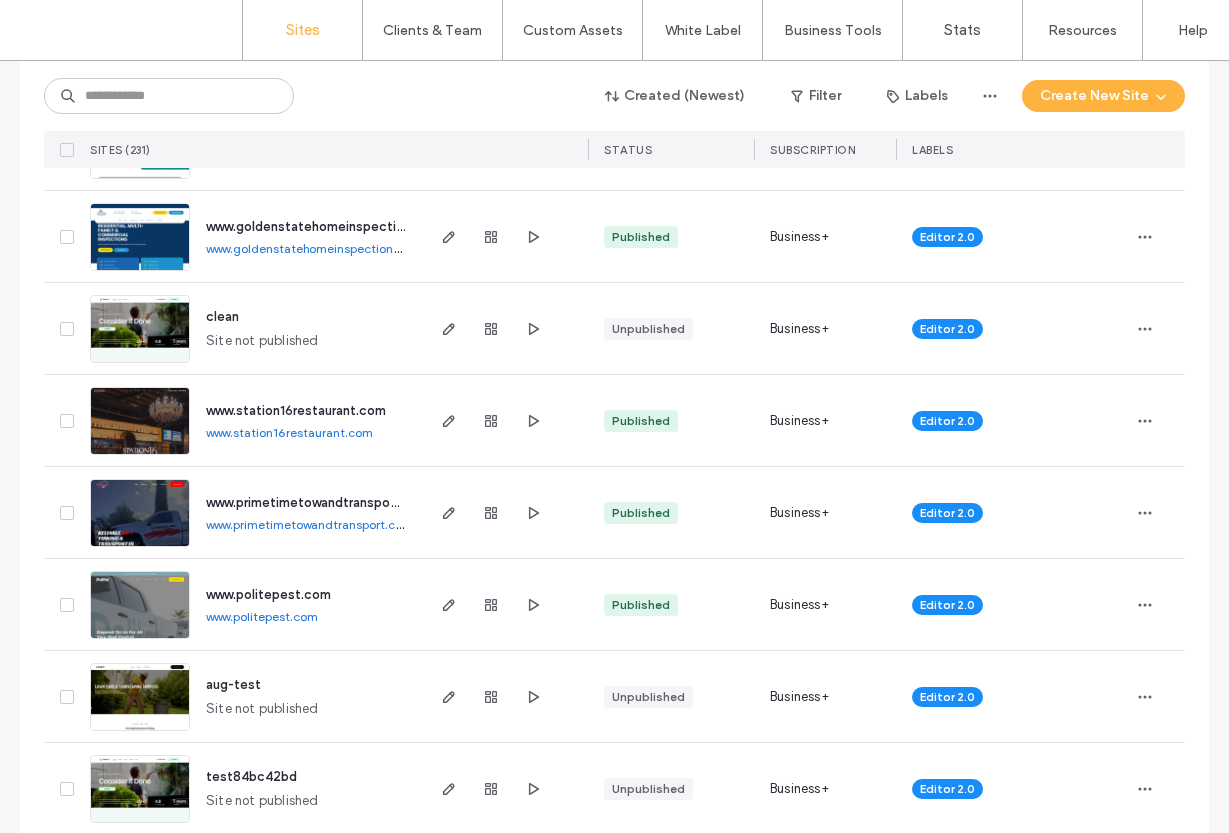 scroll, scrollTop: 3348, scrollLeft: 0, axis: vertical 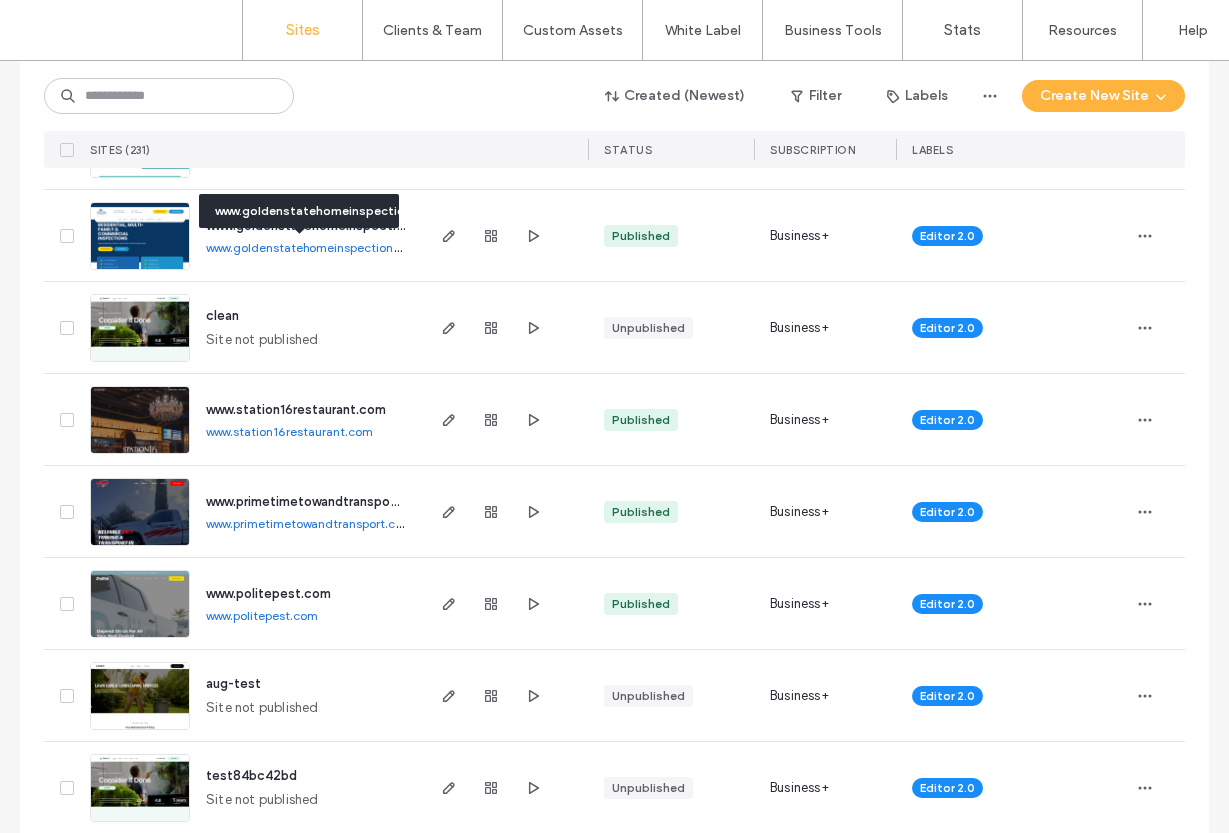click on "www.goldenstatehomeinspections.com" at bounding box center (316, 247) 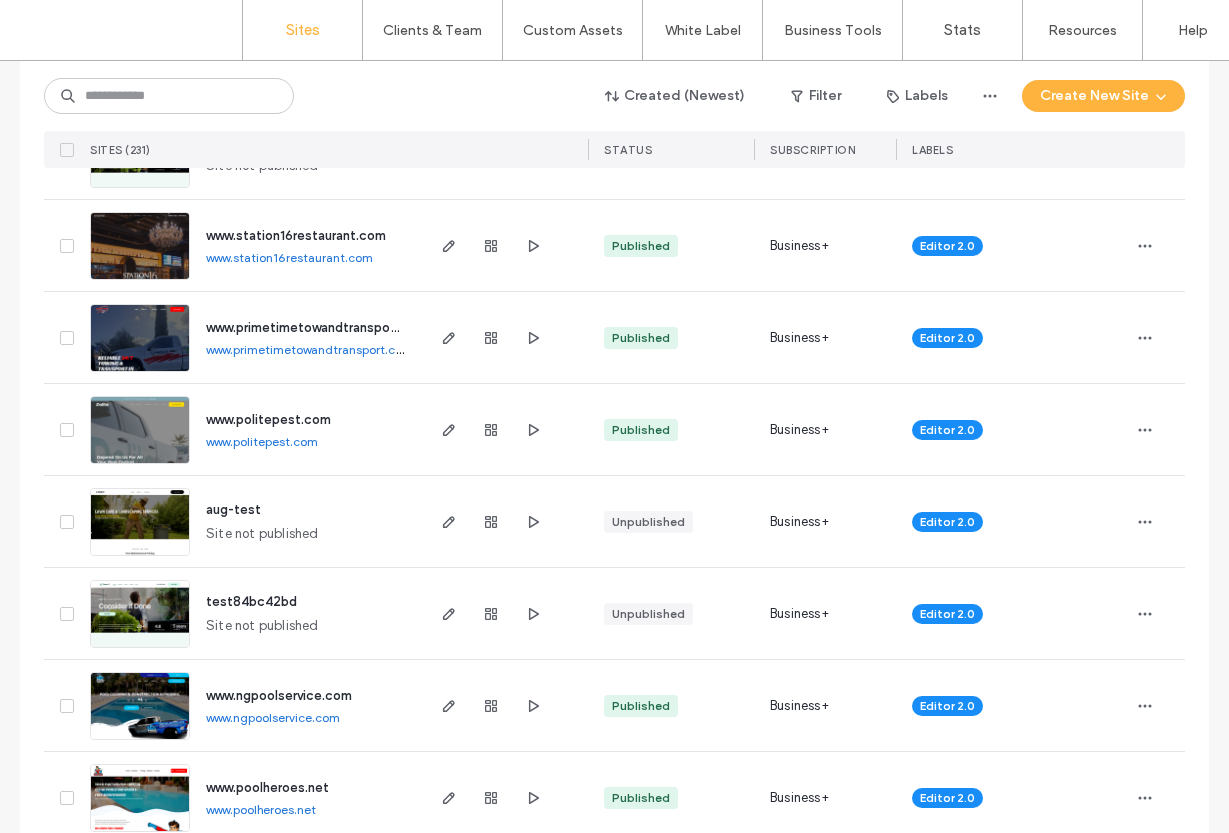scroll, scrollTop: 3535, scrollLeft: 0, axis: vertical 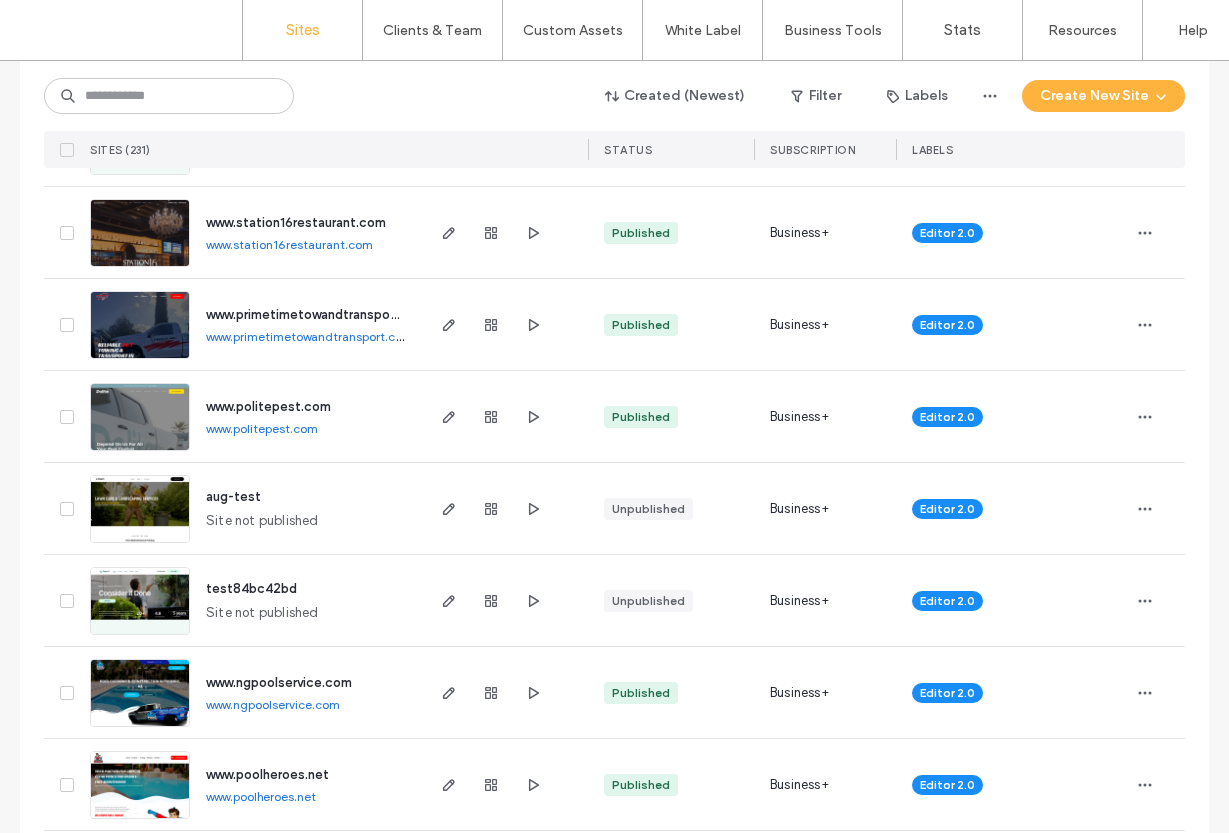 click on "www.station16restaurant.com" at bounding box center [289, 244] 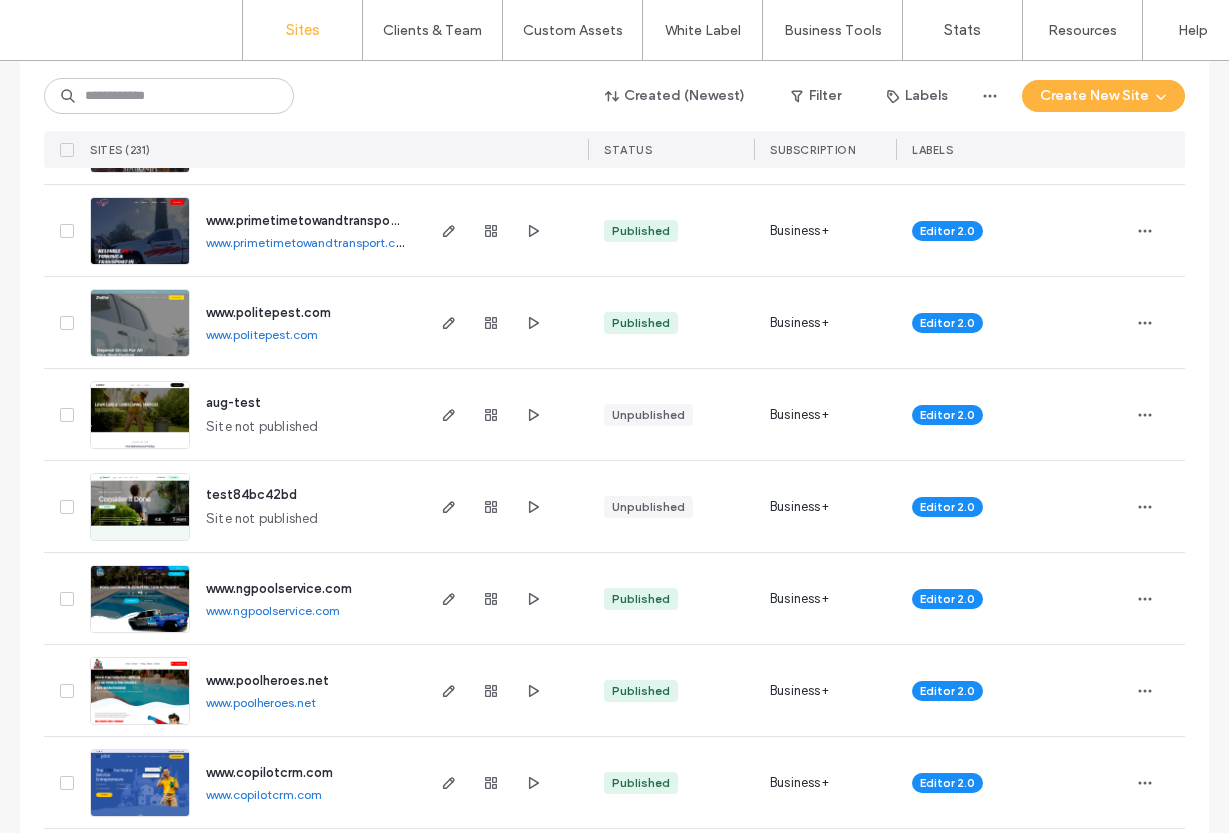scroll, scrollTop: 3642, scrollLeft: 0, axis: vertical 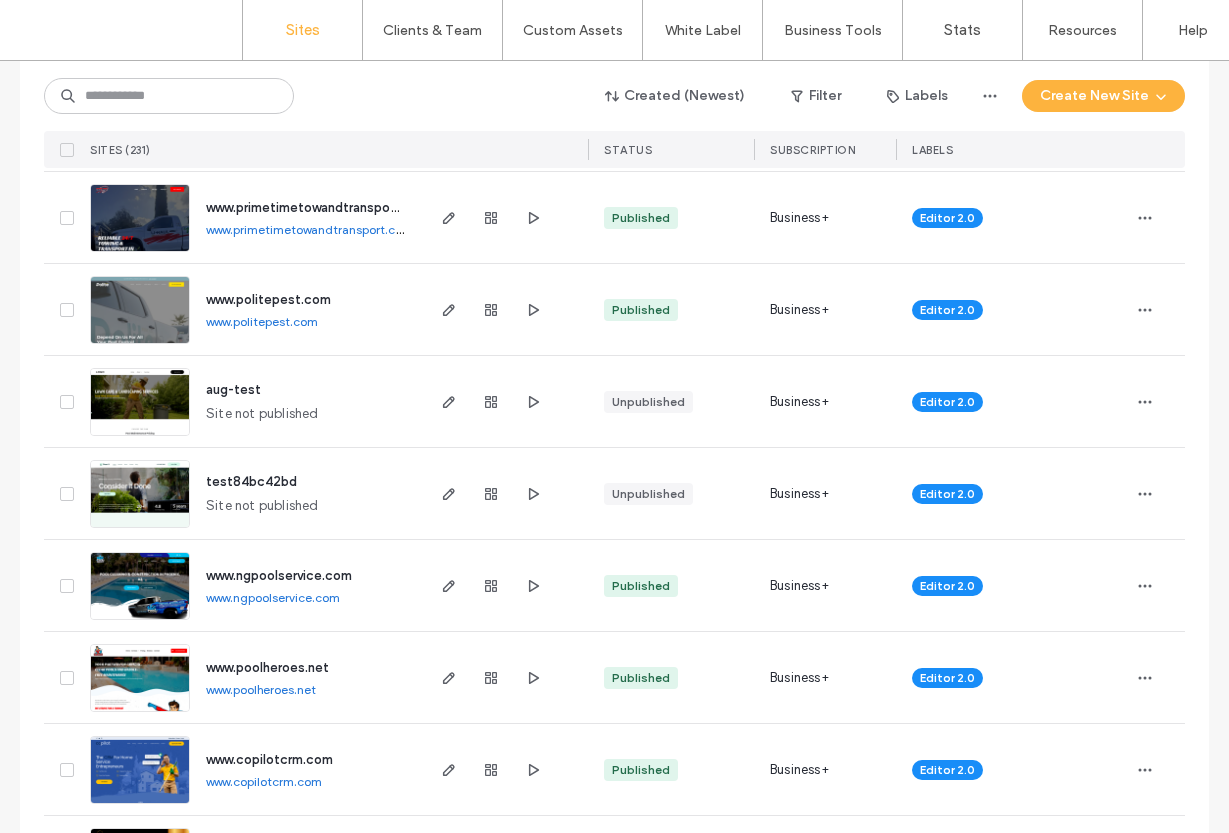click on "www.primetimetowandtransport.com" at bounding box center [309, 229] 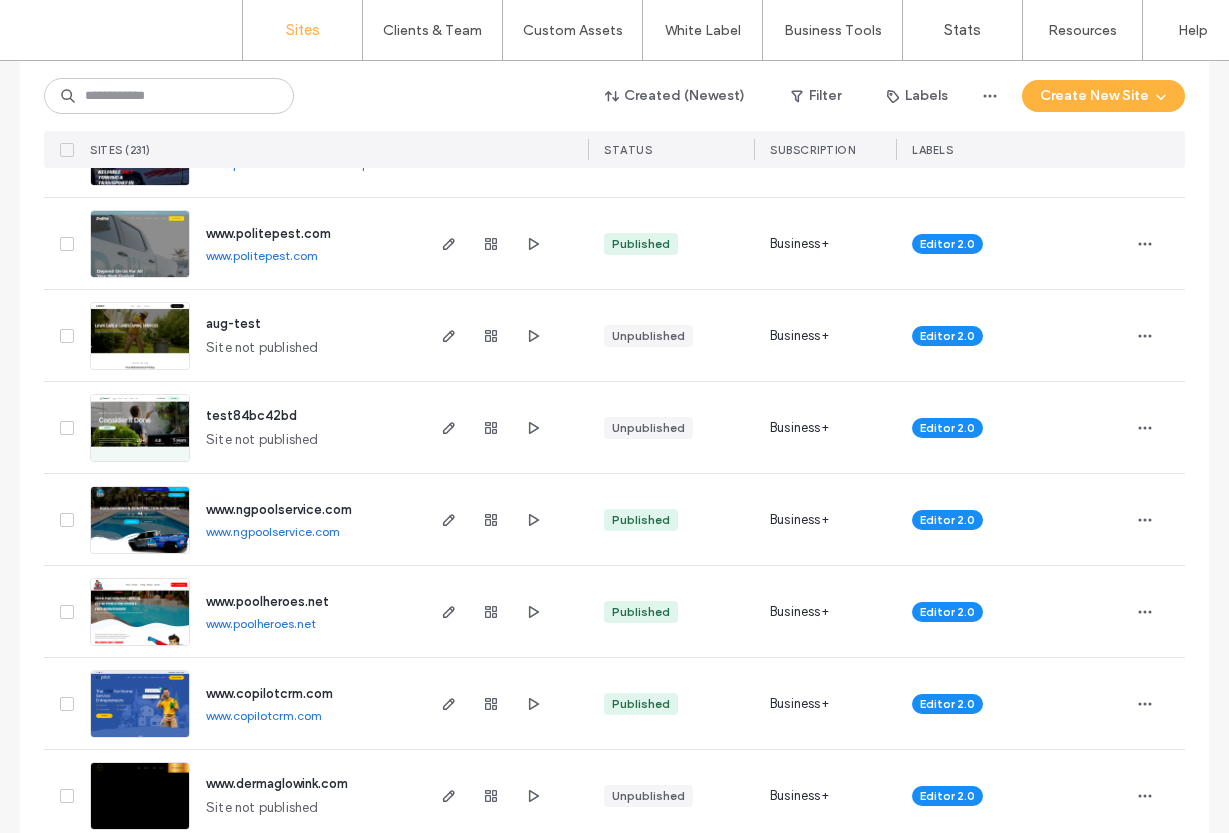scroll, scrollTop: 3732, scrollLeft: 0, axis: vertical 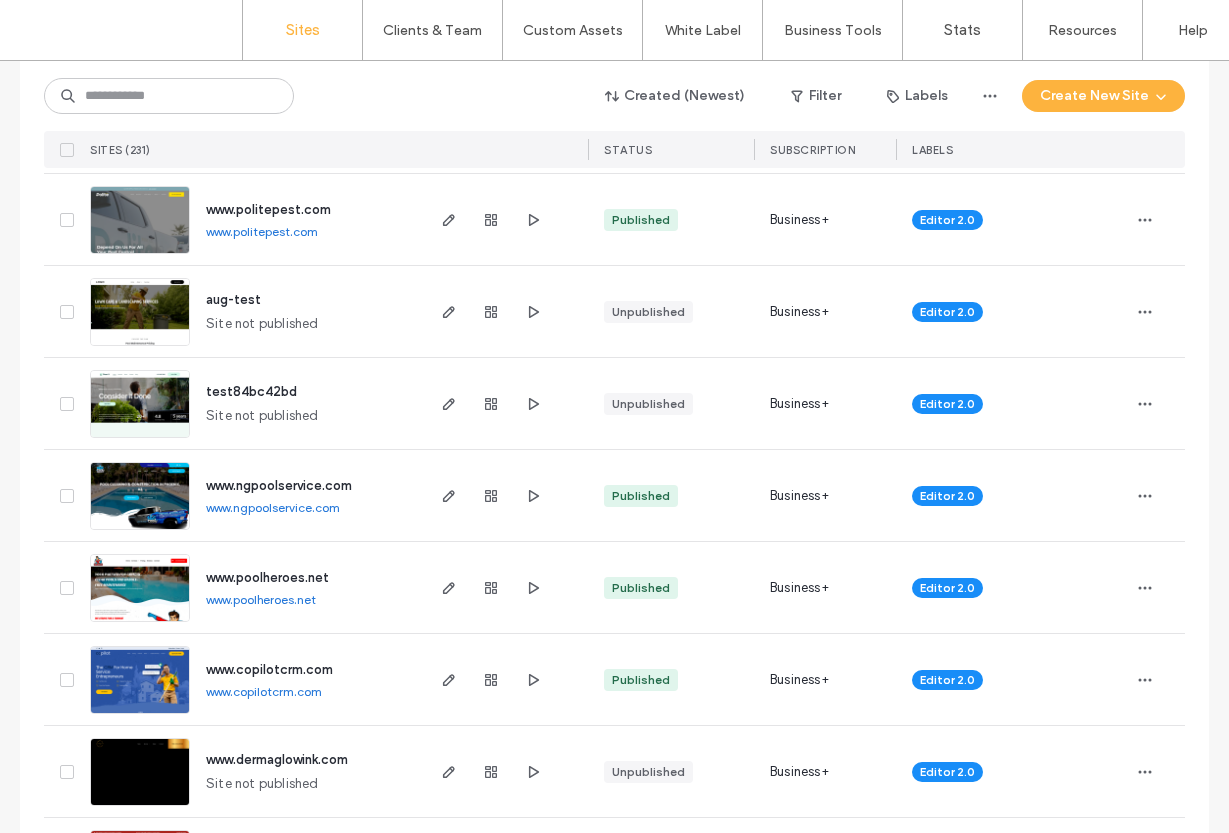 click on "www.politepest.com" at bounding box center (262, 231) 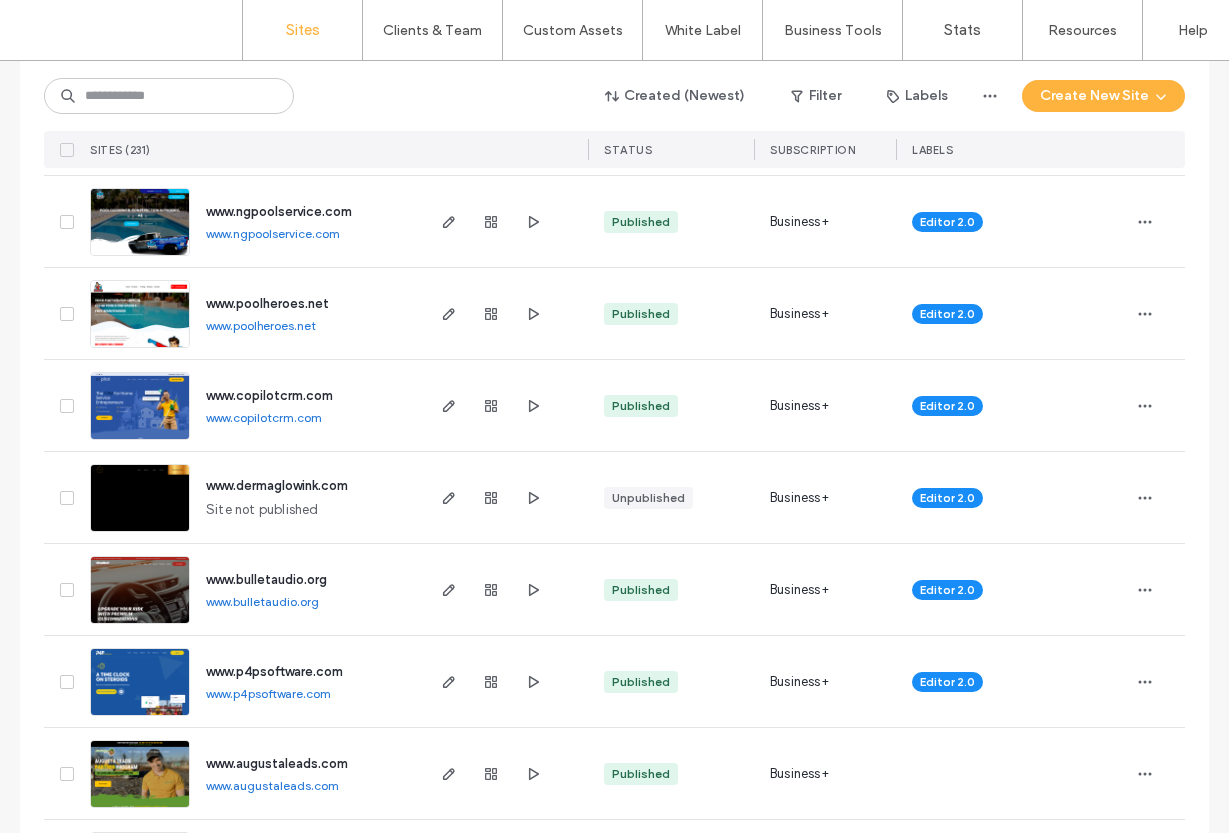 scroll, scrollTop: 4010, scrollLeft: 0, axis: vertical 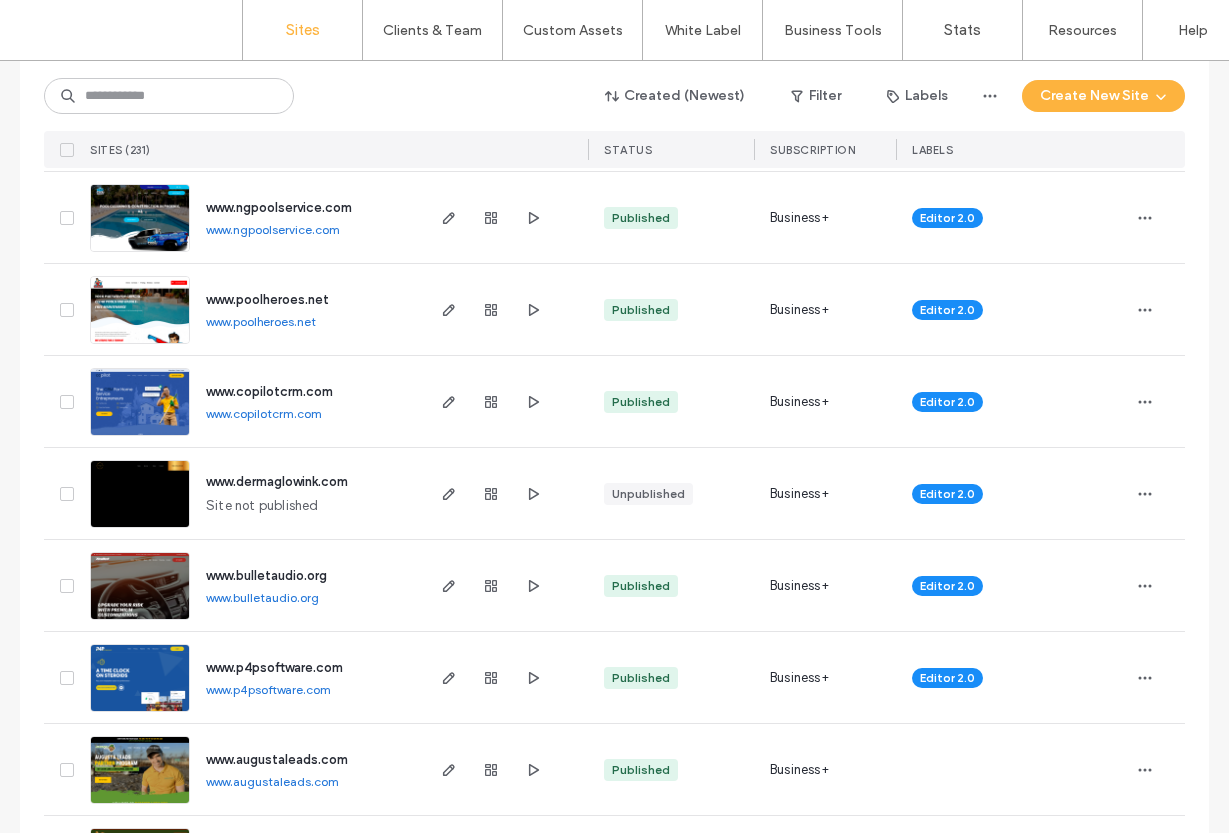 click on "www.ngpoolservice.com" at bounding box center [273, 229] 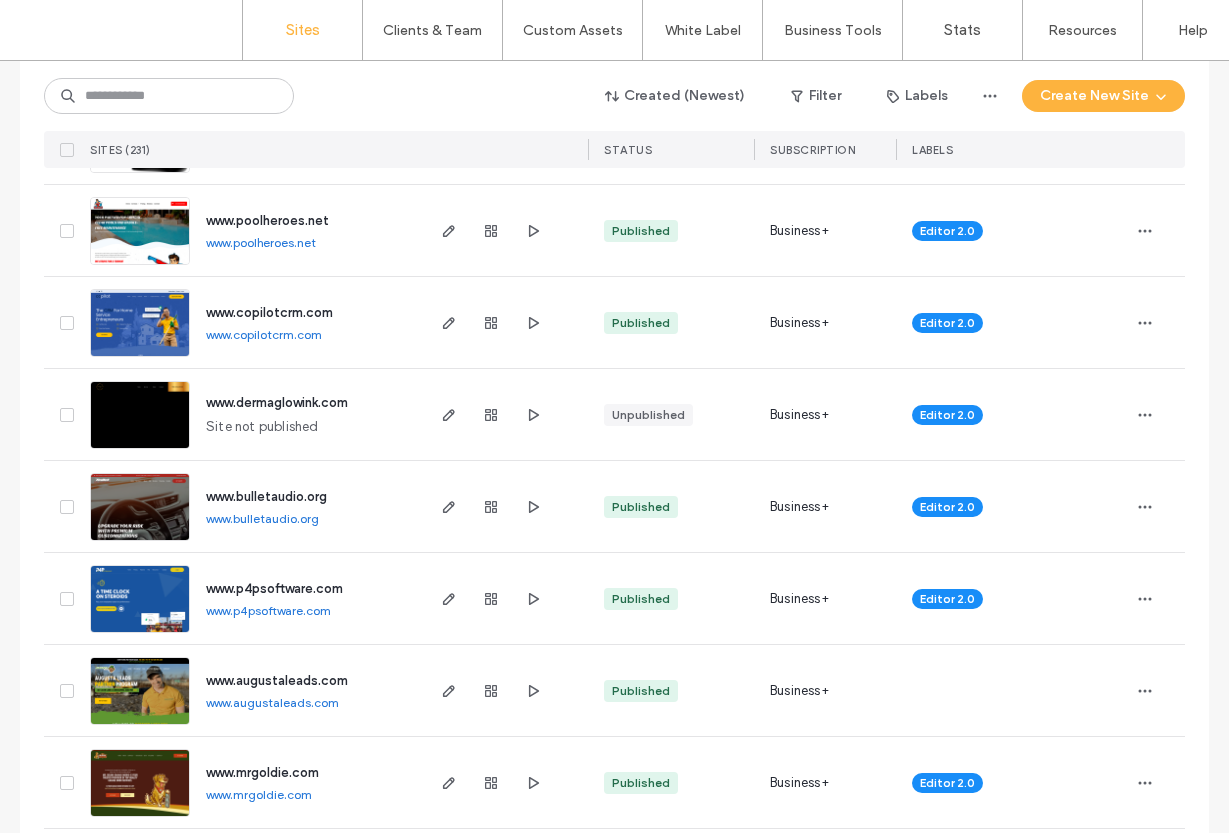 scroll, scrollTop: 4093, scrollLeft: 0, axis: vertical 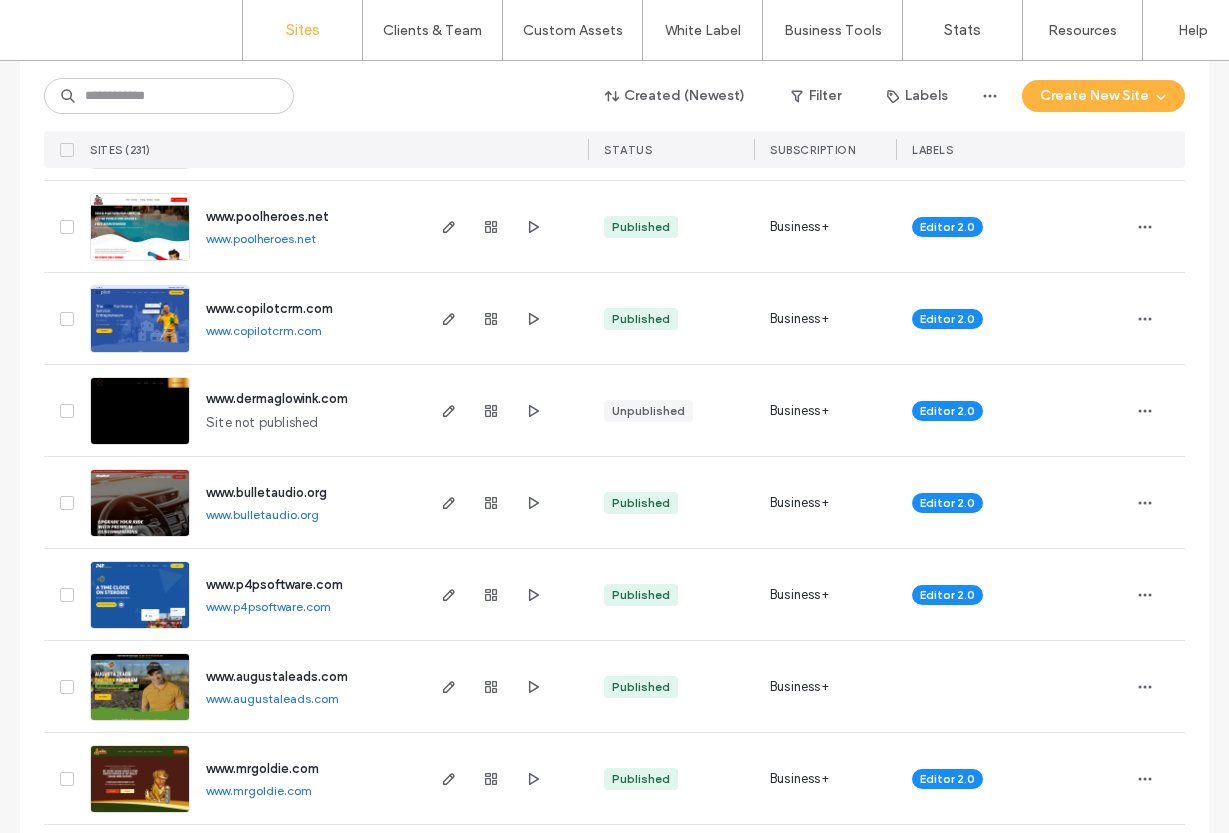 click on "www.poolheroes.net" at bounding box center (261, 238) 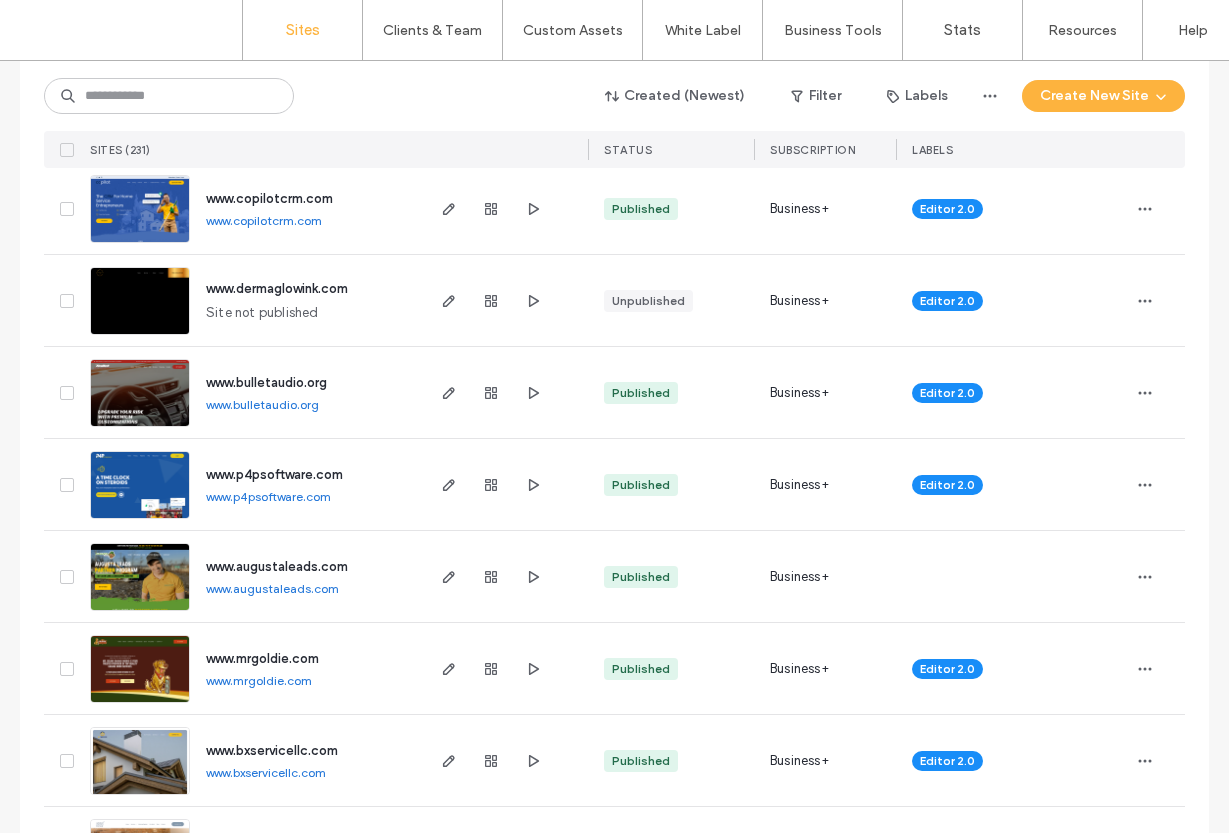 scroll, scrollTop: 4204, scrollLeft: 0, axis: vertical 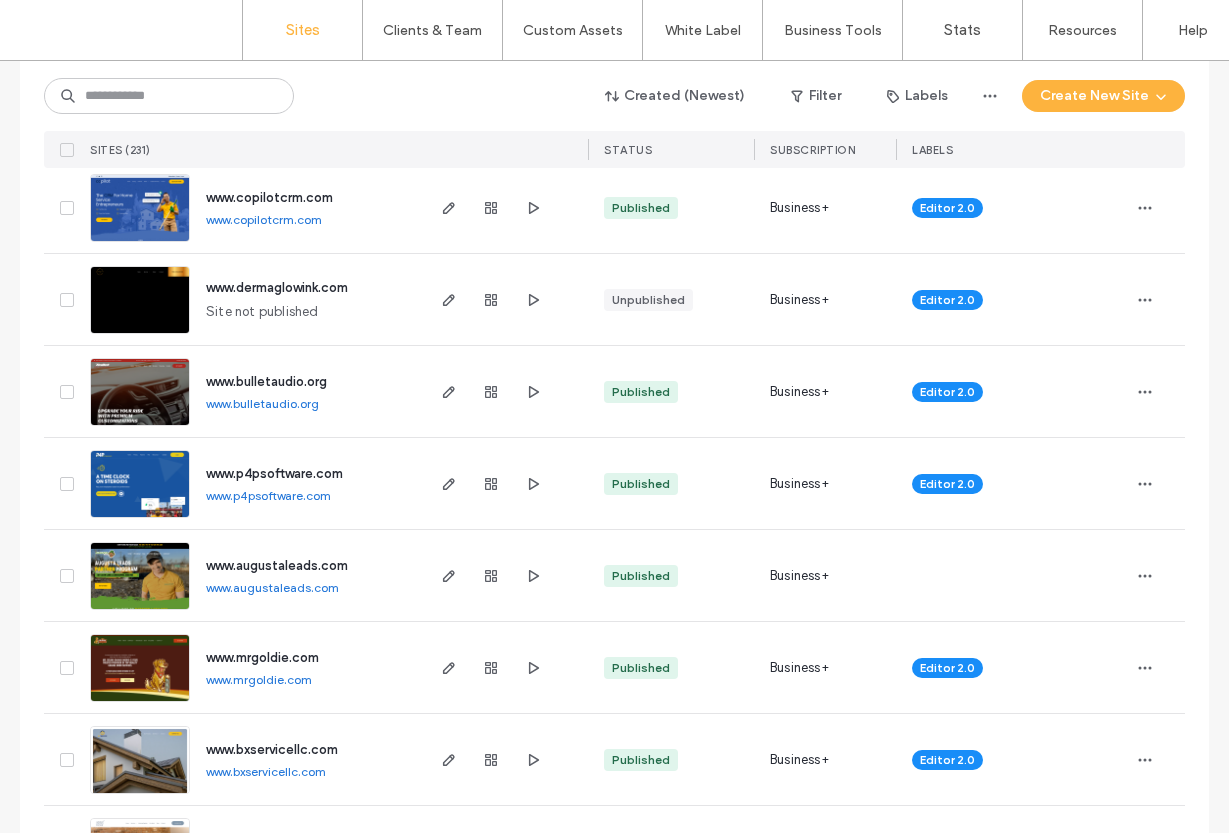 click on "www.copilotcrm.com" at bounding box center (264, 219) 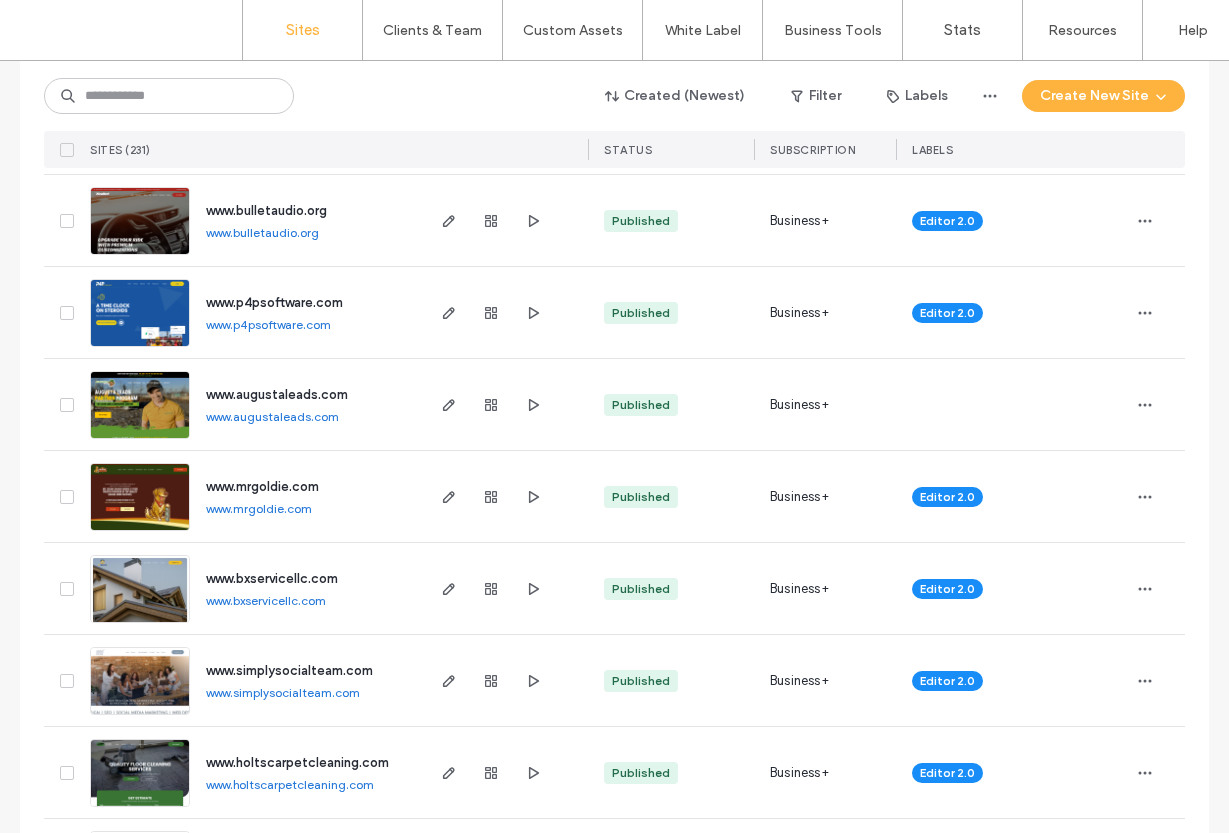 scroll, scrollTop: 4376, scrollLeft: 0, axis: vertical 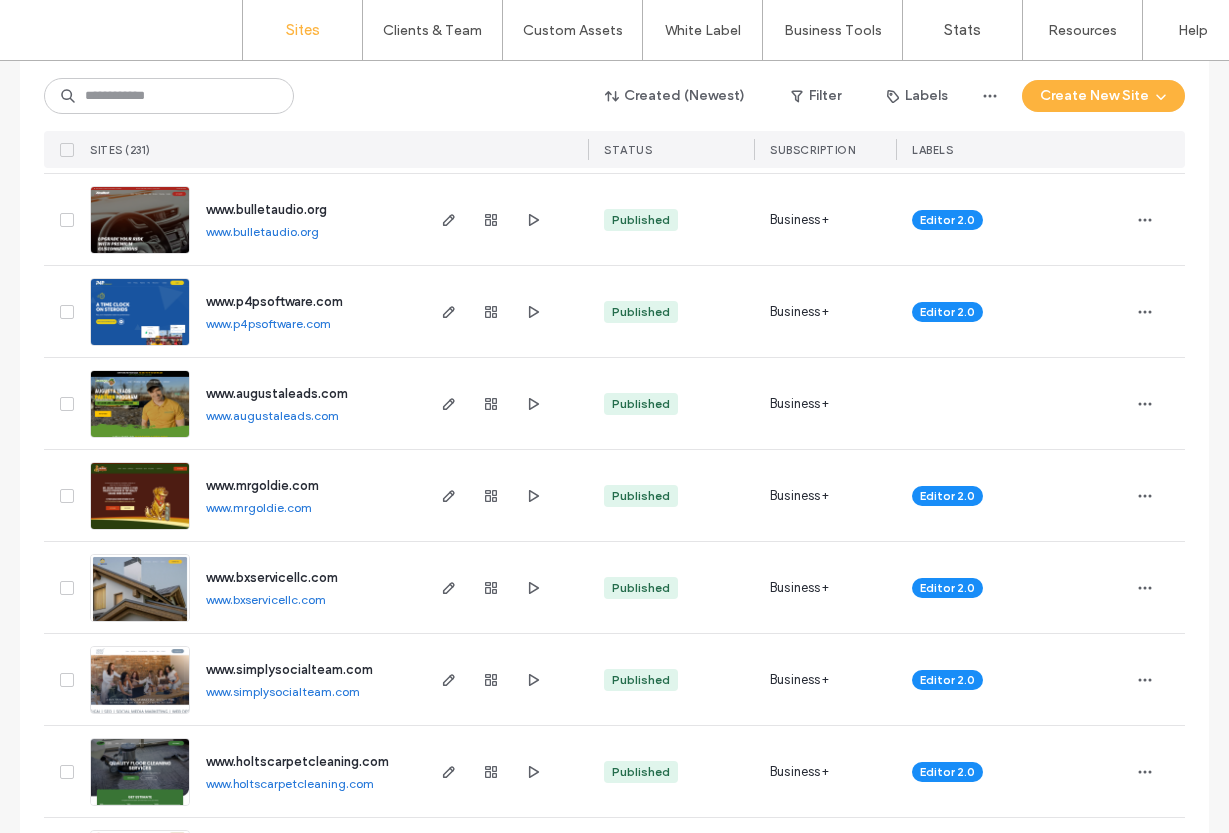 click on "www.bulletaudio.org" at bounding box center [262, 231] 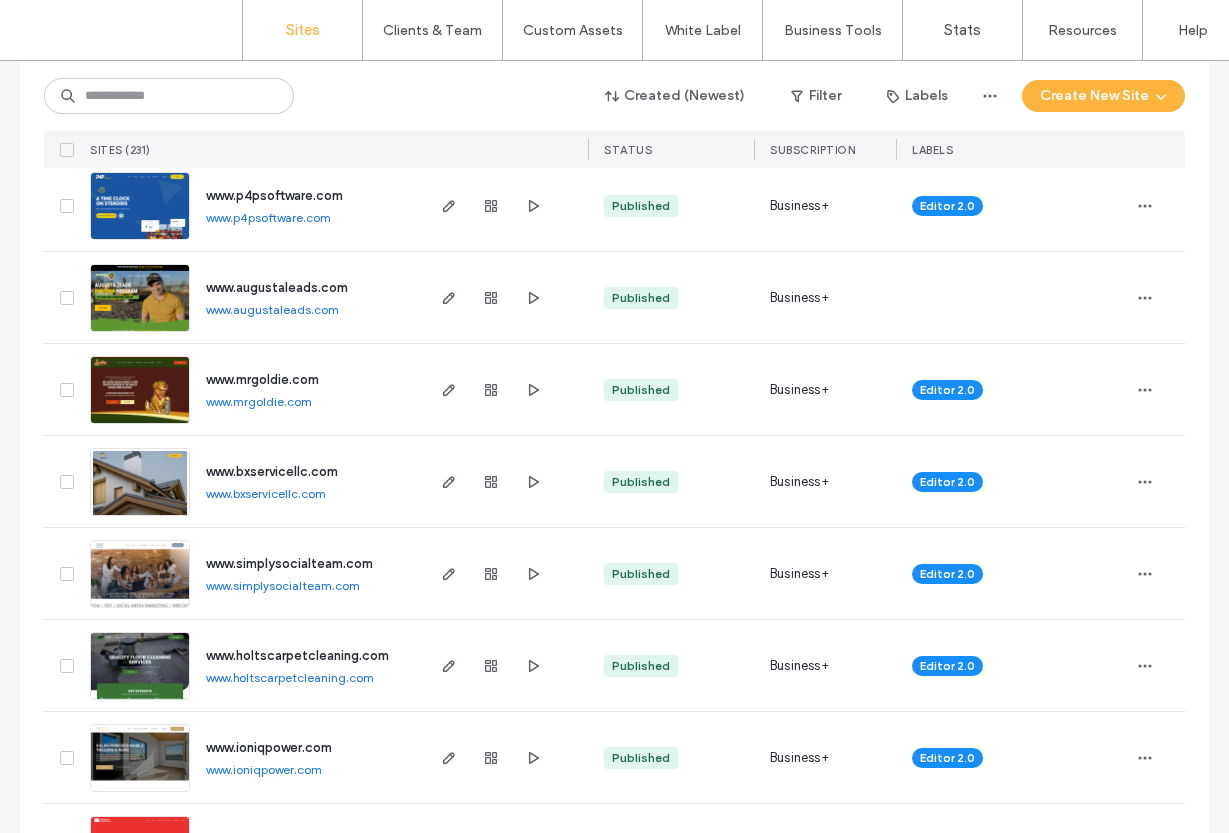 scroll, scrollTop: 4487, scrollLeft: 0, axis: vertical 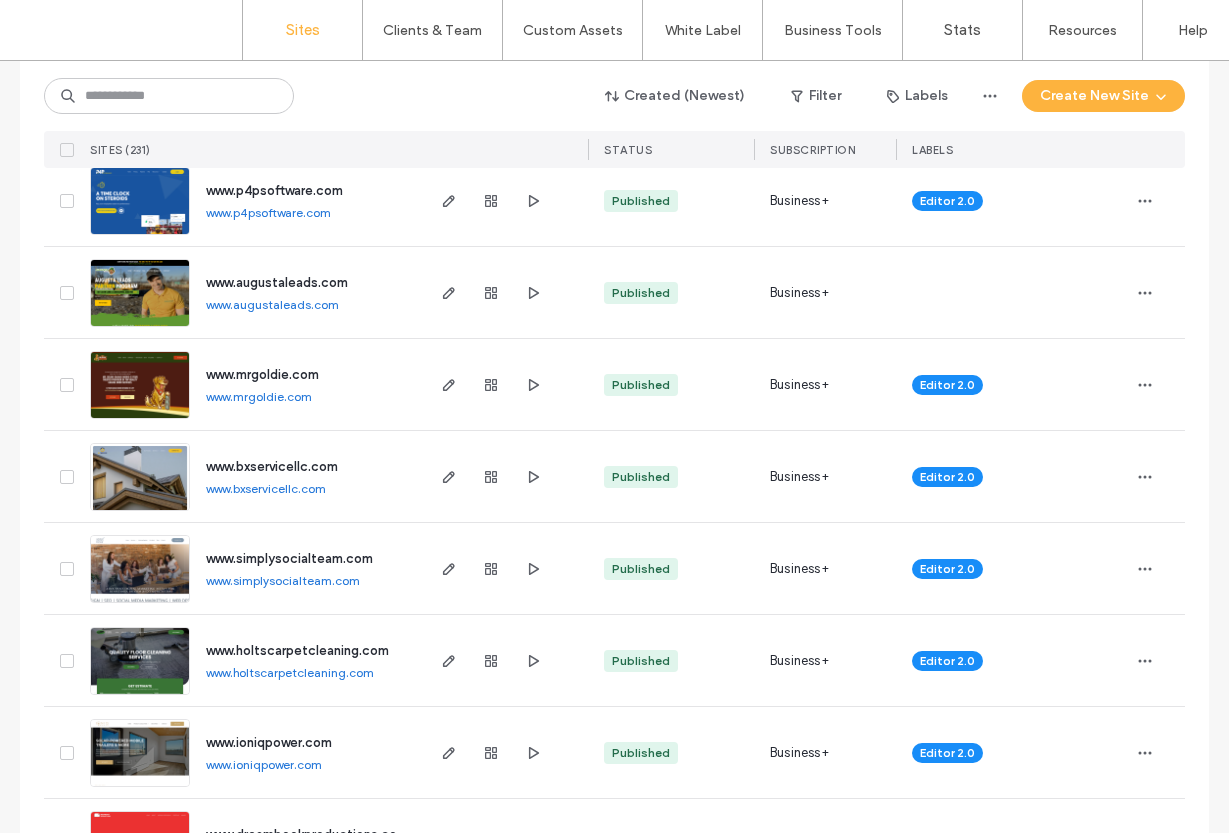 click on "www.p4psoftware.com" at bounding box center [268, 212] 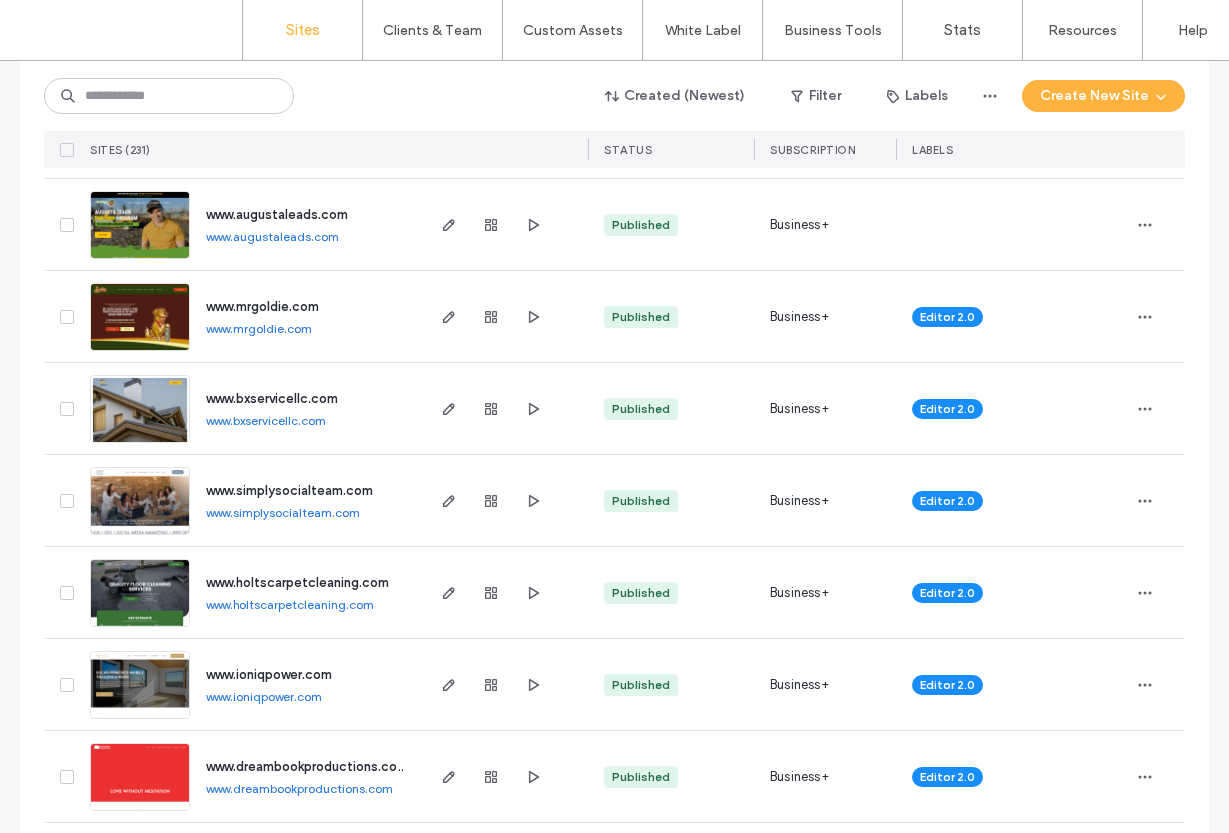 scroll, scrollTop: 4563, scrollLeft: 0, axis: vertical 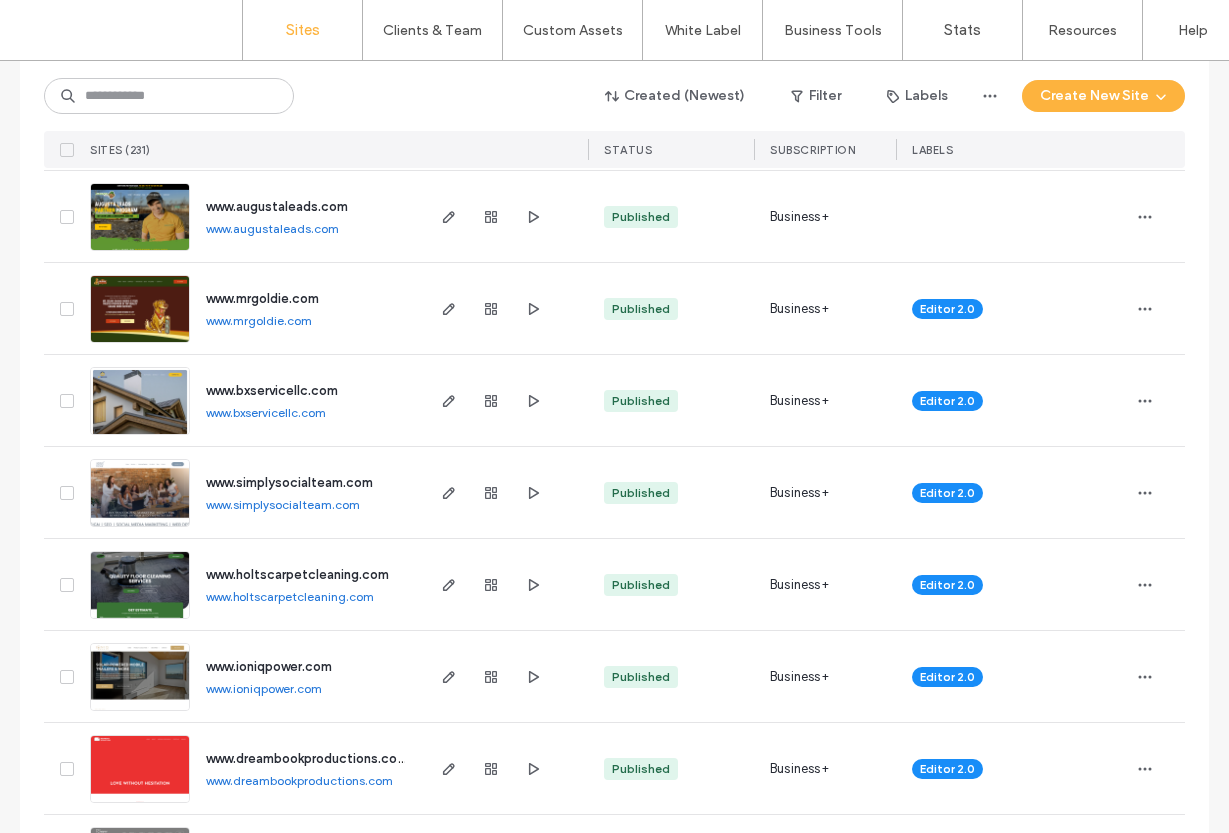 click on "www.augustaleads.com" at bounding box center [272, 228] 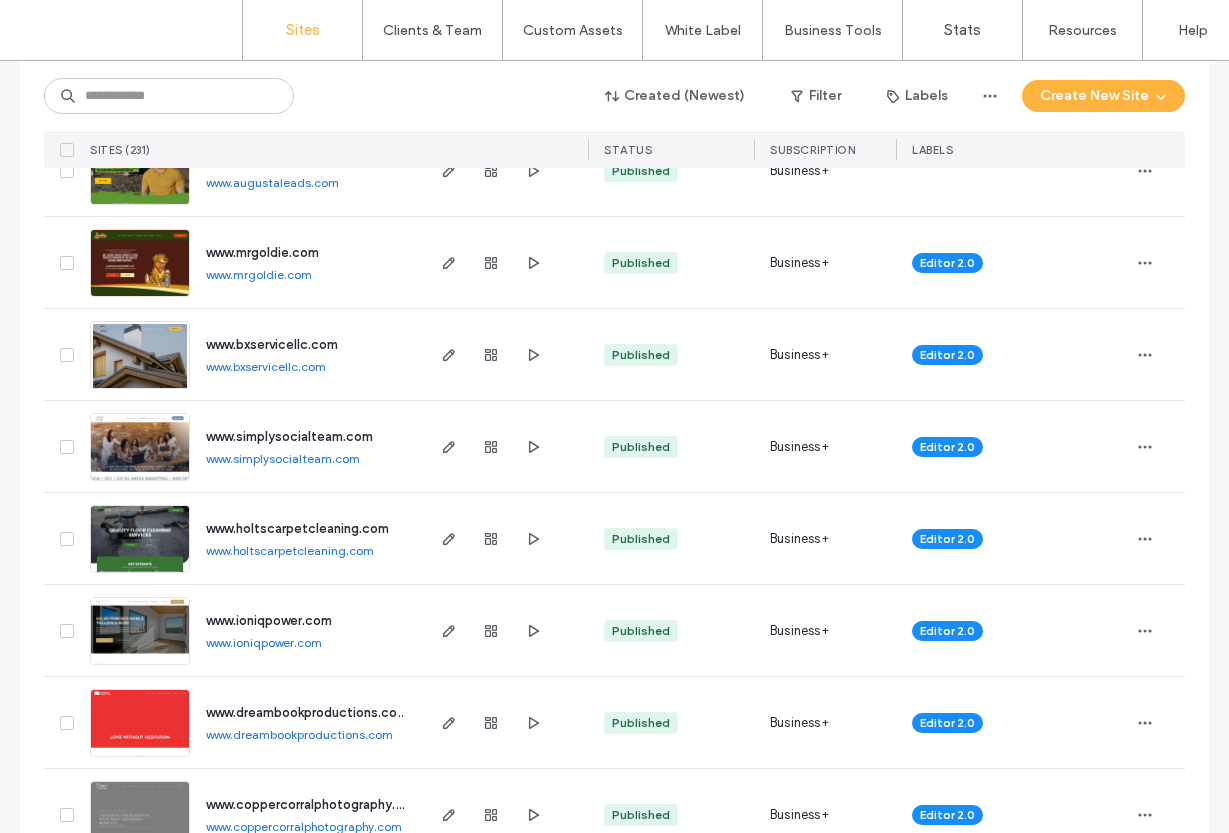 scroll, scrollTop: 4644, scrollLeft: 0, axis: vertical 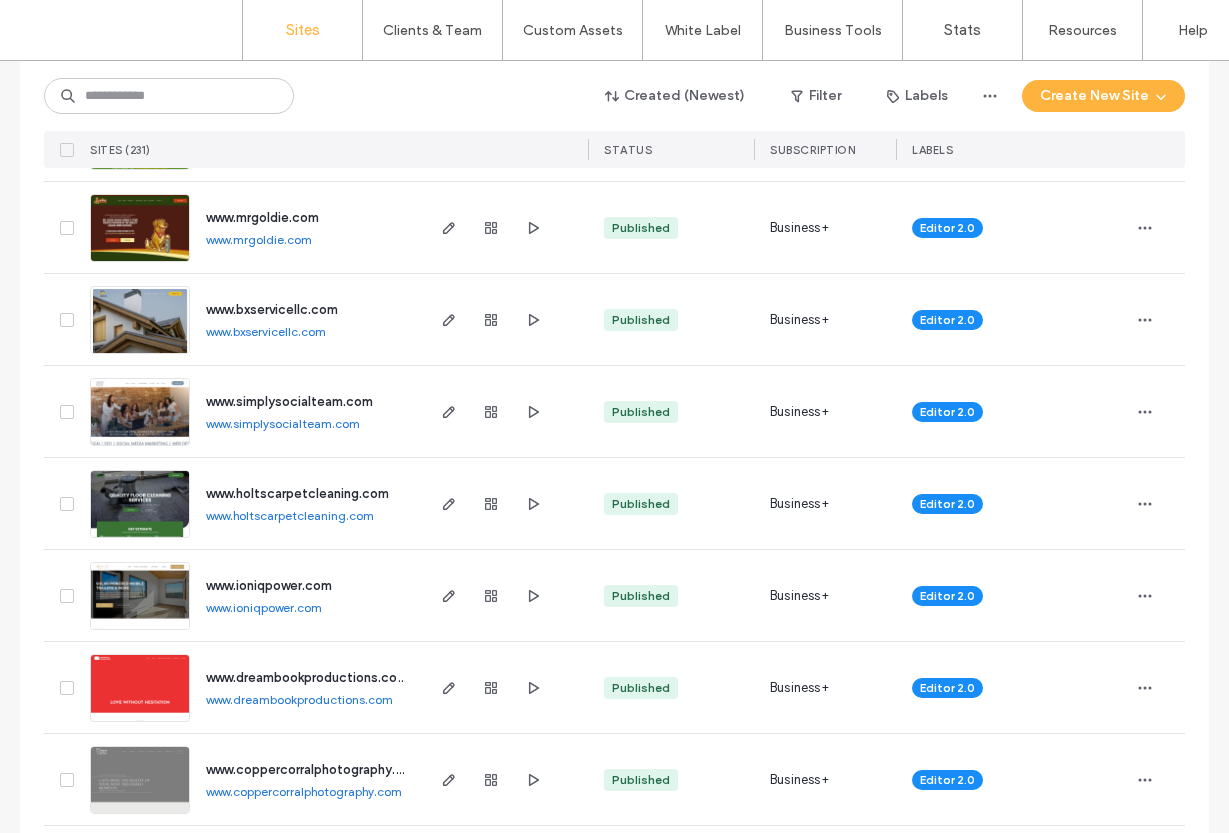 click on "www.mrgoldie.com" at bounding box center (259, 239) 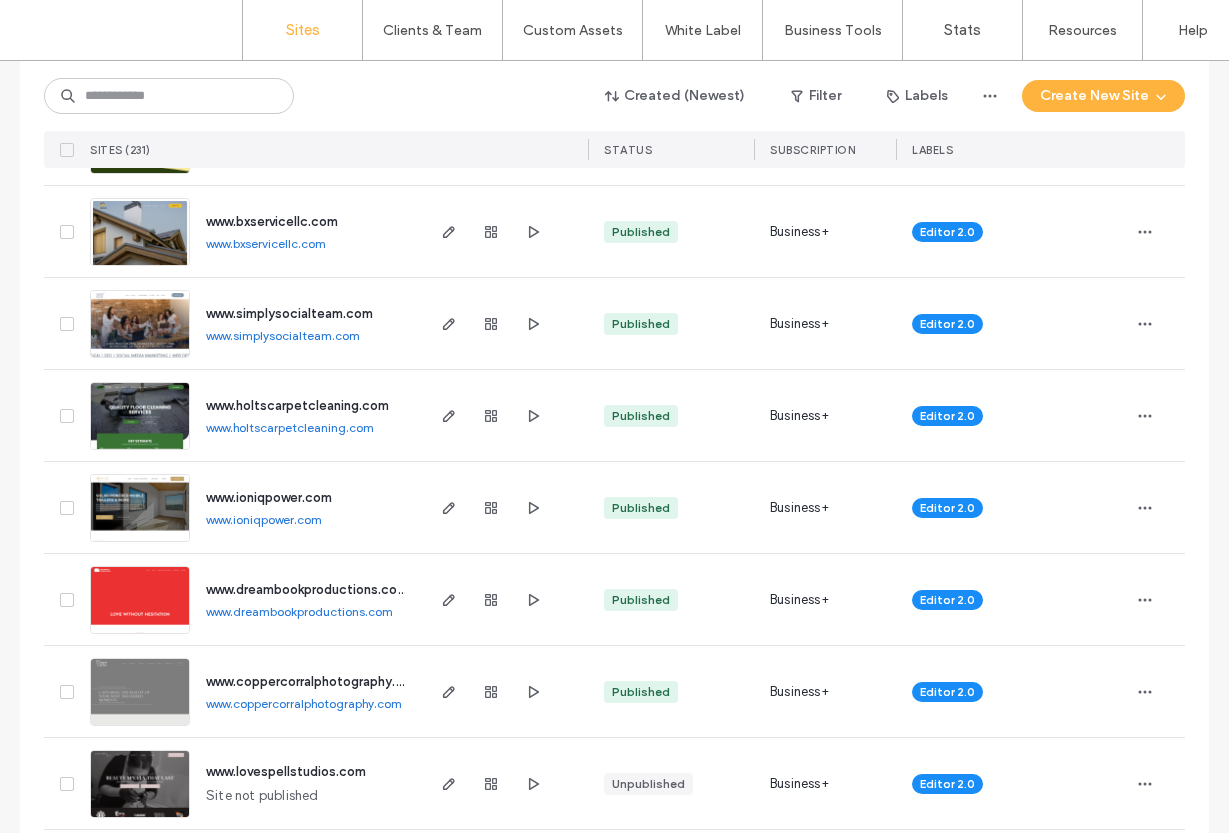 scroll, scrollTop: 4742, scrollLeft: 0, axis: vertical 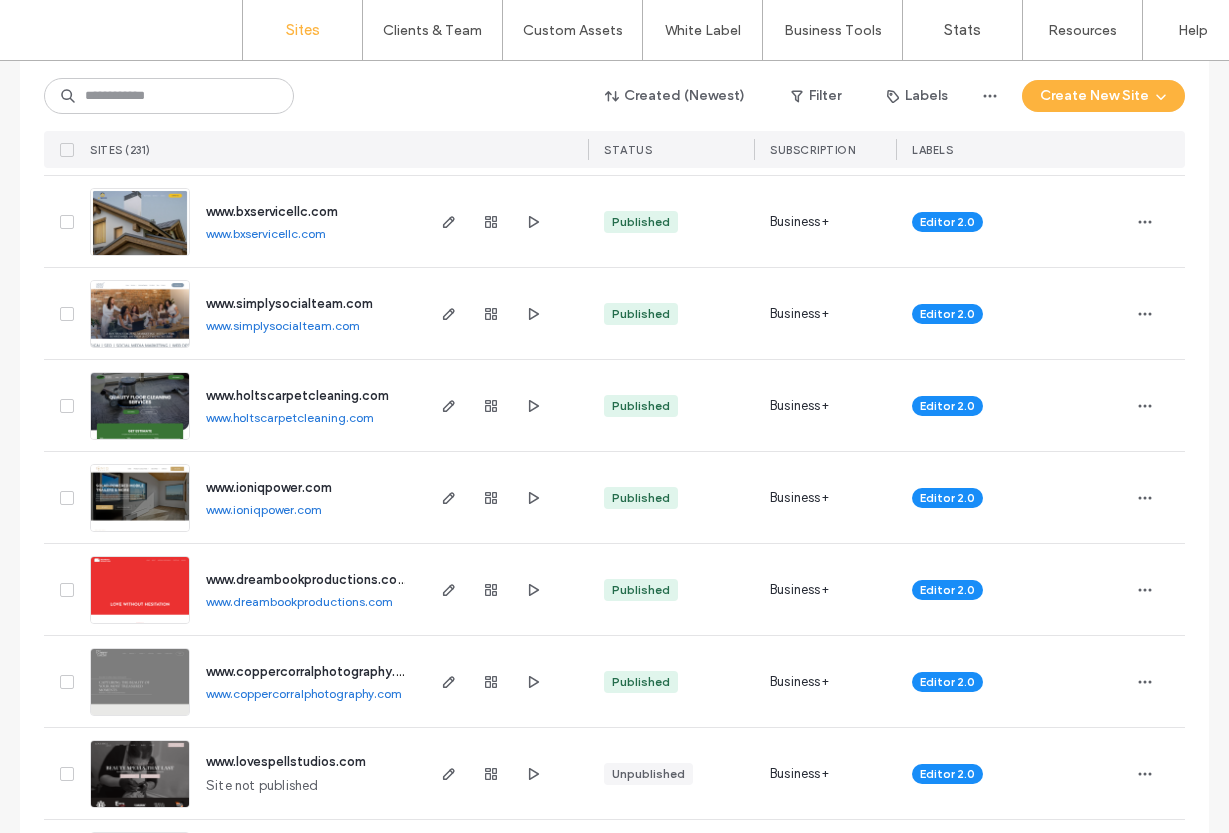 click on "www.bxservicellc.com" at bounding box center [266, 233] 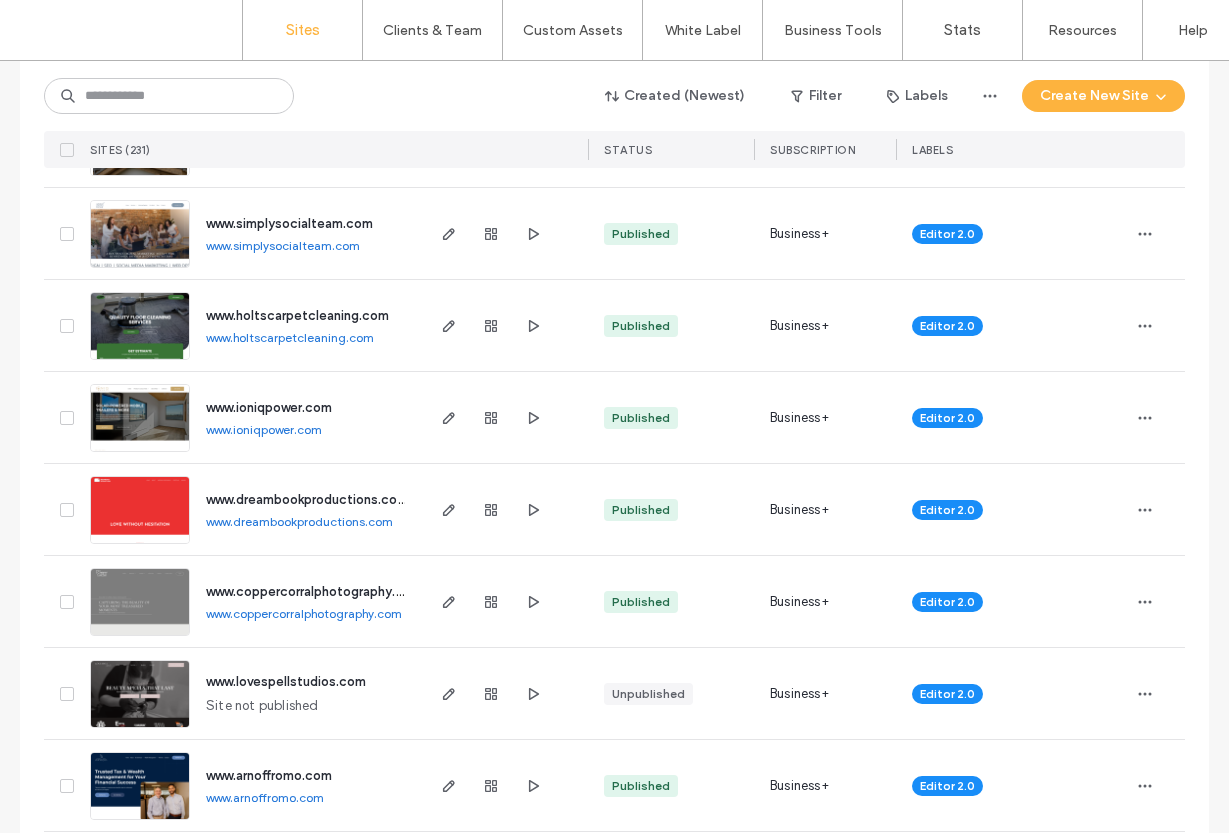 scroll, scrollTop: 4827, scrollLeft: 0, axis: vertical 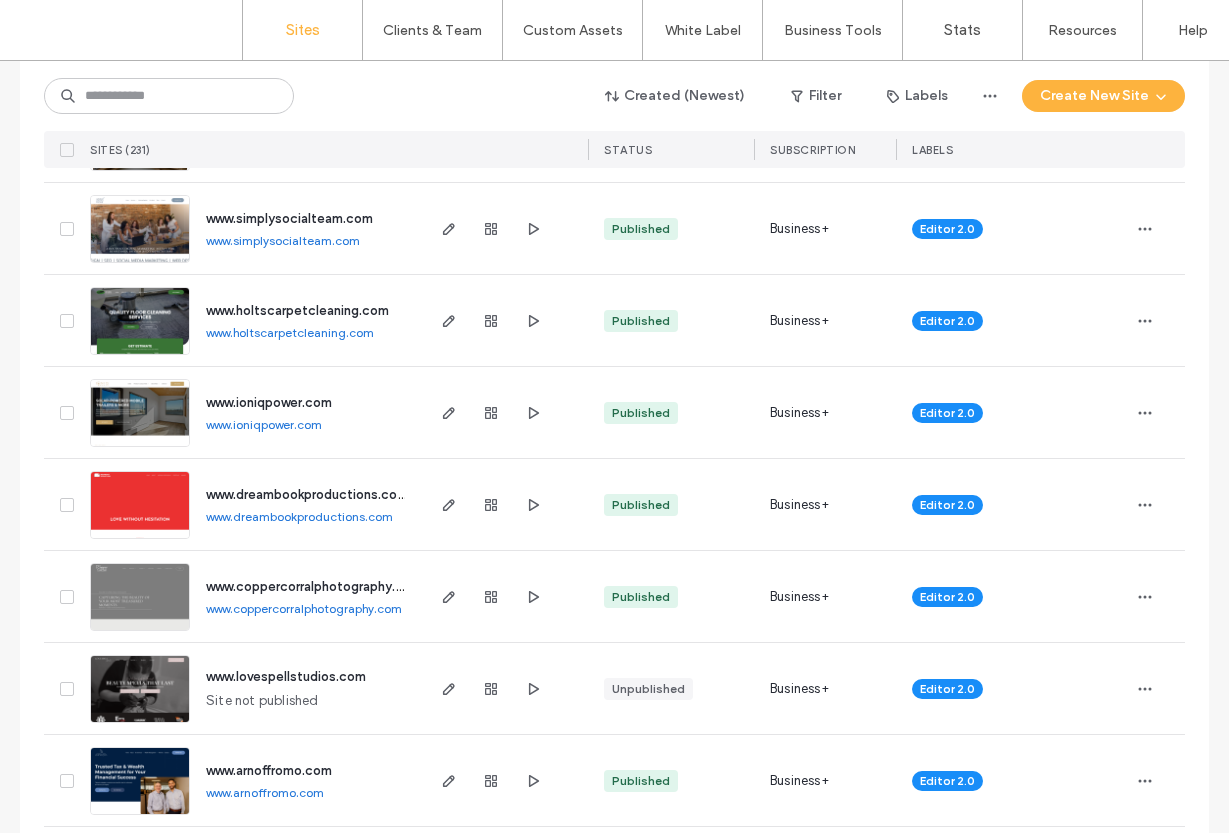 click on "www.simplysocialteam.com" at bounding box center [283, 240] 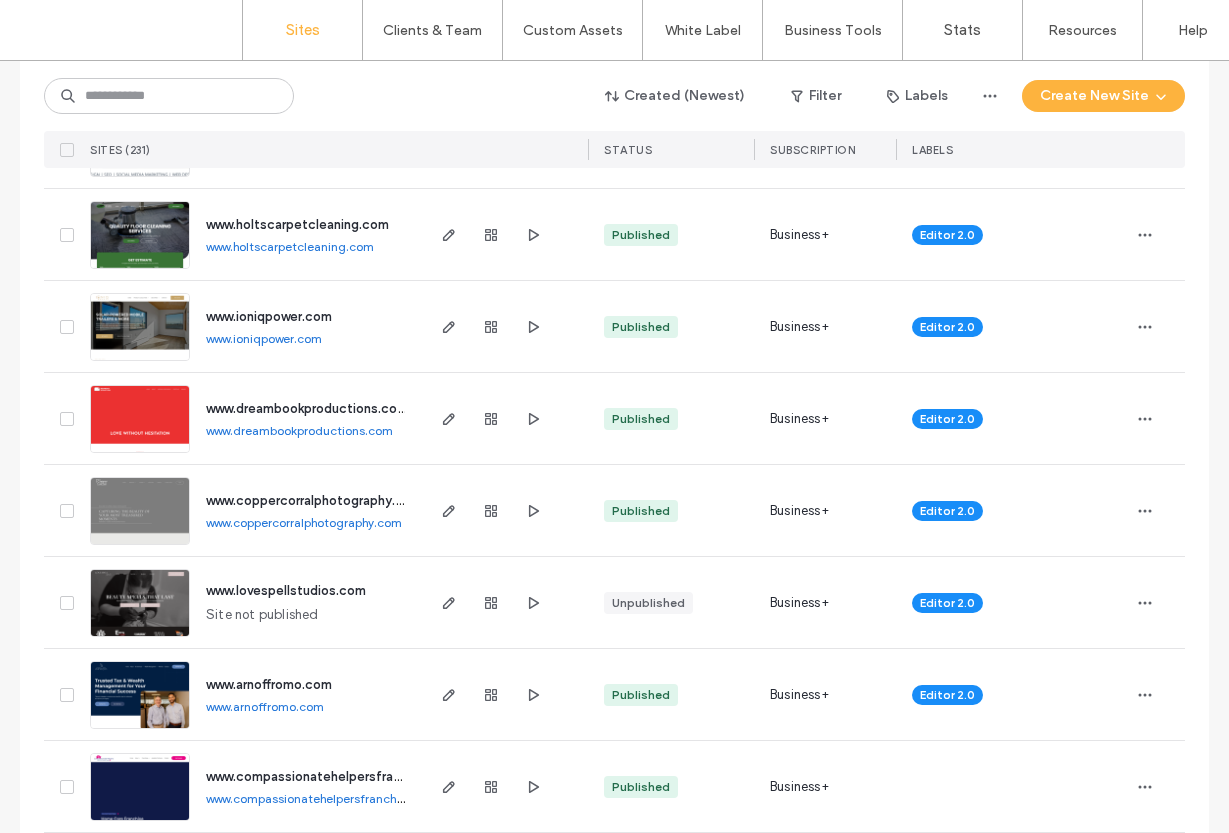 scroll, scrollTop: 4914, scrollLeft: 0, axis: vertical 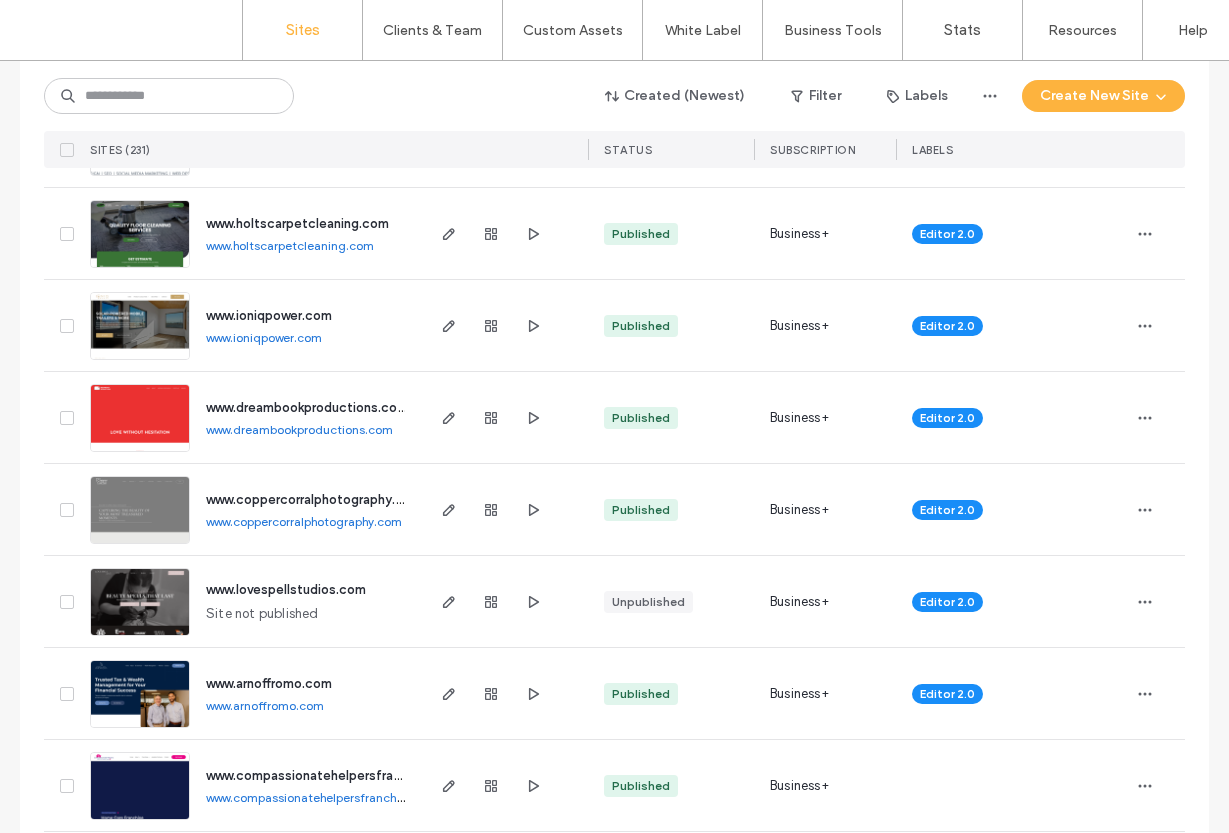 click on "www.holtscarpetcleaning.com" at bounding box center [290, 245] 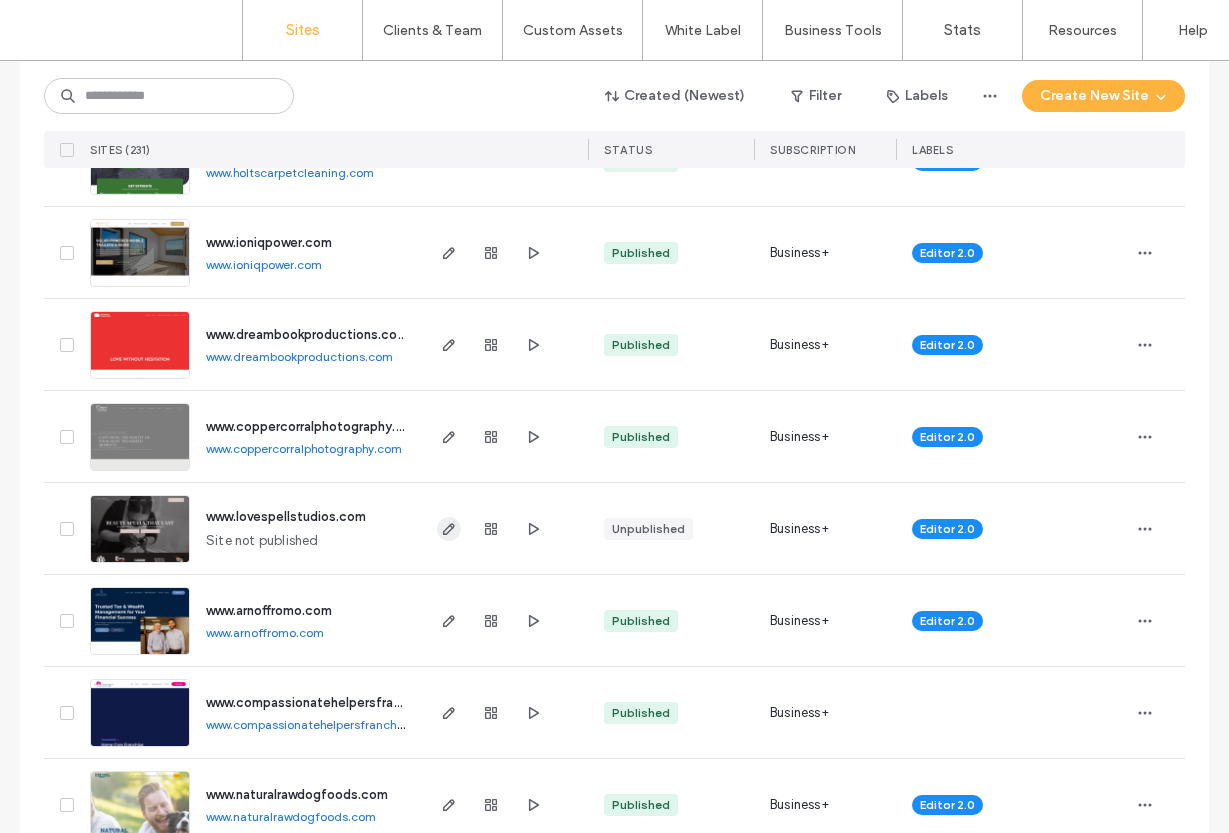 scroll, scrollTop: 4990, scrollLeft: 0, axis: vertical 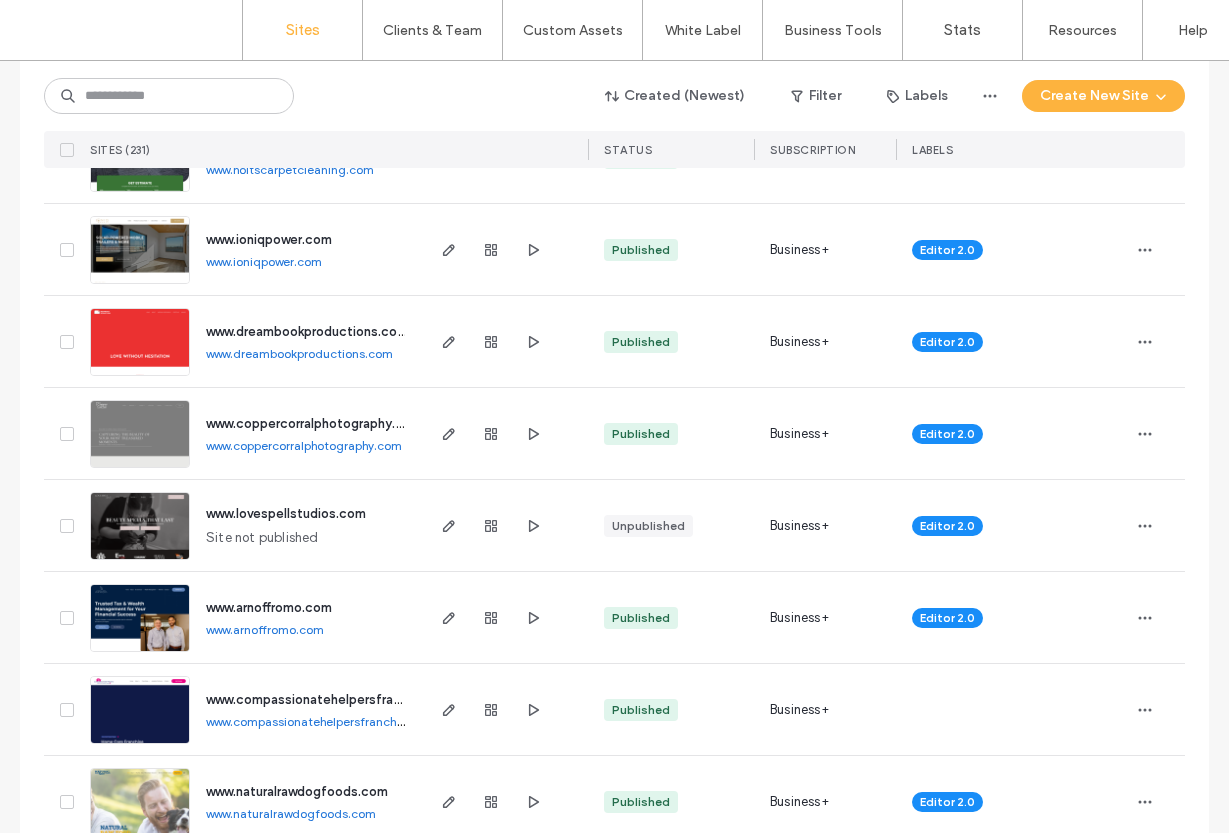 click on "www.ioniqpower.com" at bounding box center [264, 261] 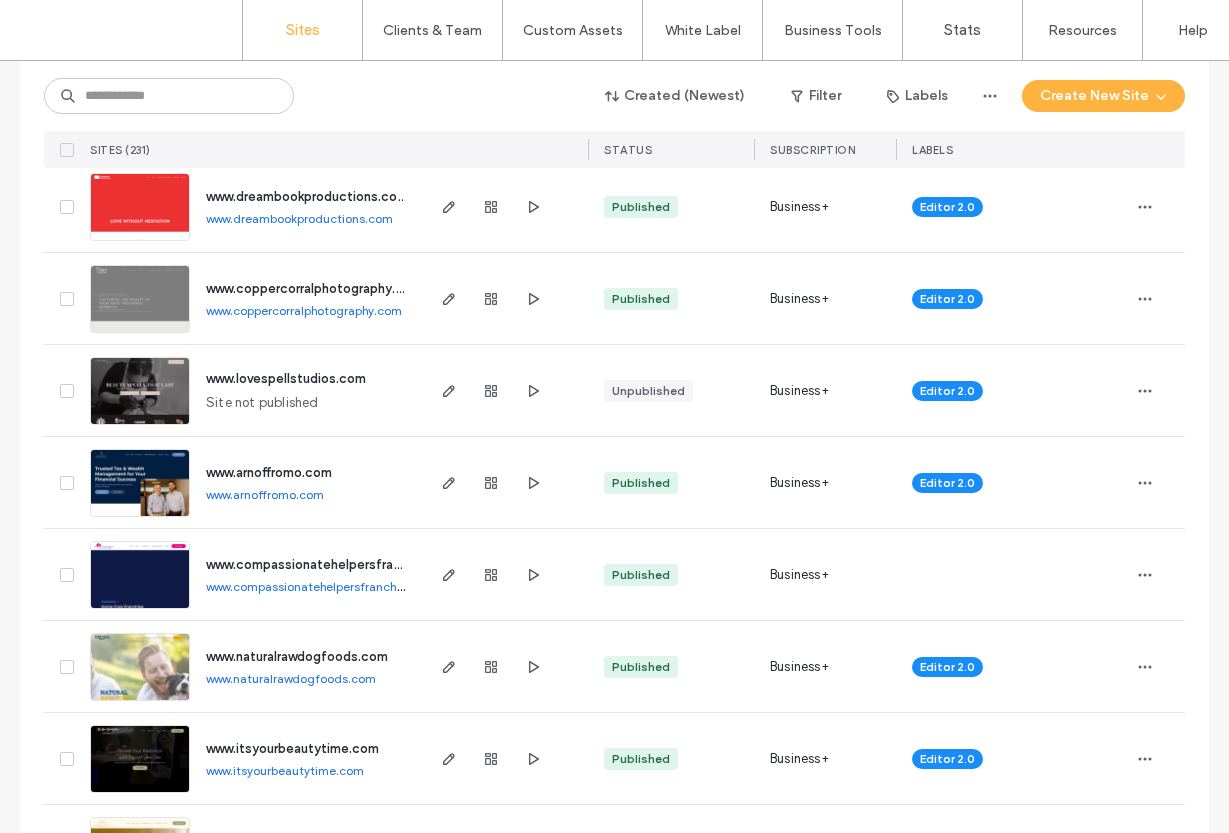 scroll, scrollTop: 5126, scrollLeft: 0, axis: vertical 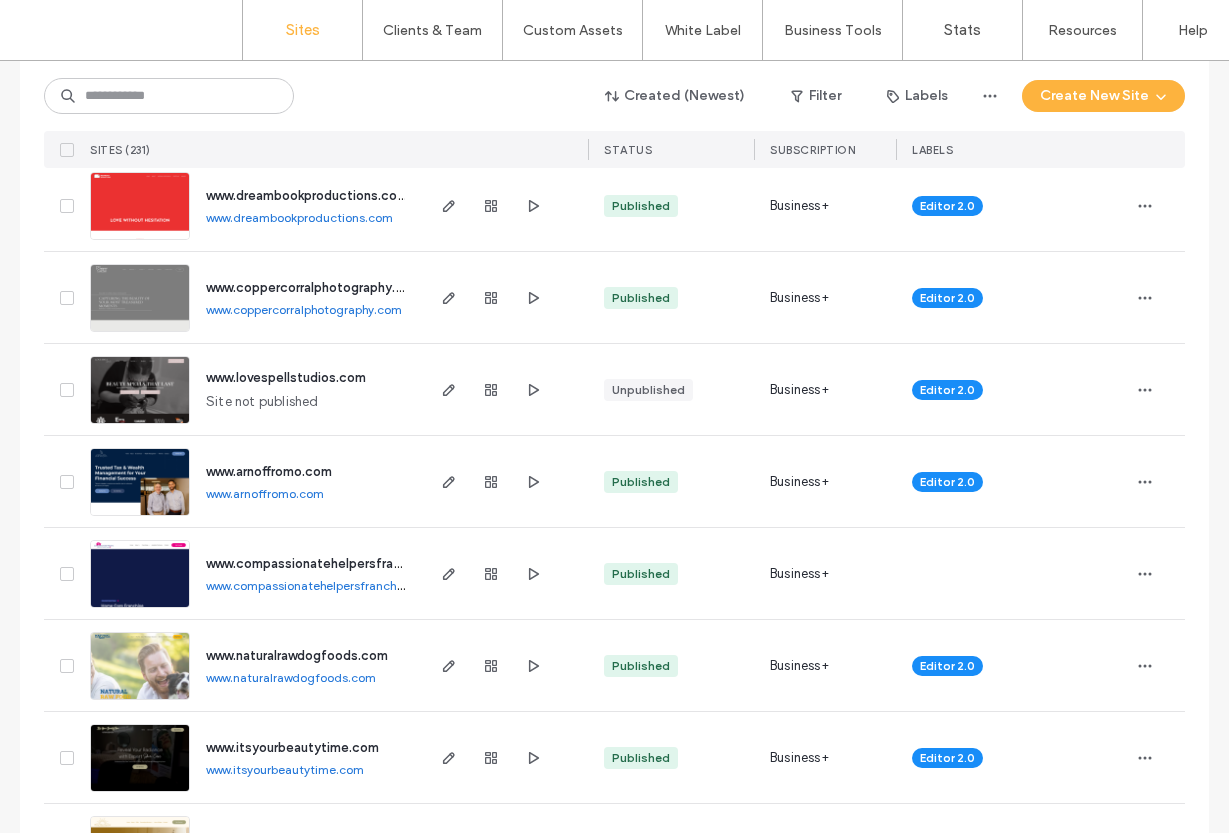 click on "www.dreambookproductions.com" at bounding box center [299, 217] 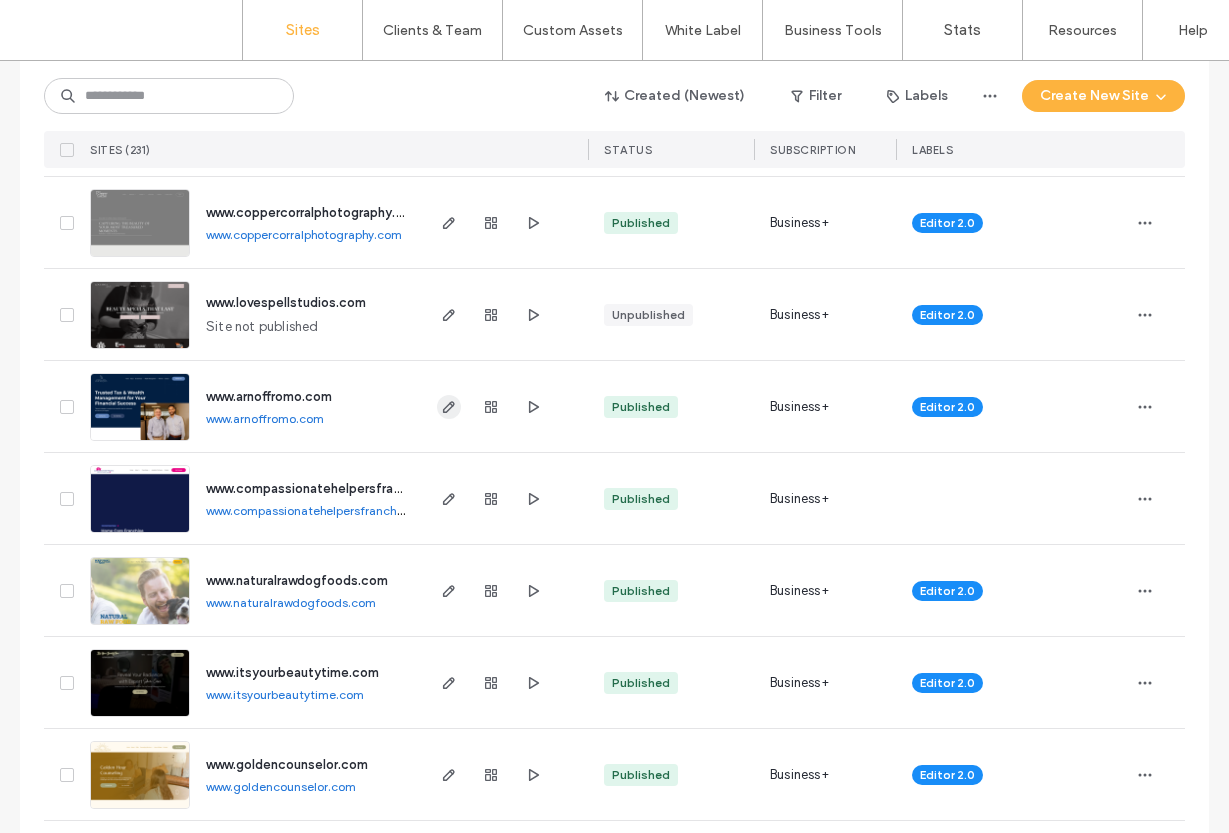 scroll, scrollTop: 5205, scrollLeft: 0, axis: vertical 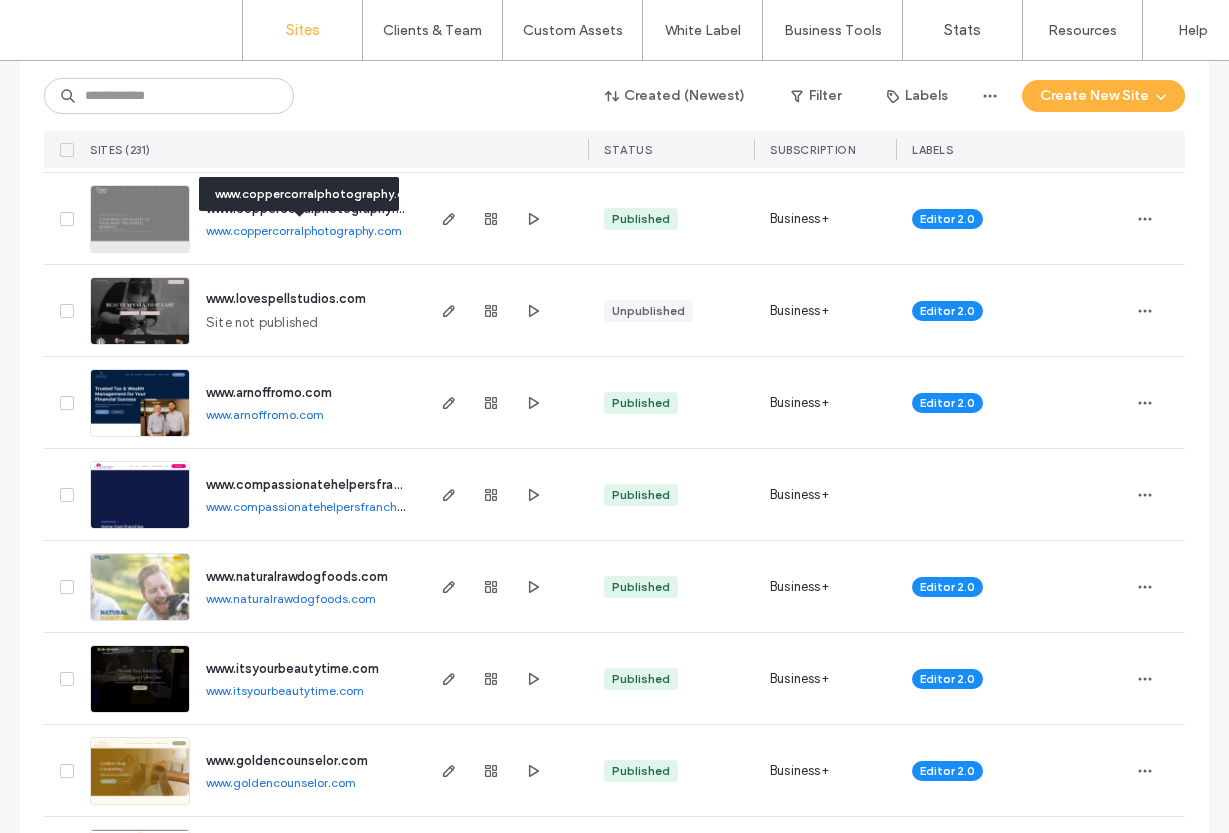 click on "www.coppercorralphotography.com" at bounding box center (304, 230) 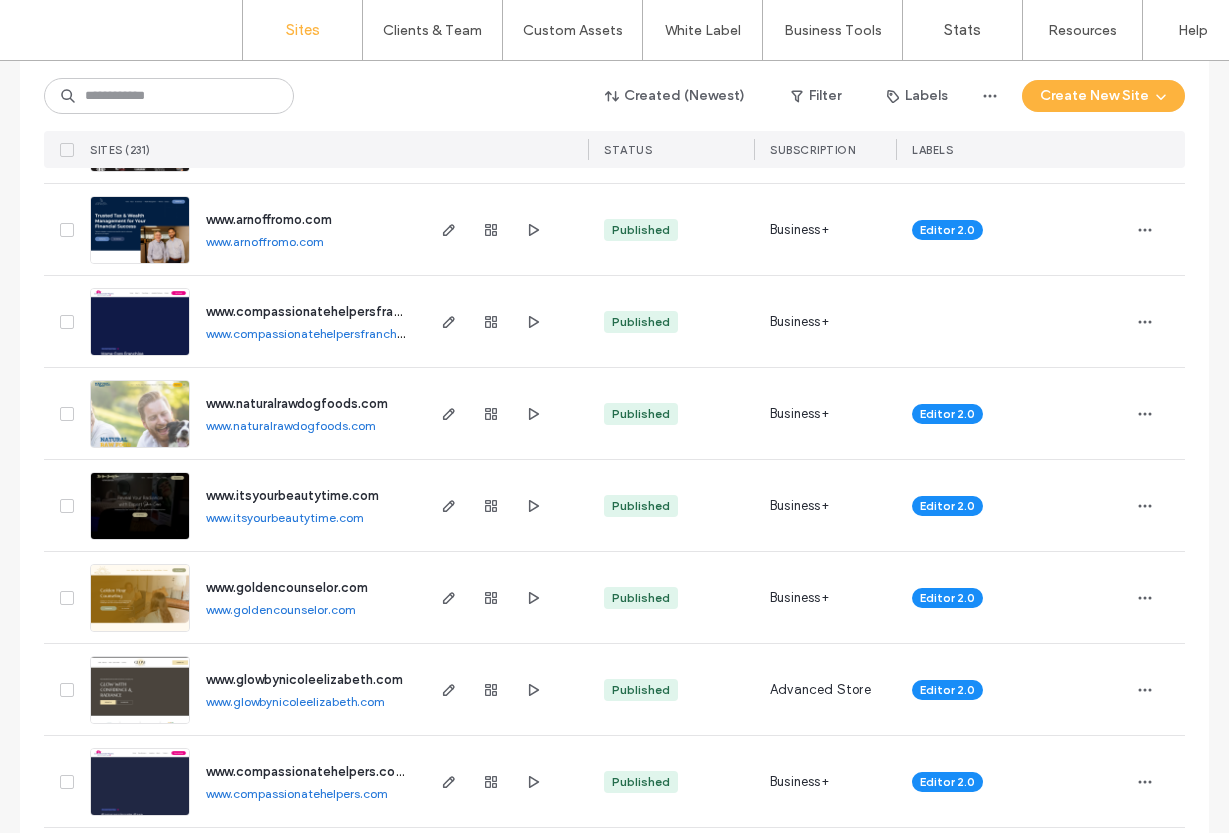 scroll, scrollTop: 5382, scrollLeft: 0, axis: vertical 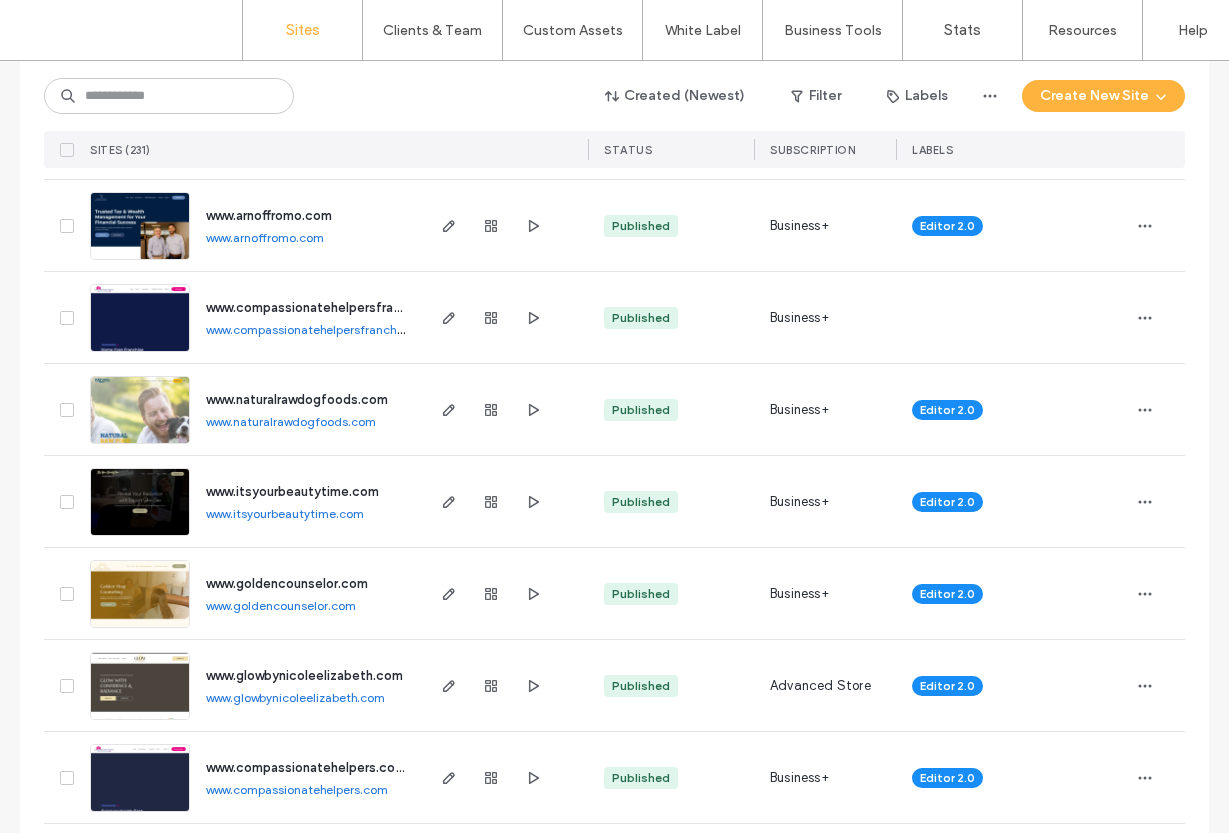 click on "www.arnoffromo.com" at bounding box center (265, 237) 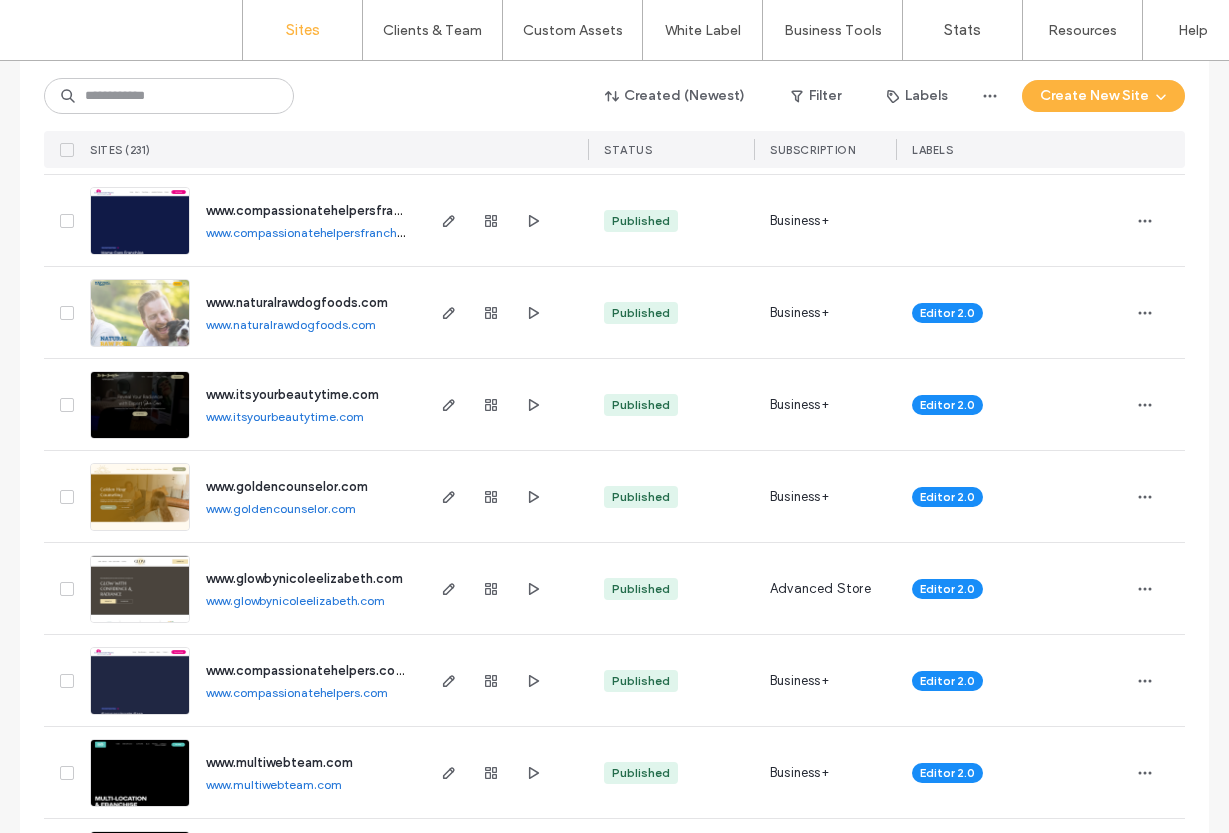 scroll, scrollTop: 5483, scrollLeft: 0, axis: vertical 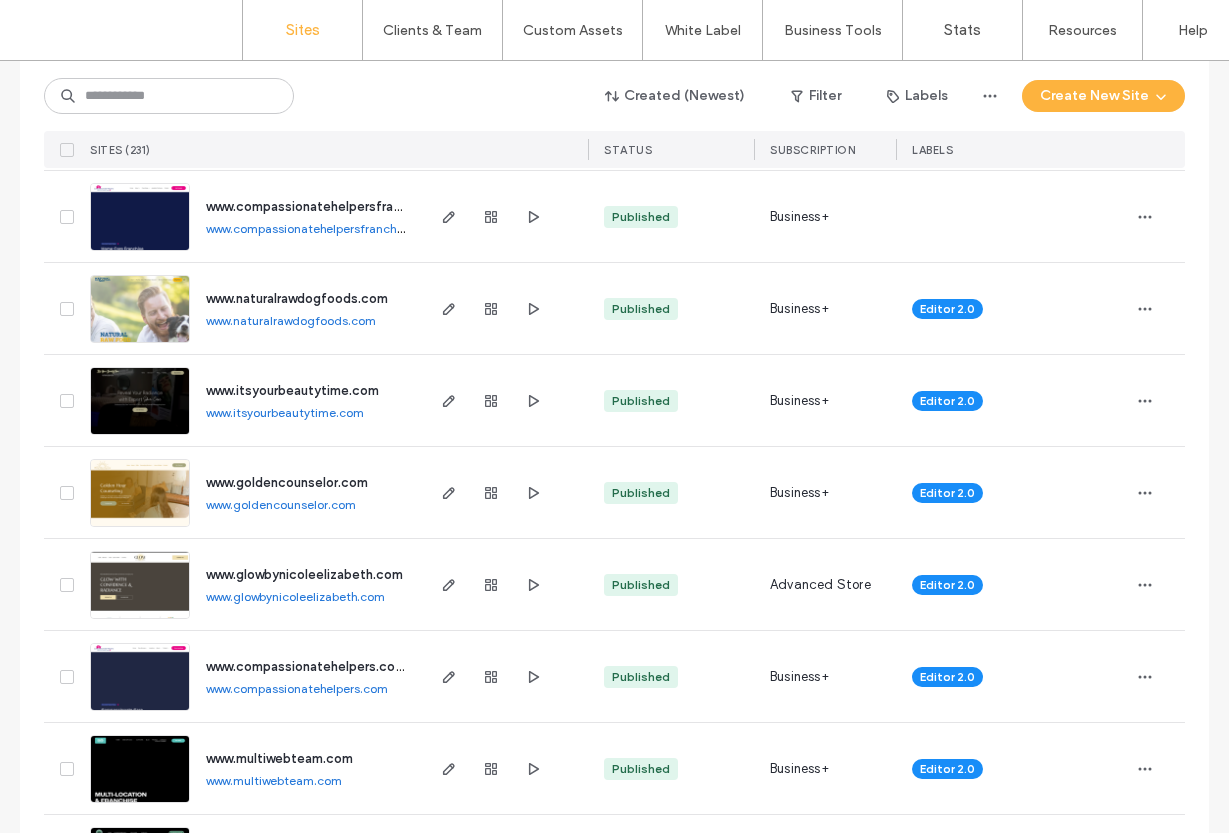 click on "www.compassionatehelpersfranchise.com" at bounding box center (323, 228) 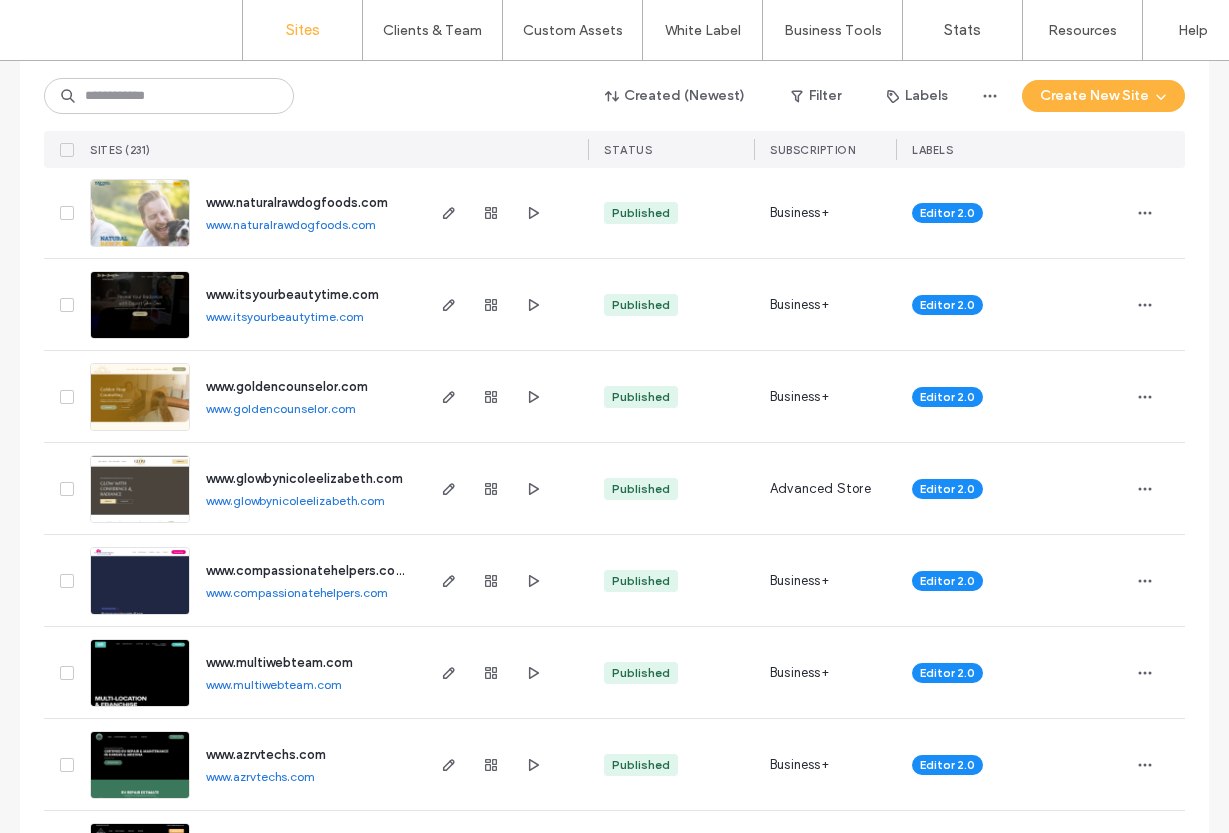 scroll, scrollTop: 5596, scrollLeft: 0, axis: vertical 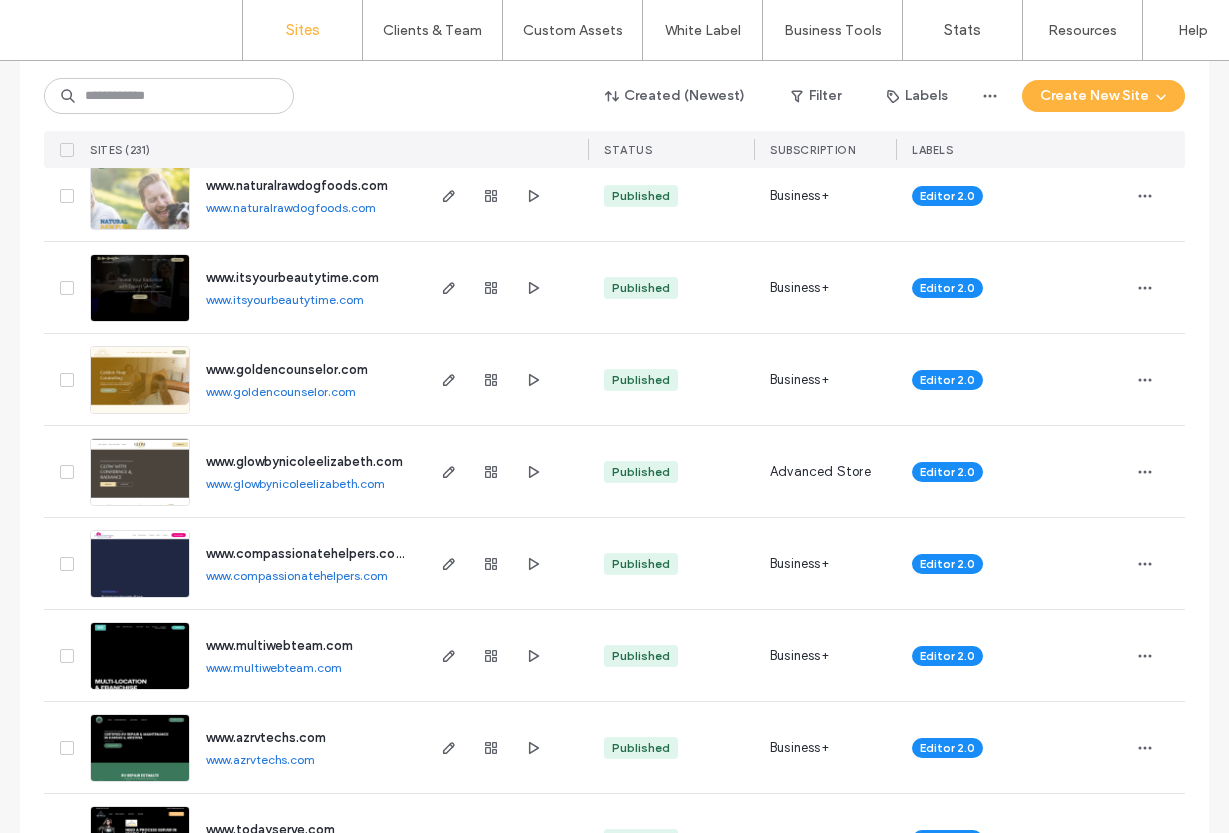 click on "www.naturalrawdogfoods.com" at bounding box center [291, 207] 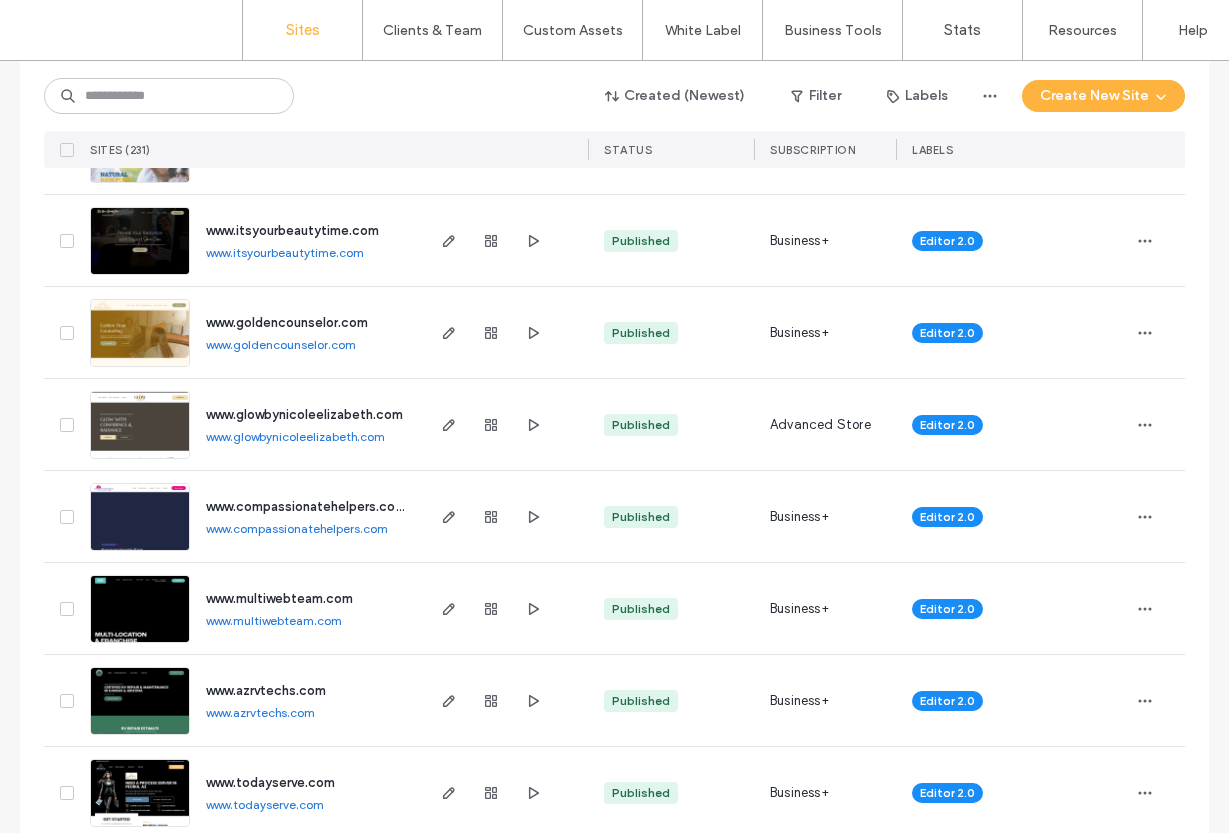 scroll, scrollTop: 5672, scrollLeft: 0, axis: vertical 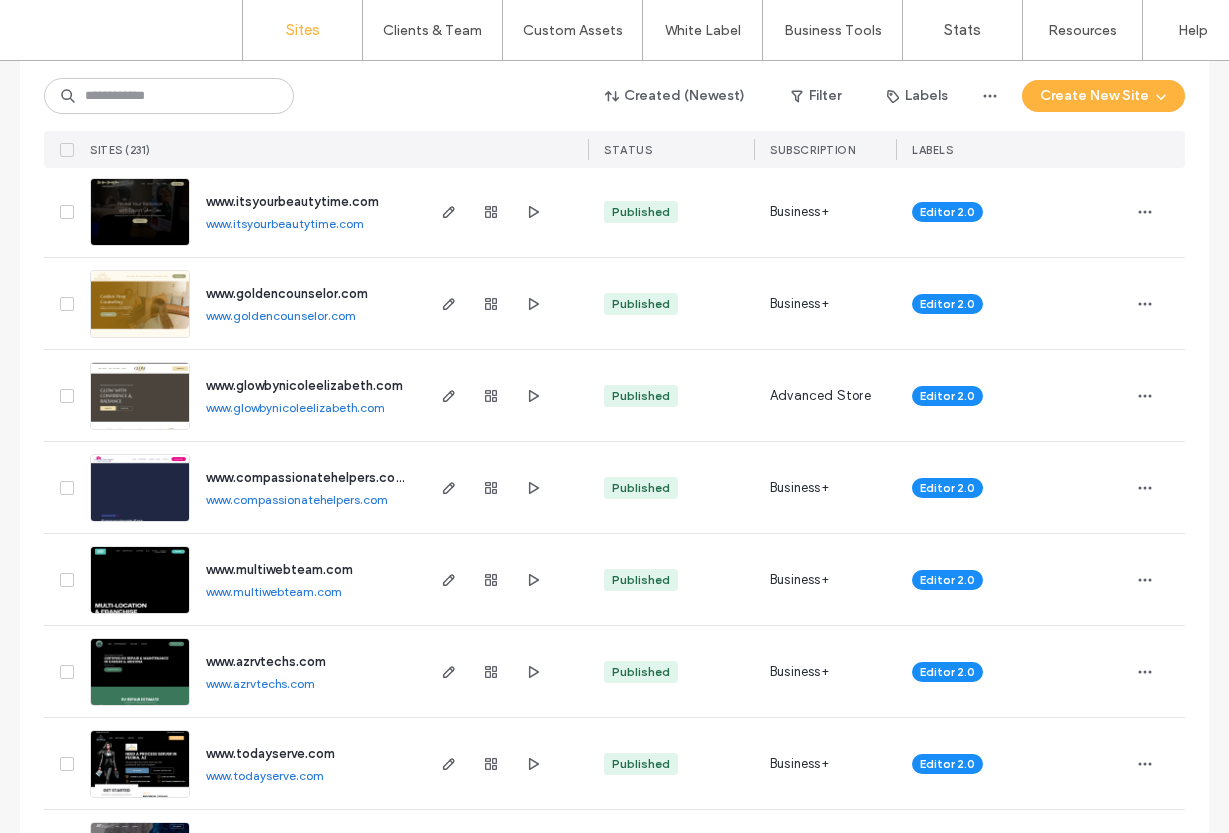 click on "www.itsyourbeautytime.com" at bounding box center (285, 223) 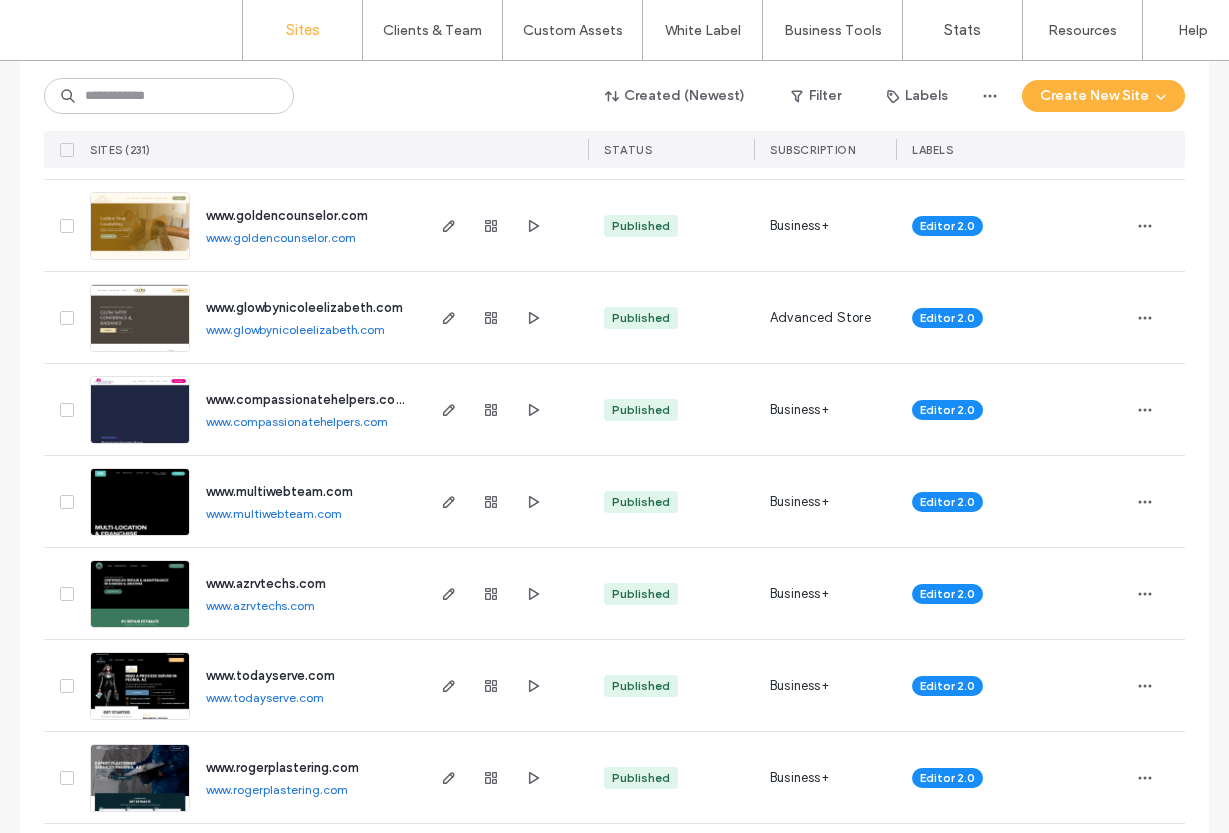 scroll, scrollTop: 5754, scrollLeft: 0, axis: vertical 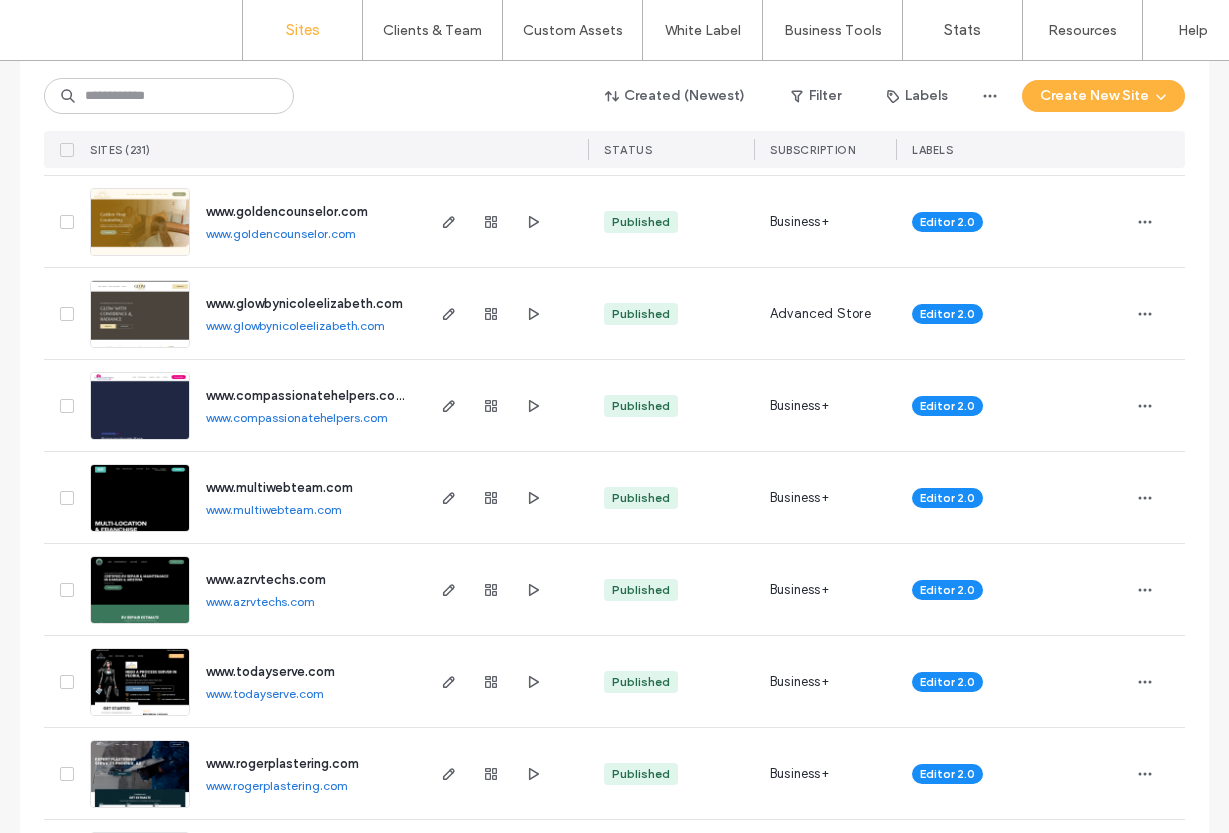 click on "www.goldencounselor.com" at bounding box center (281, 233) 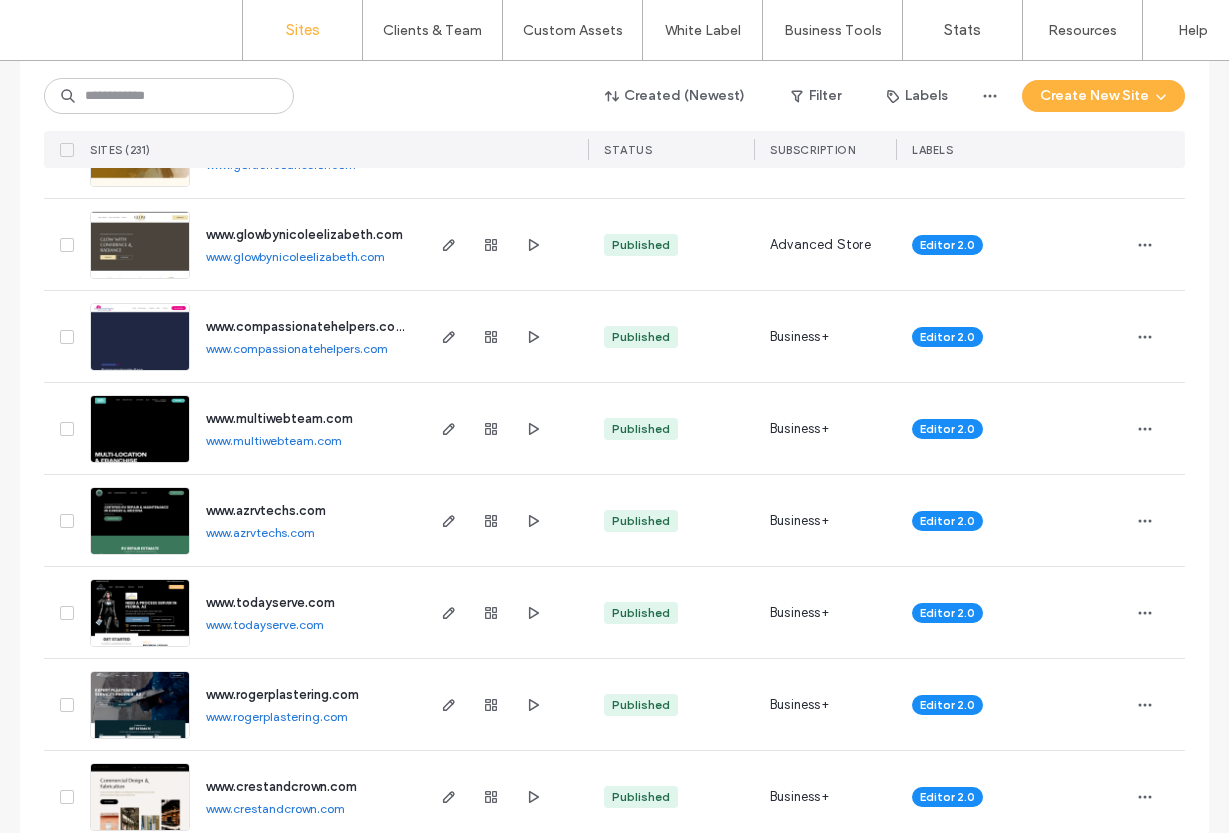 scroll, scrollTop: 5852, scrollLeft: 0, axis: vertical 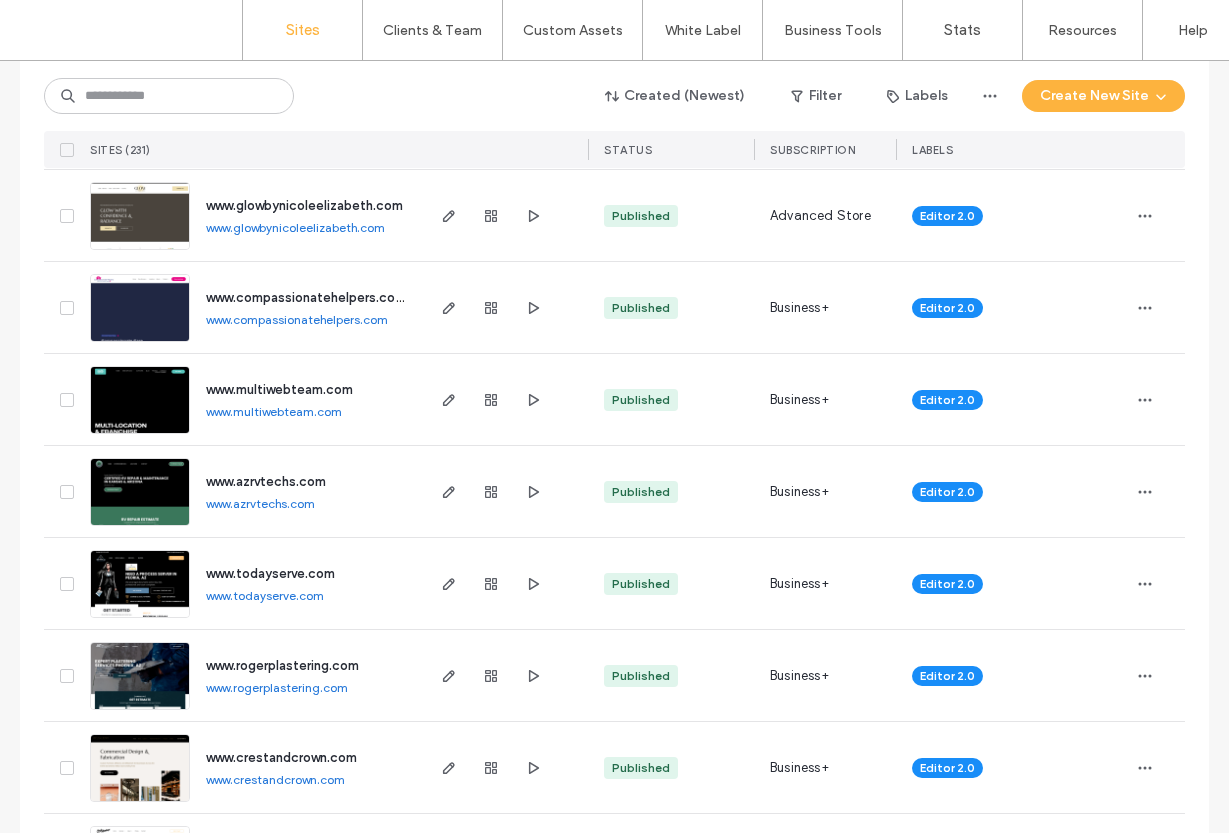click on "www.glowbynicoleelizabeth.com" at bounding box center (295, 227) 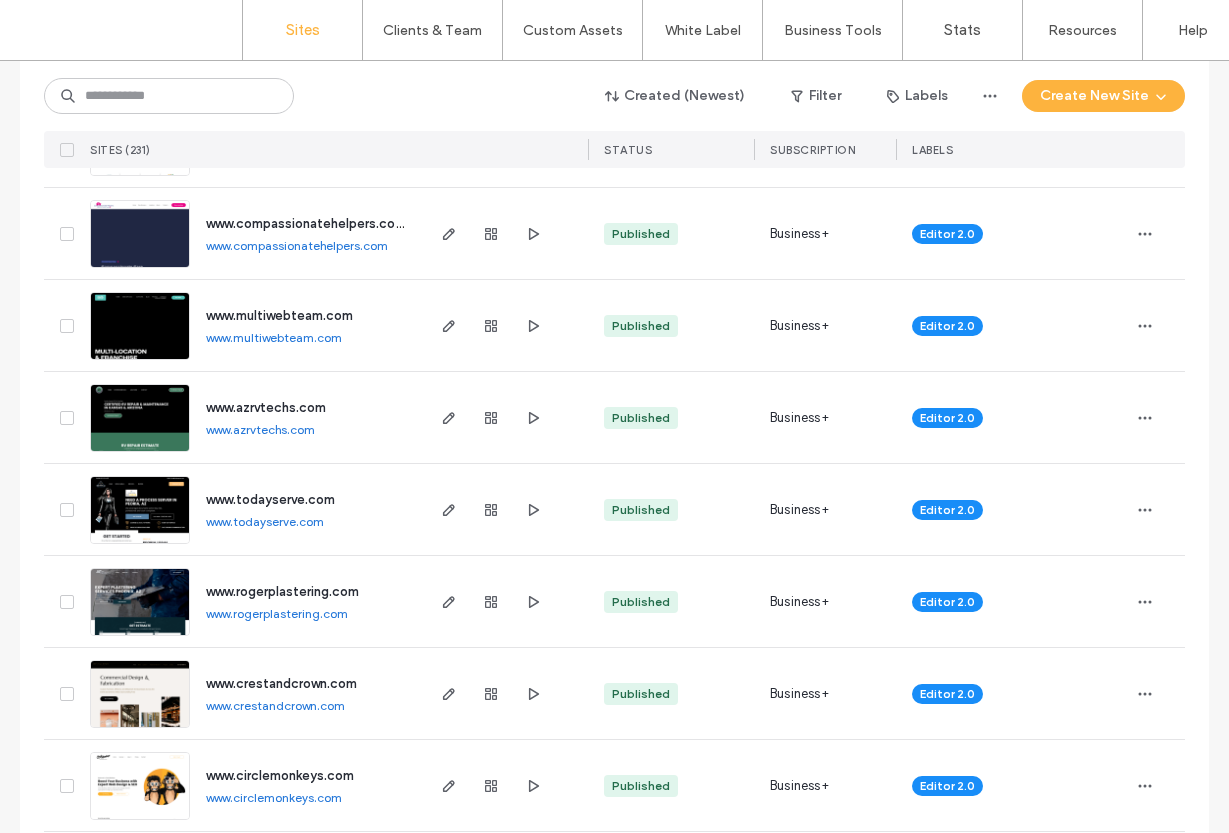 scroll, scrollTop: 5952, scrollLeft: 0, axis: vertical 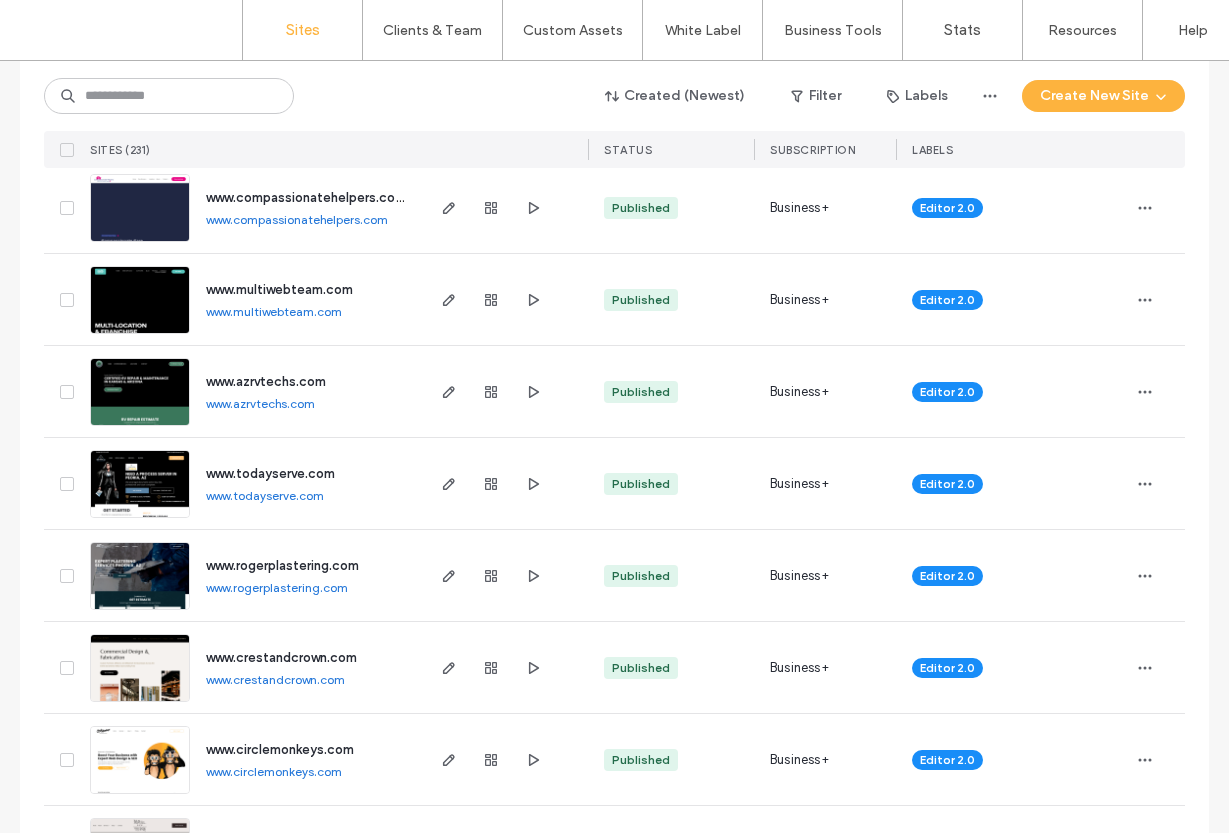 click on "www.compassionatehelpers.com" at bounding box center [297, 219] 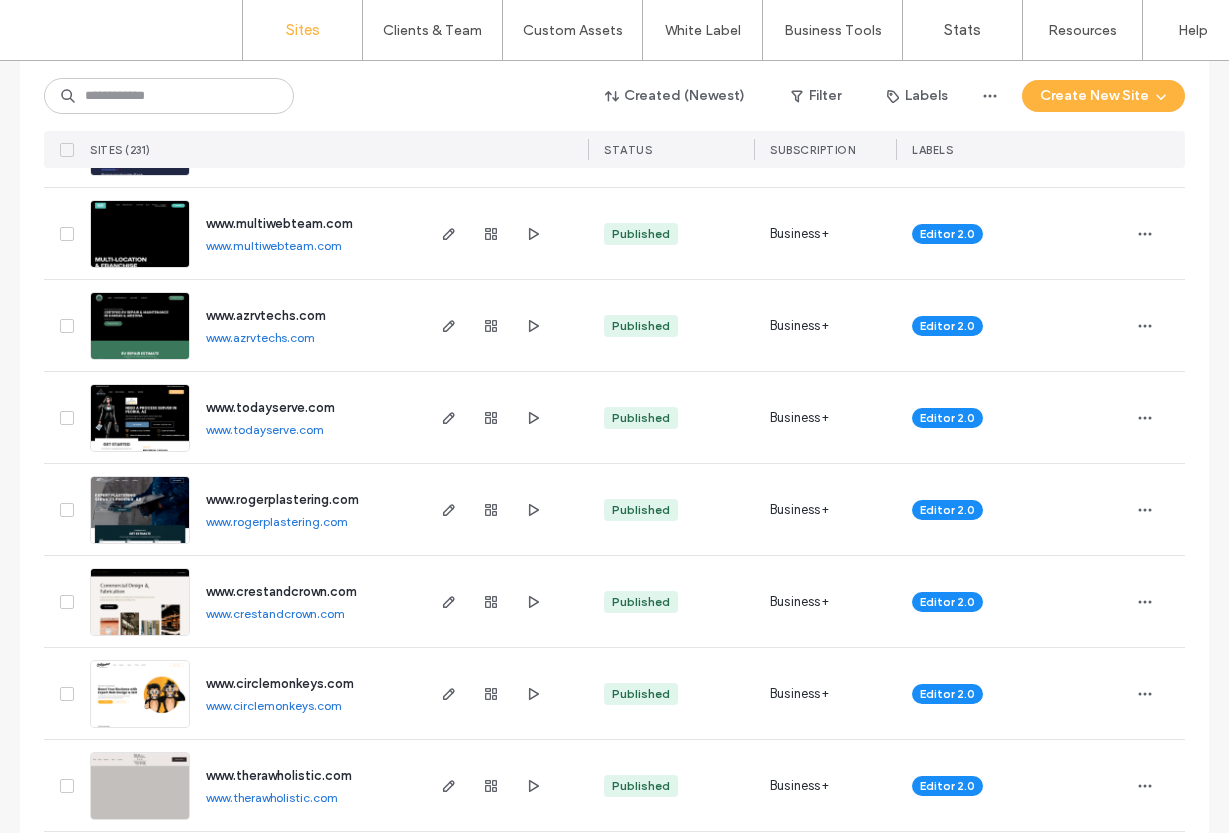 scroll, scrollTop: 6035, scrollLeft: 0, axis: vertical 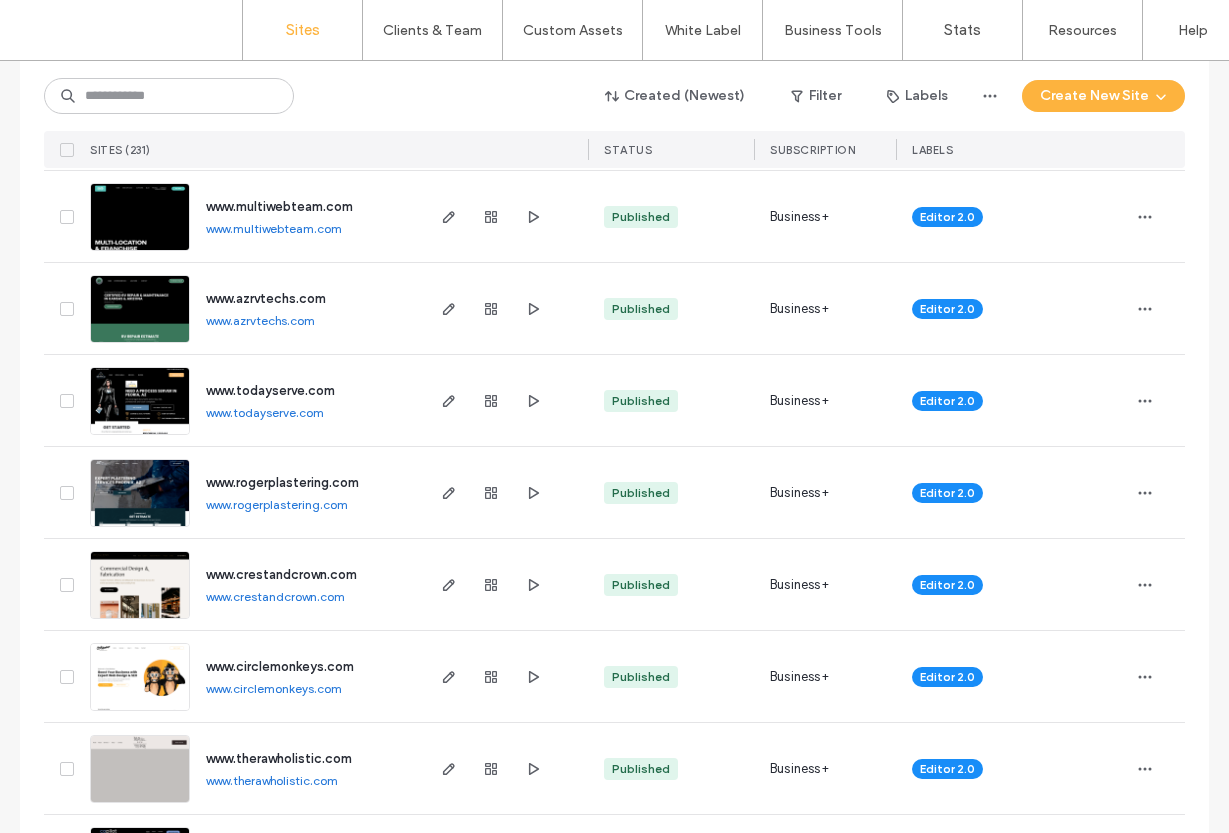 click on "www.multiwebteam.com" at bounding box center [274, 228] 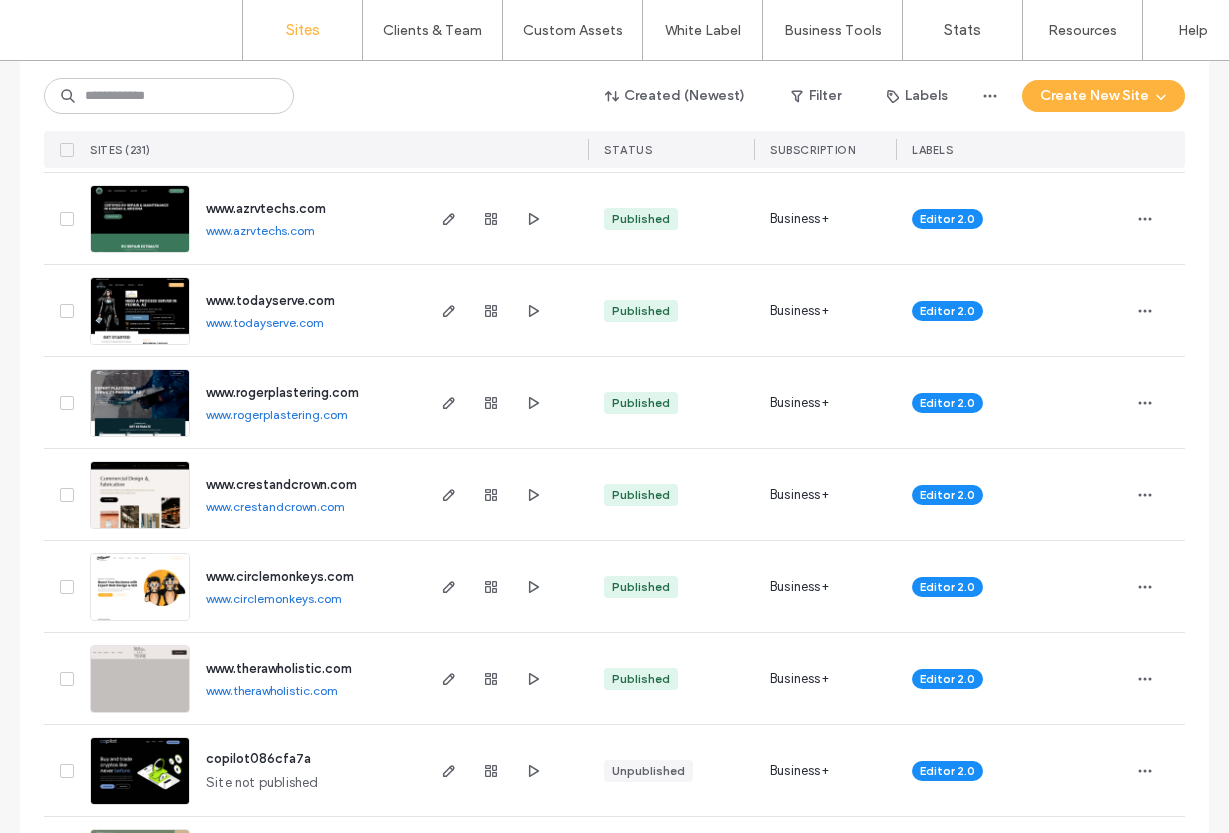 scroll, scrollTop: 6129, scrollLeft: 0, axis: vertical 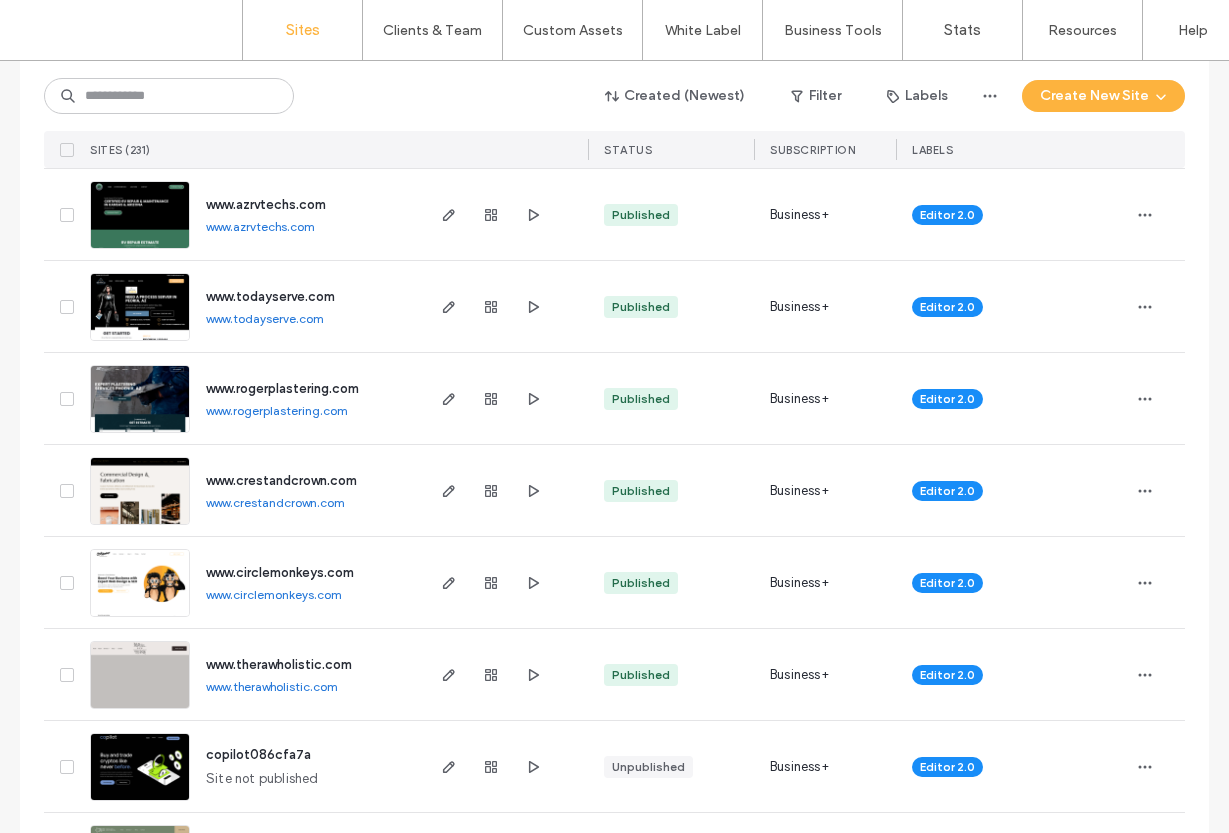 click on "www.azrvtechs.com" at bounding box center [260, 226] 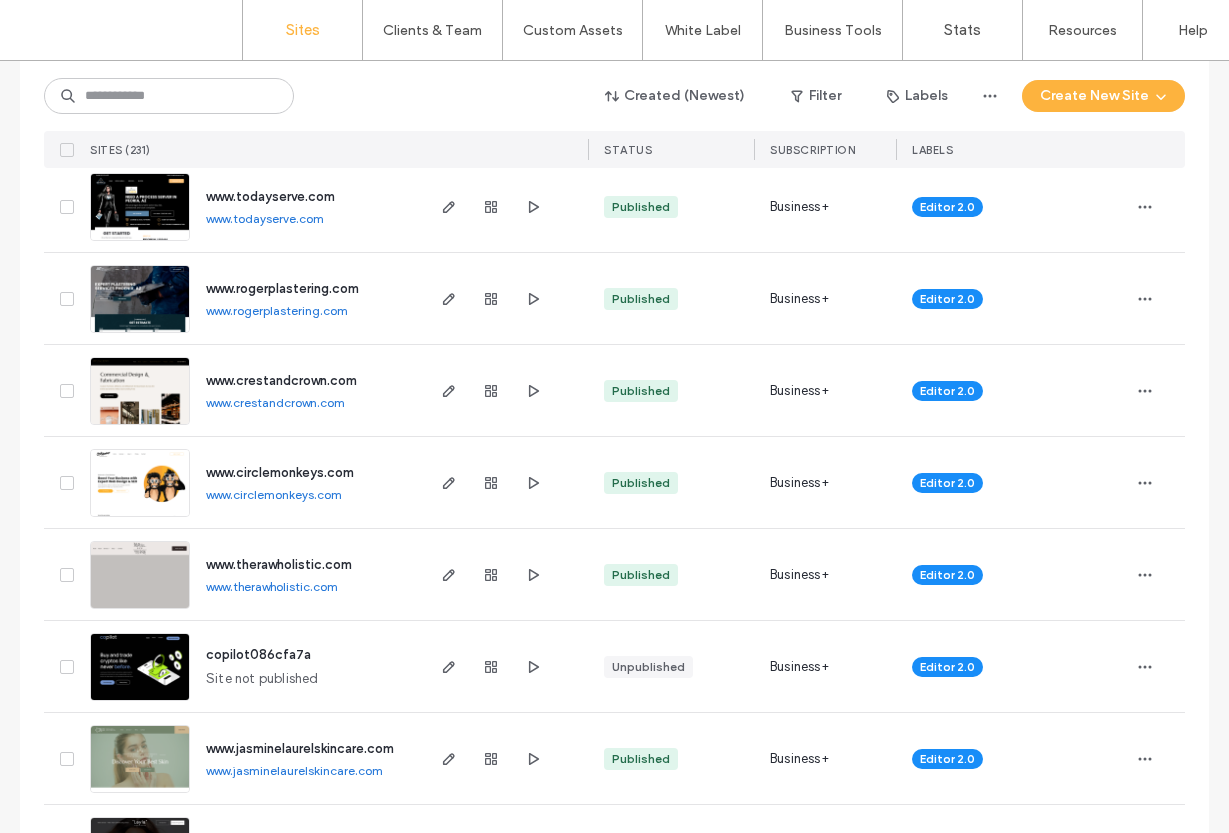 scroll, scrollTop: 6230, scrollLeft: 0, axis: vertical 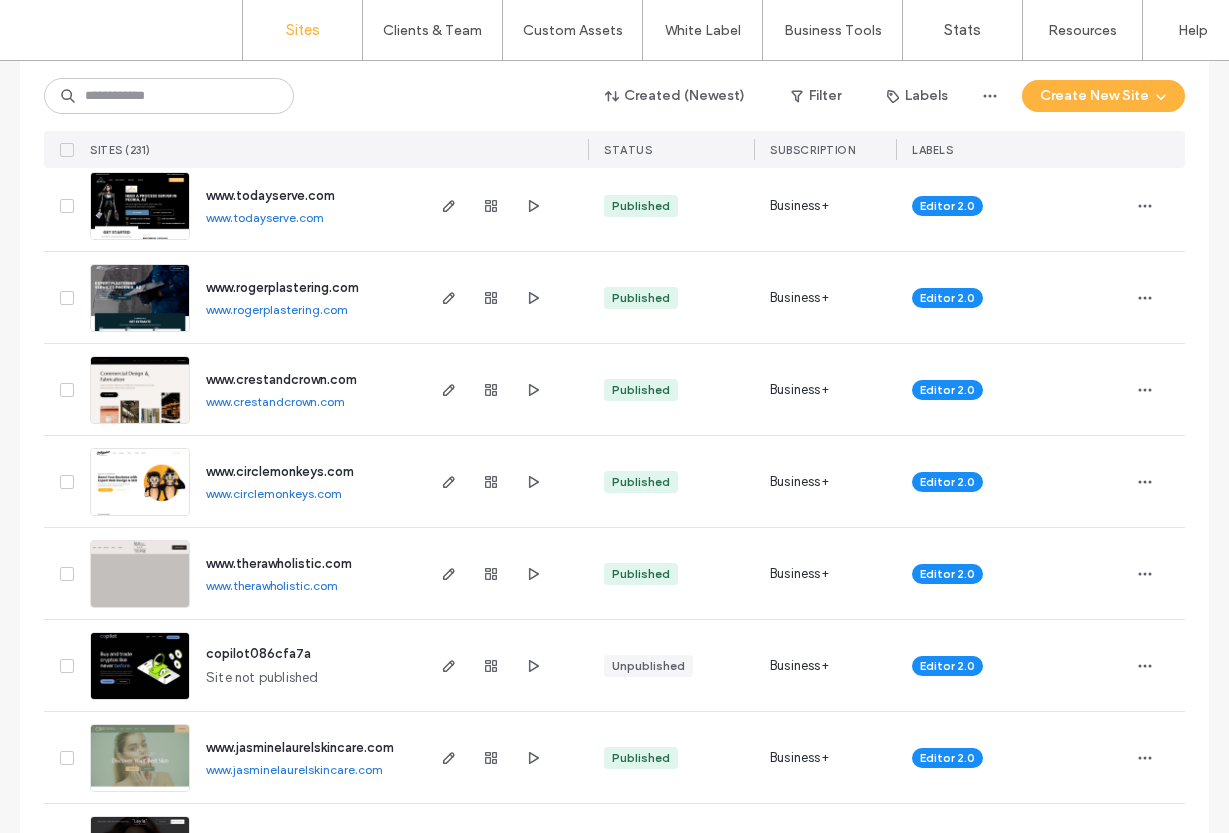 click on "www.todayserve.com" at bounding box center (265, 217) 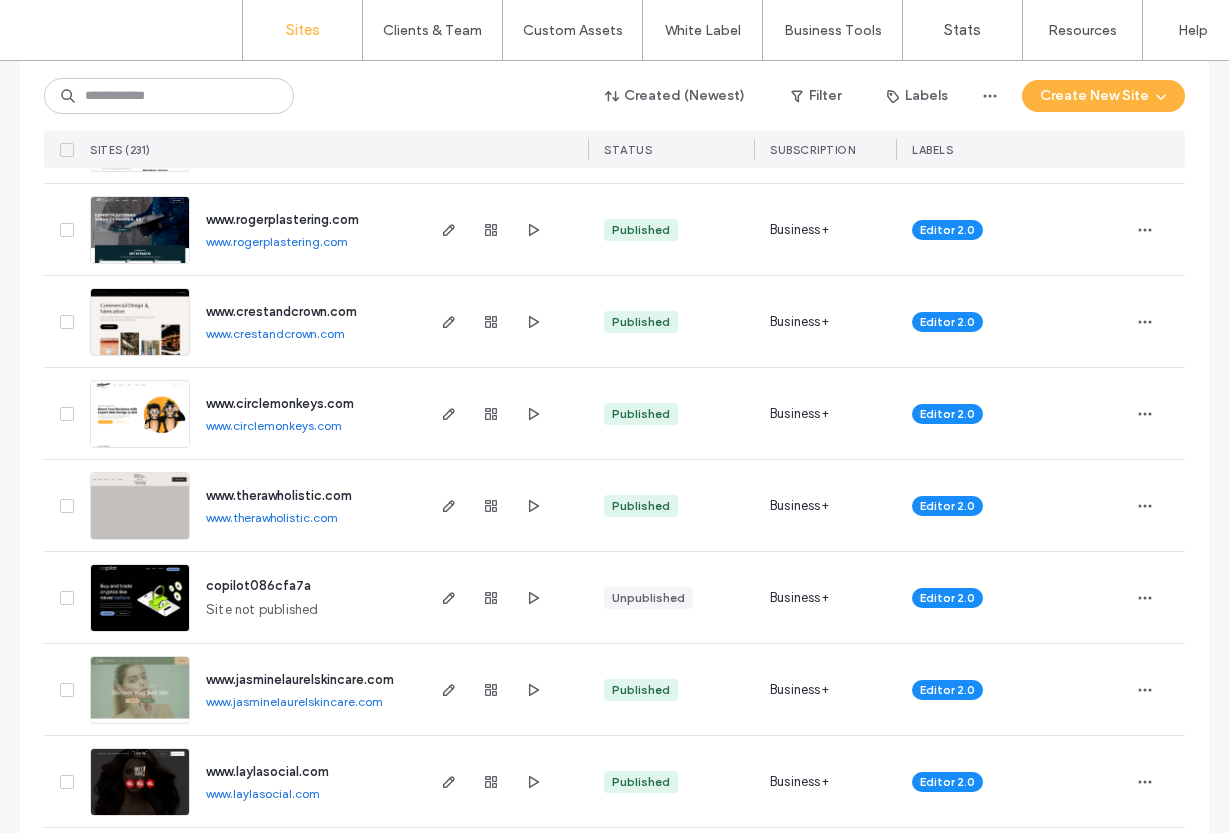 scroll, scrollTop: 6313, scrollLeft: 0, axis: vertical 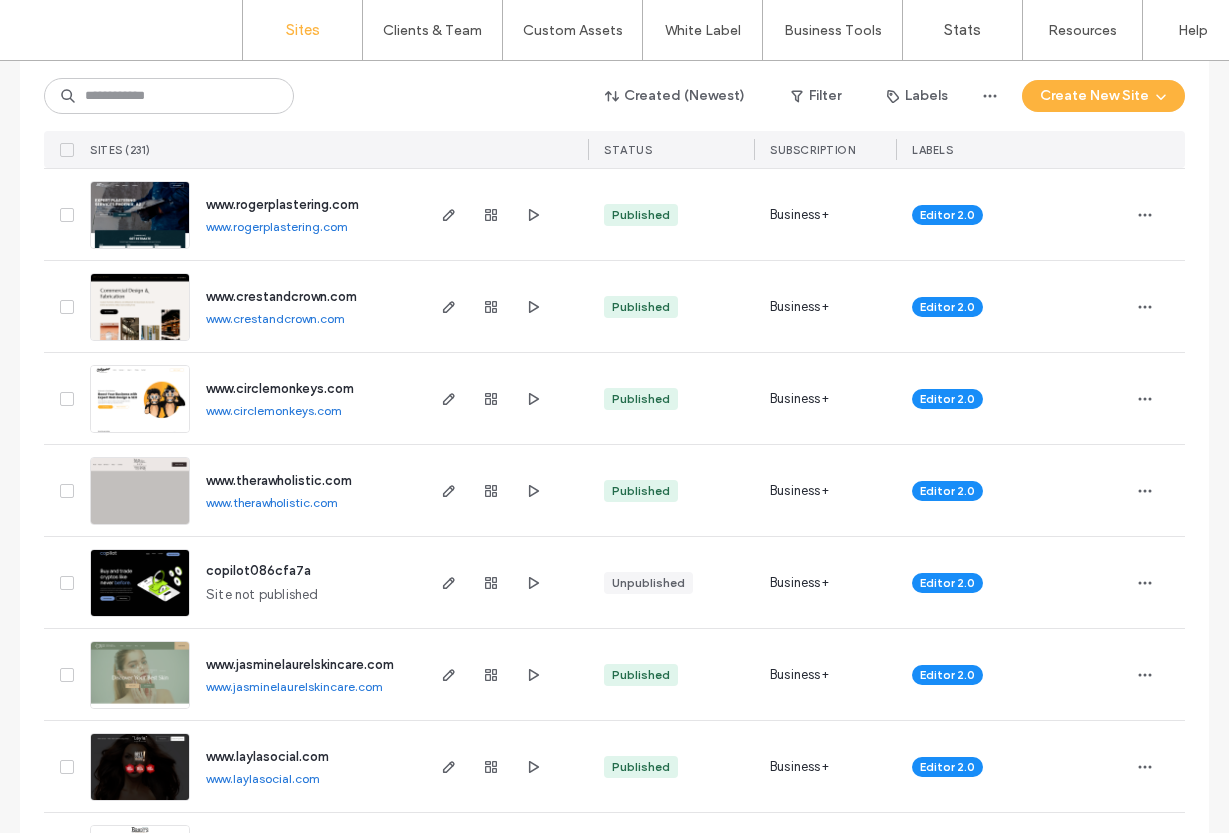 click on "www.rogerplastering.com" at bounding box center [277, 226] 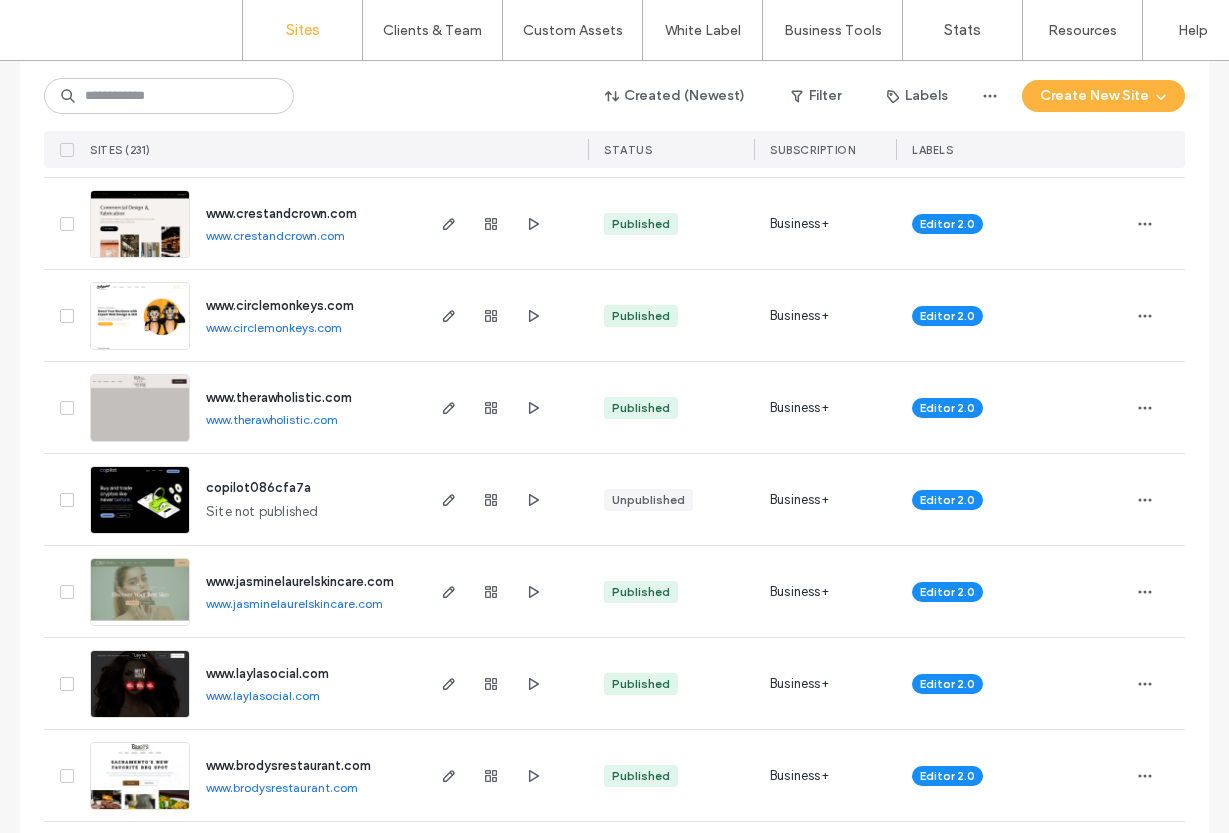 scroll, scrollTop: 6400, scrollLeft: 0, axis: vertical 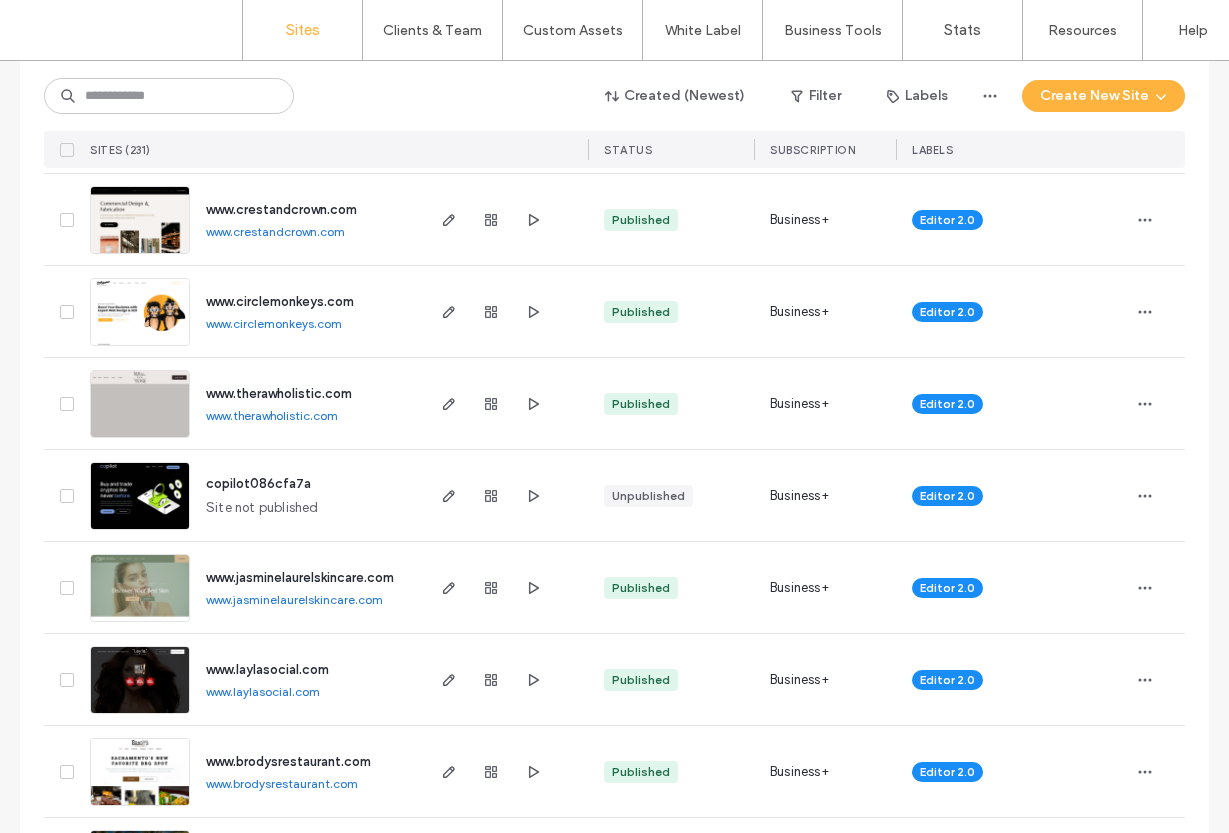 click on "www.crestandcrown.com" at bounding box center [275, 231] 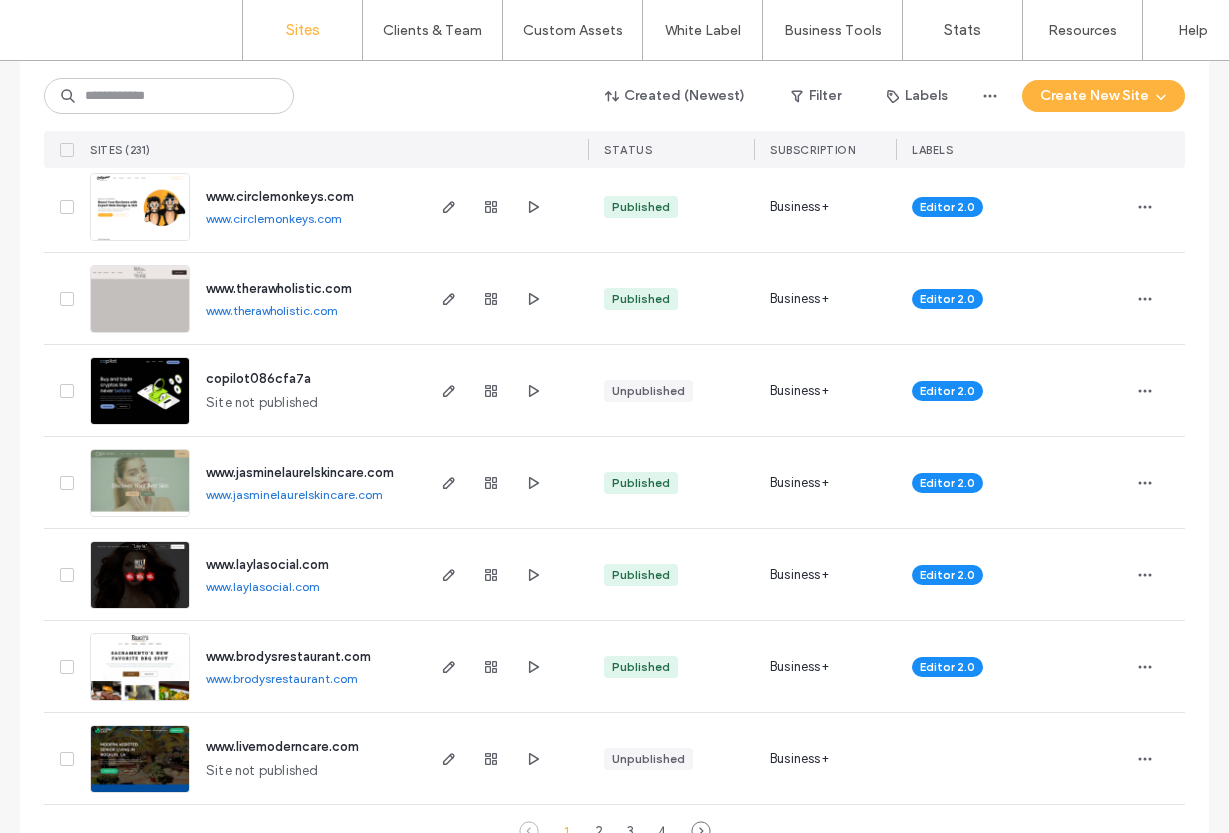 scroll, scrollTop: 6506, scrollLeft: 0, axis: vertical 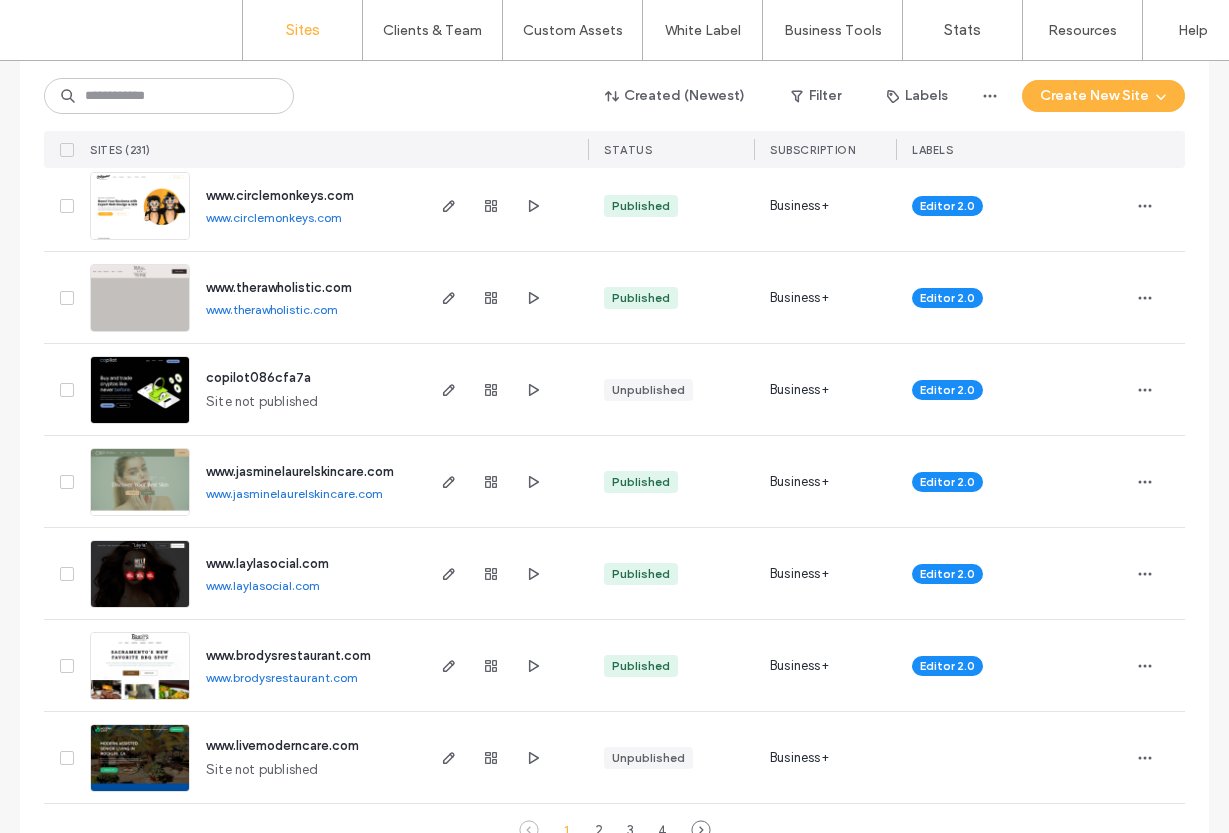 click on "www.circlemonkeys.com" at bounding box center [274, 217] 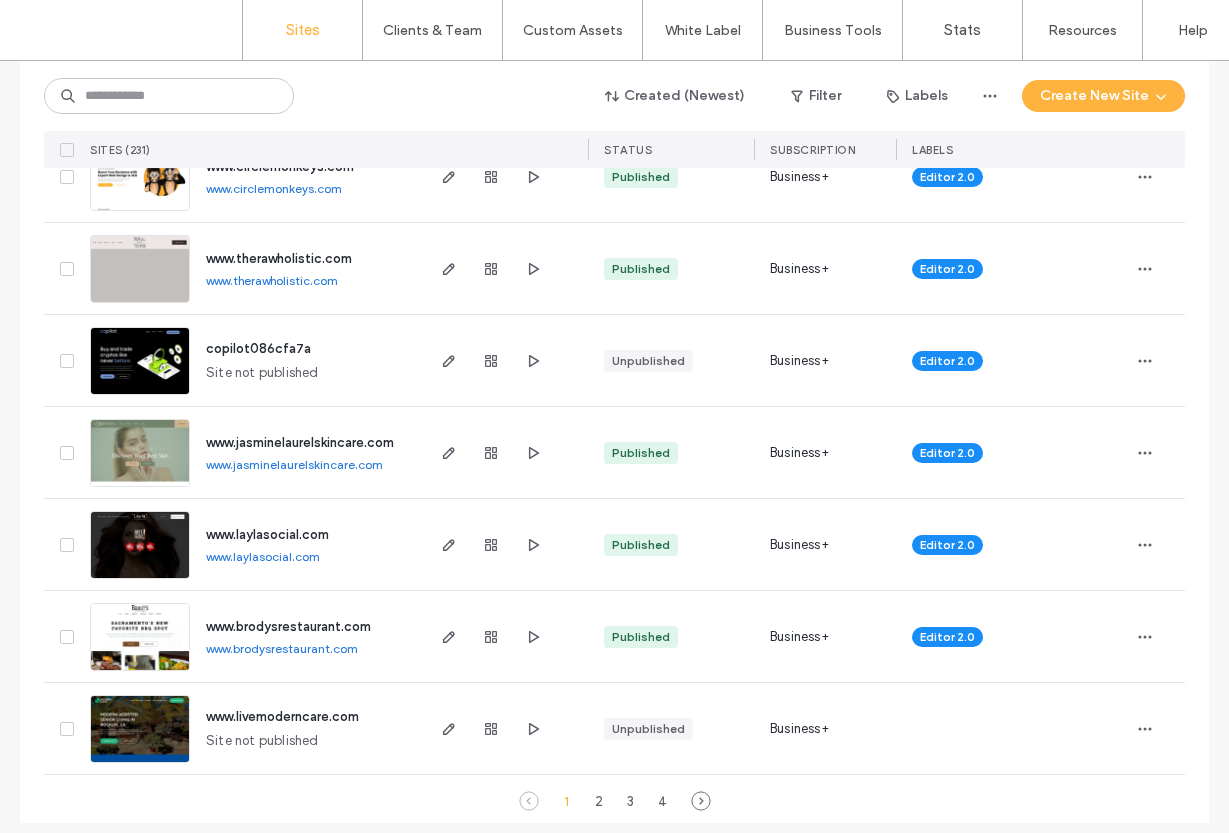scroll, scrollTop: 6549, scrollLeft: 0, axis: vertical 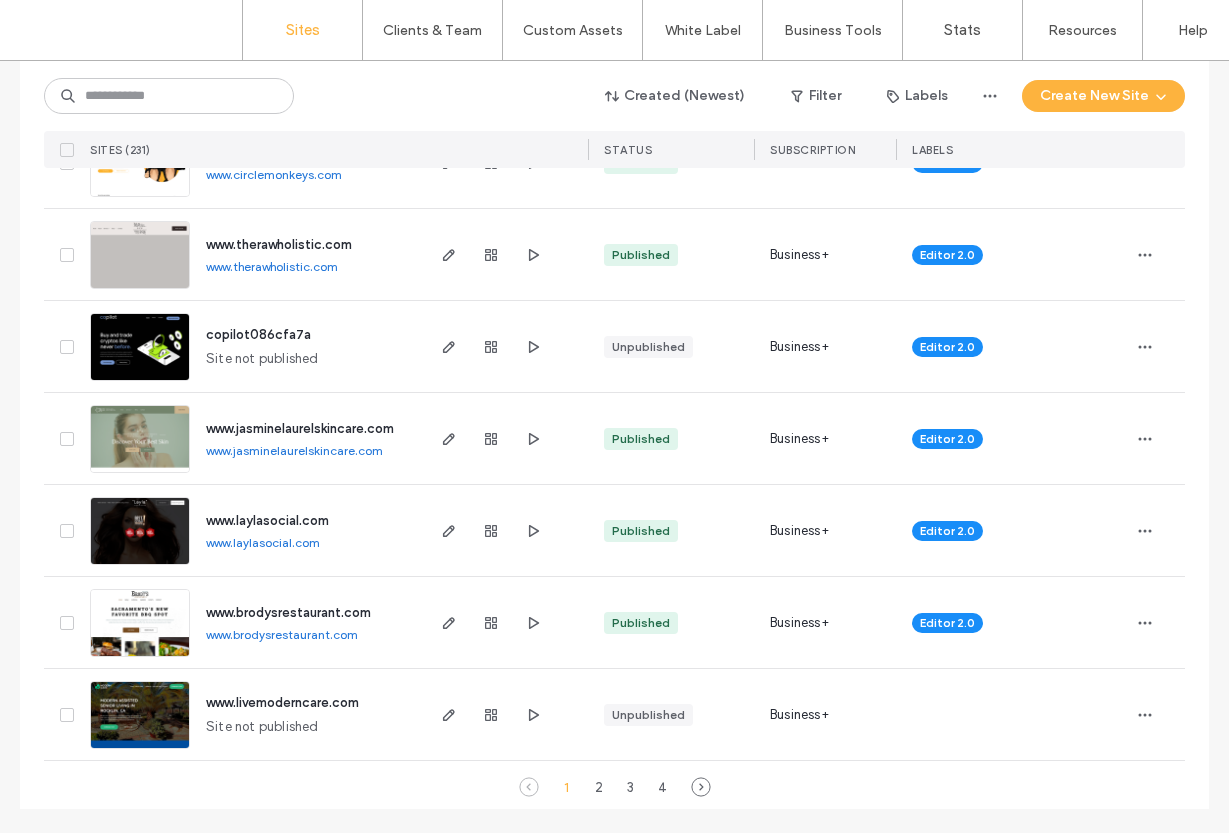 click on "www.therawholistic.com" at bounding box center (272, 266) 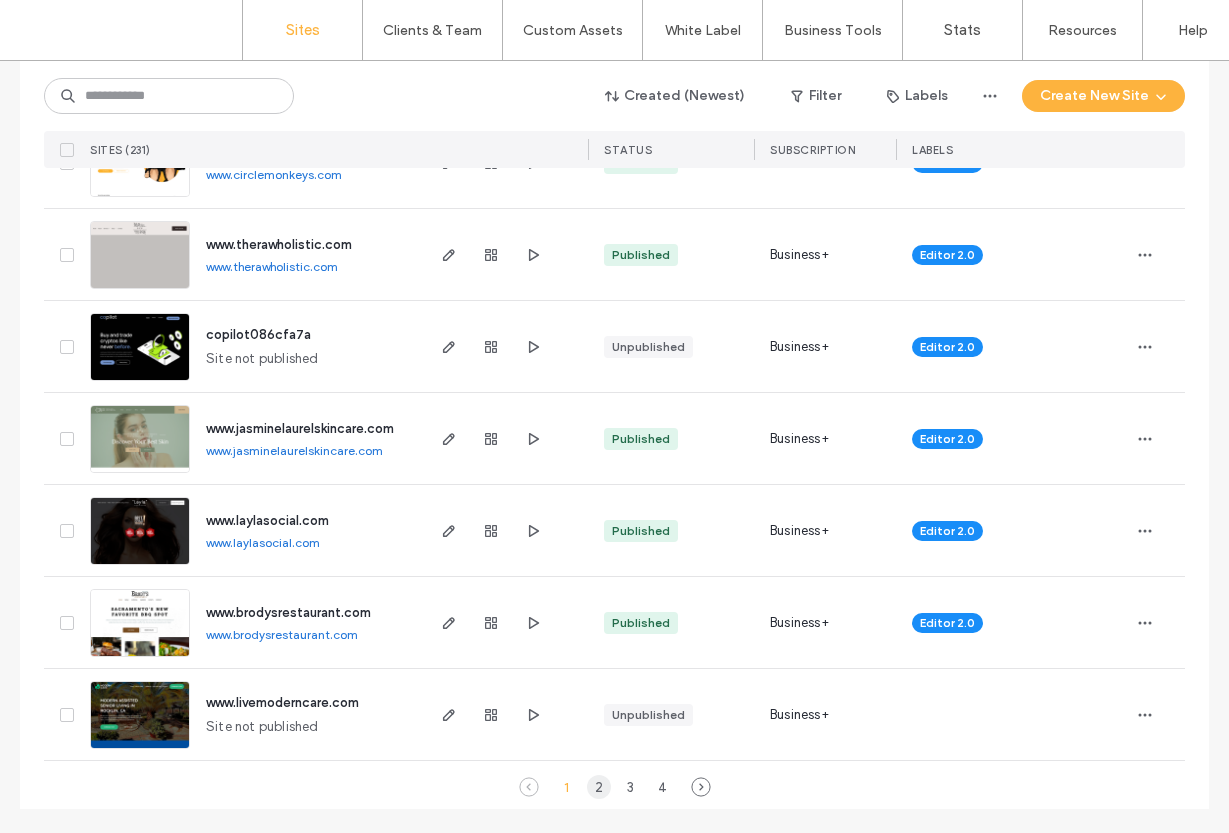 click on "2" at bounding box center (599, 787) 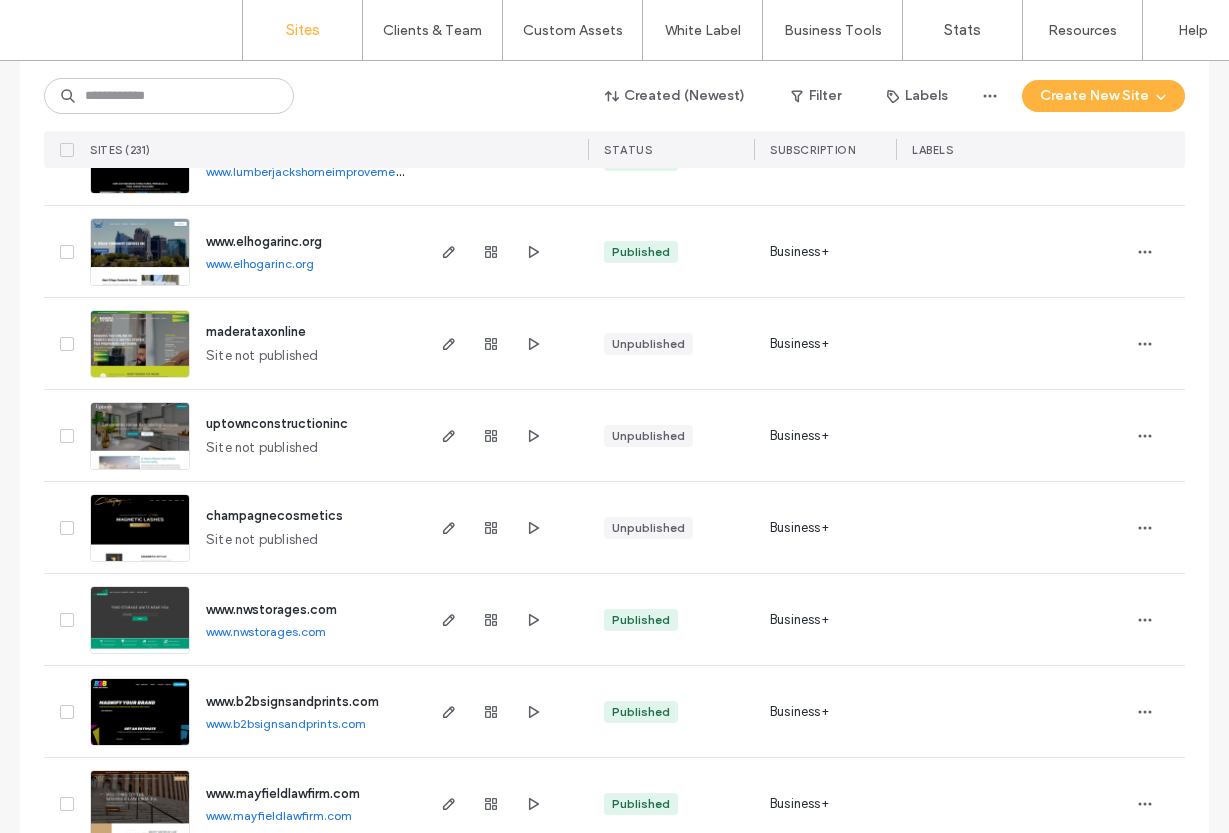 scroll, scrollTop: 6549, scrollLeft: 0, axis: vertical 